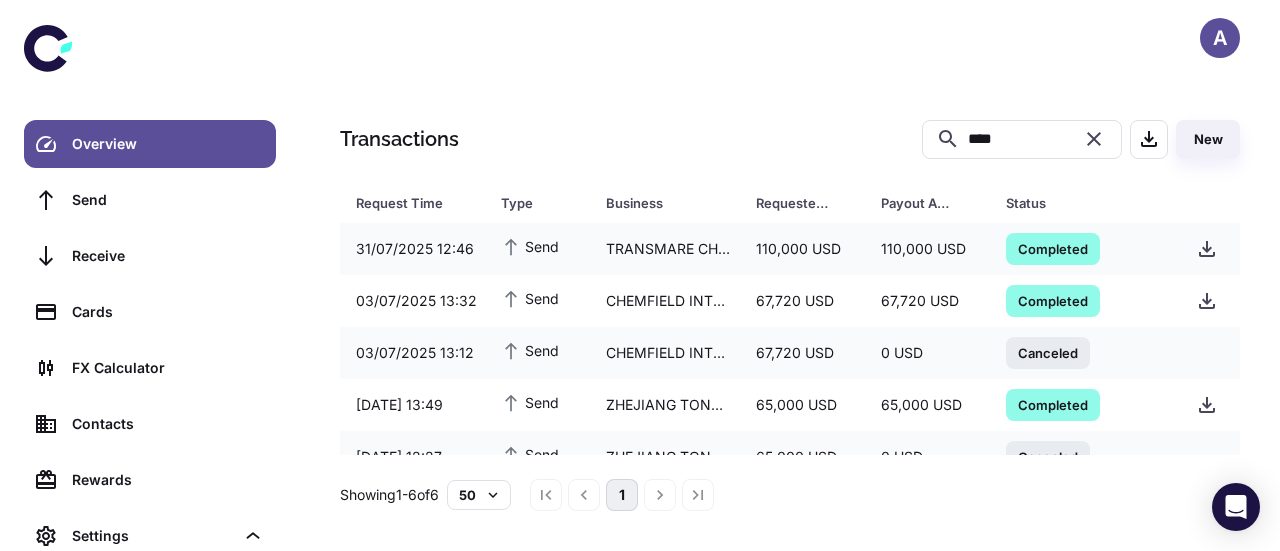 scroll, scrollTop: 0, scrollLeft: 0, axis: both 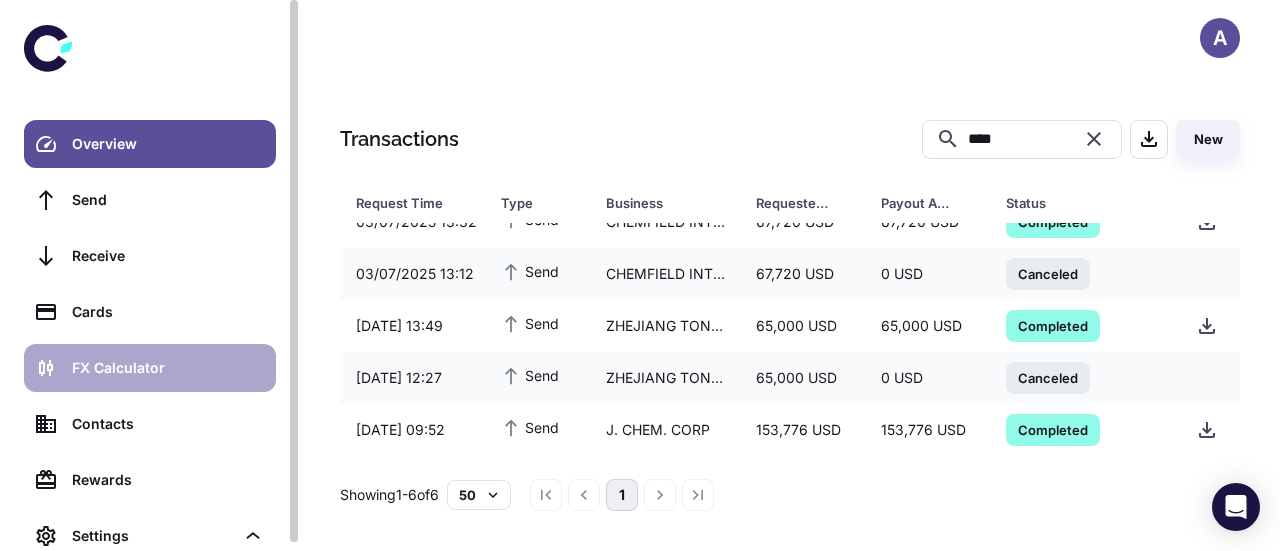 click on "FX Calculator" at bounding box center [168, 368] 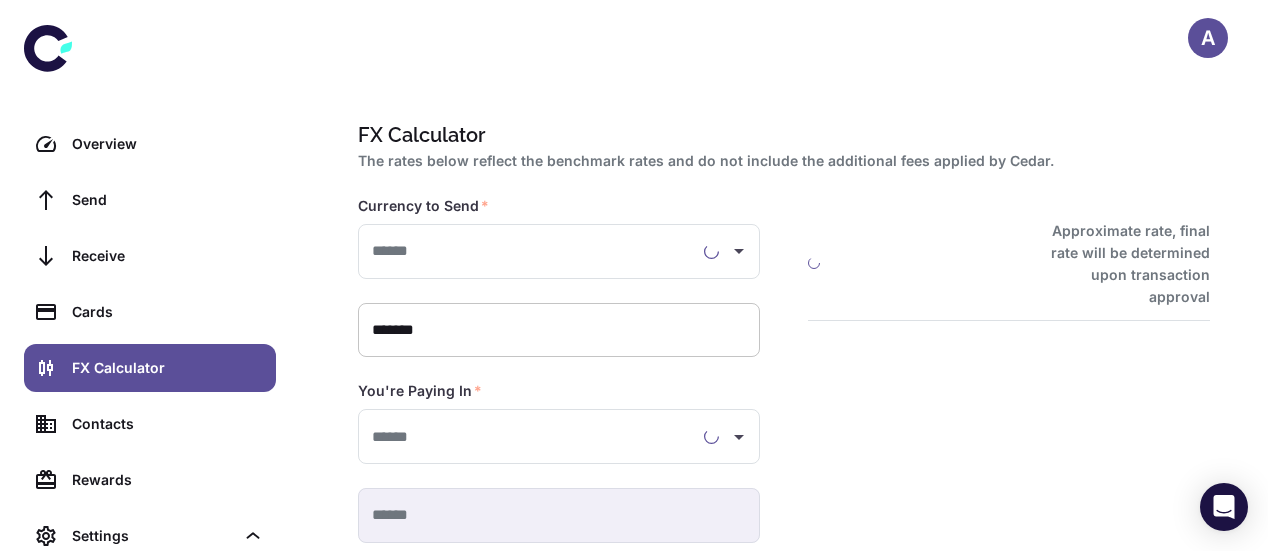 type on "**********" 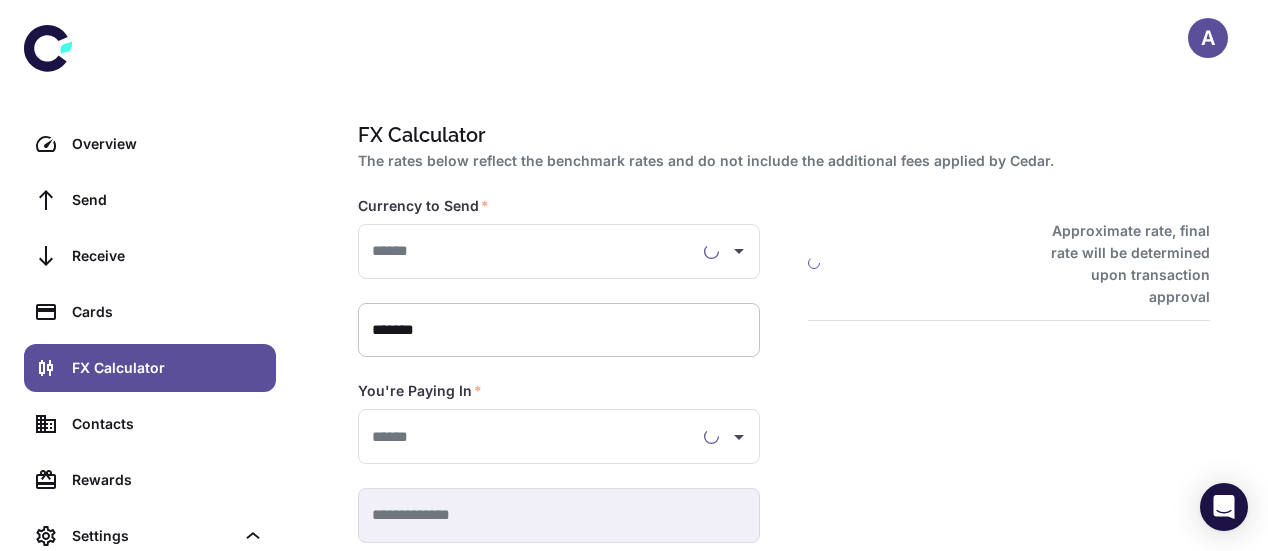 type on "**********" 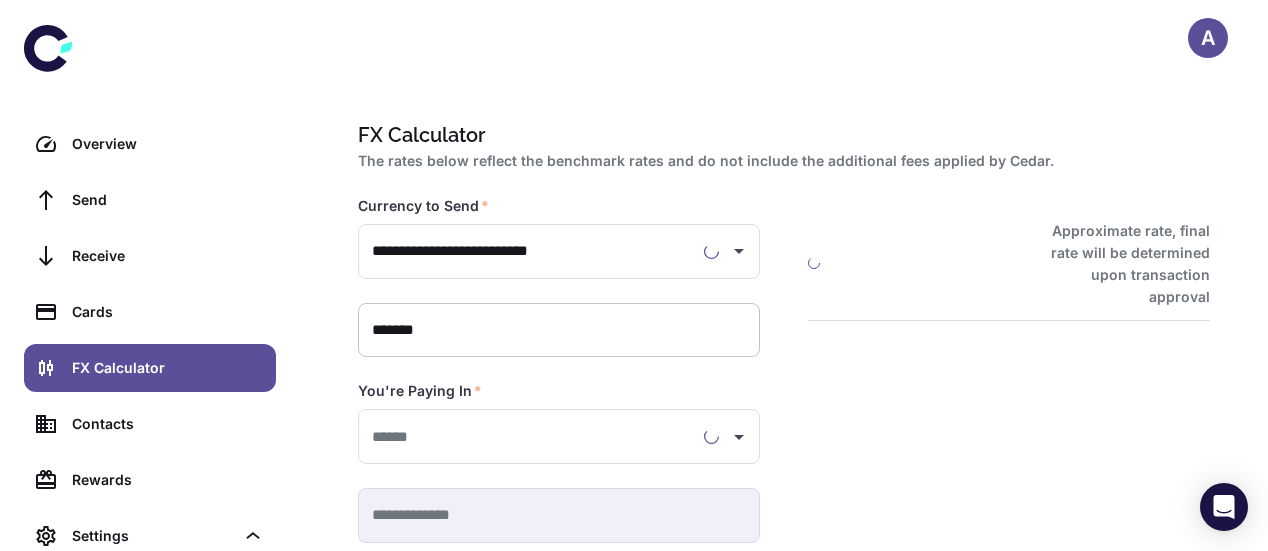 type on "**********" 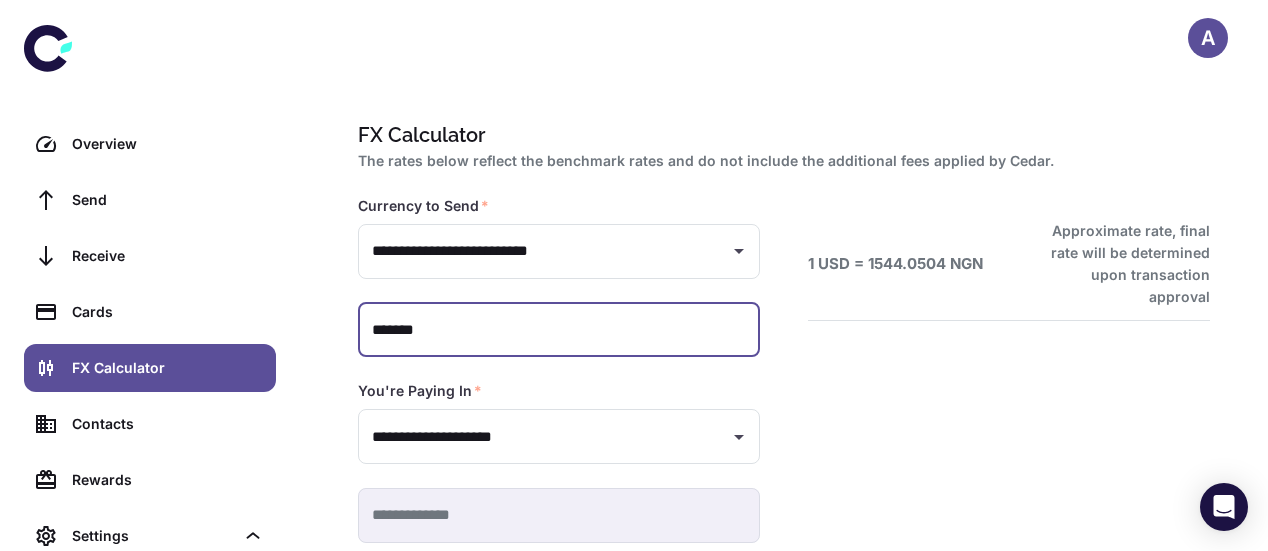click on "*******" at bounding box center (559, 330) 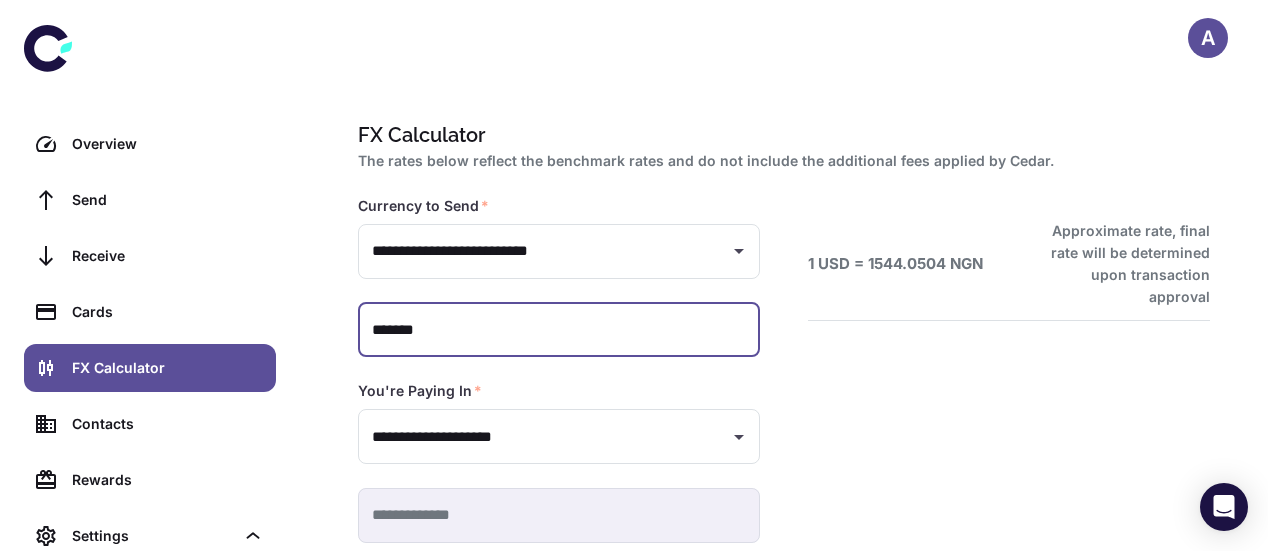 type on "******" 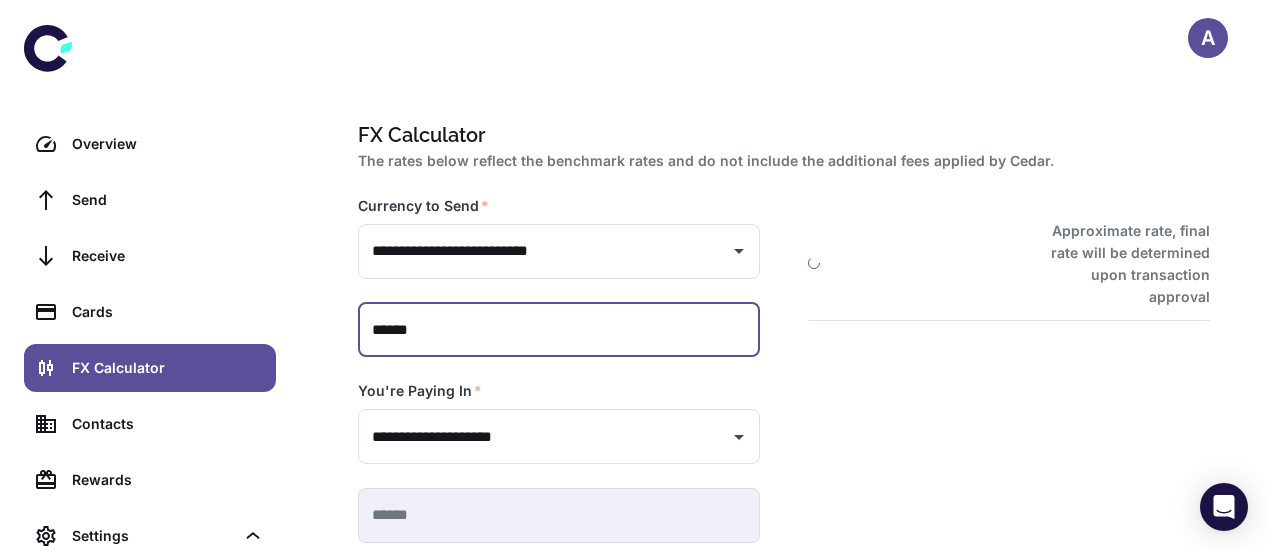 type on "**********" 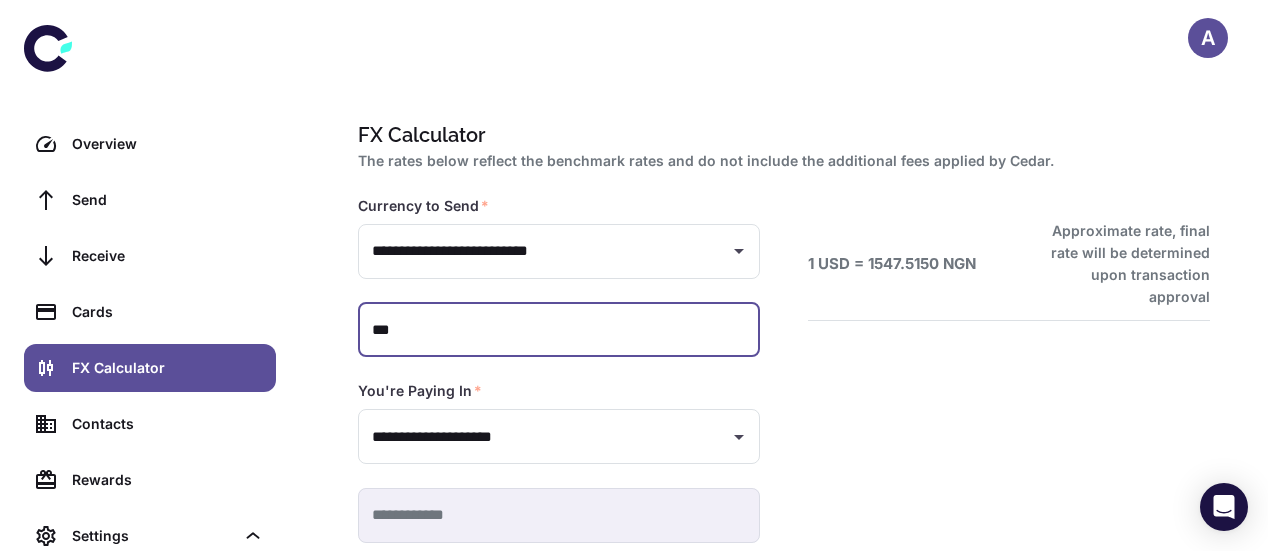 type on "**" 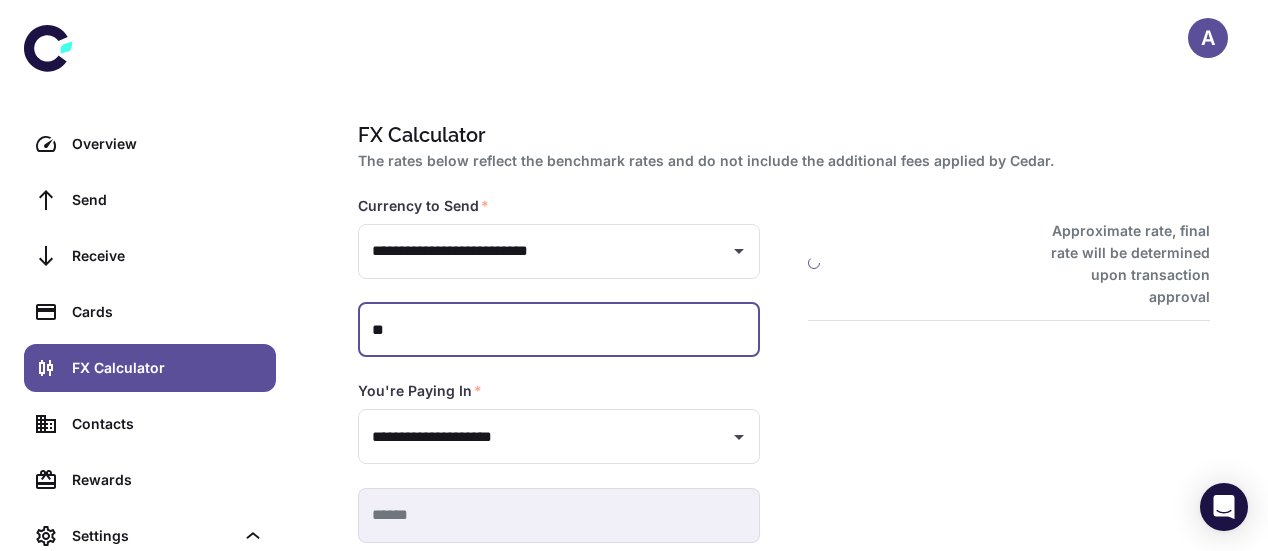 type on "*" 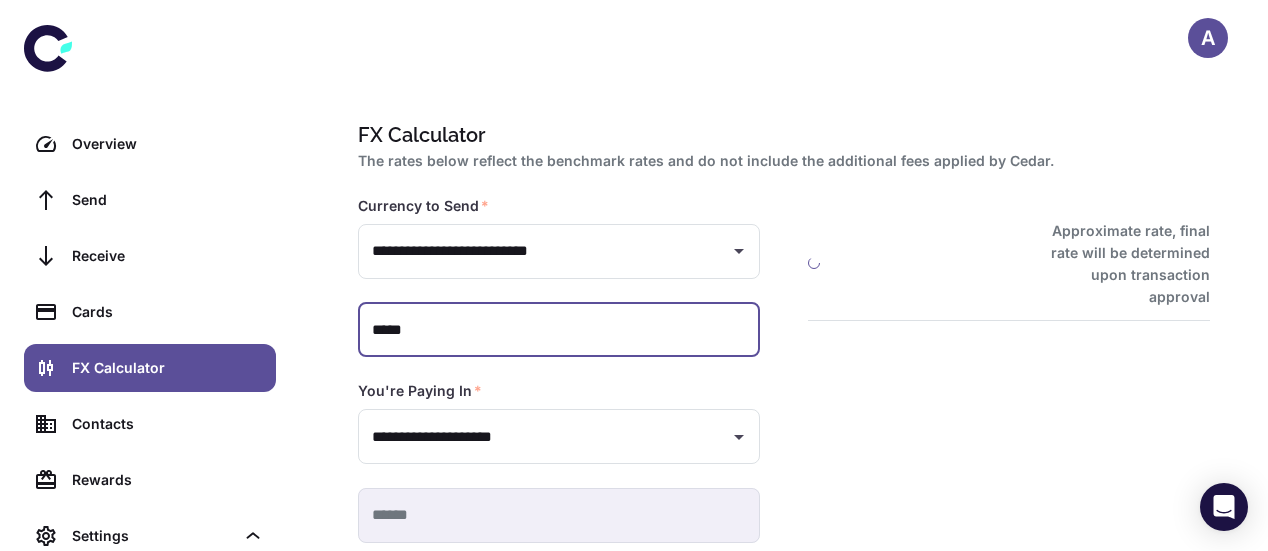 type on "******" 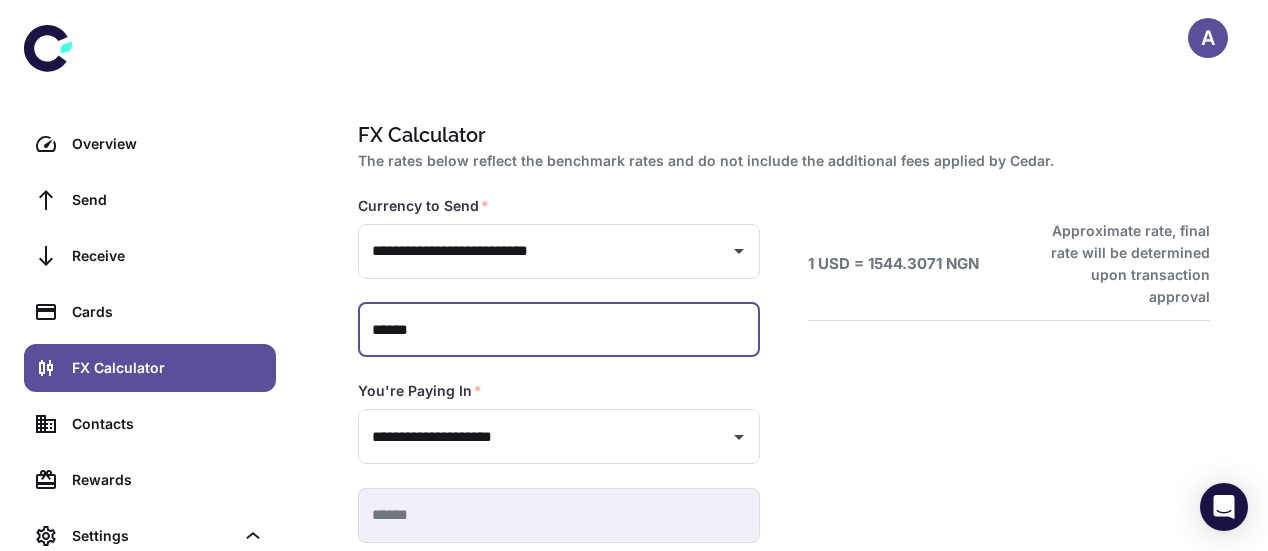 type on "**********" 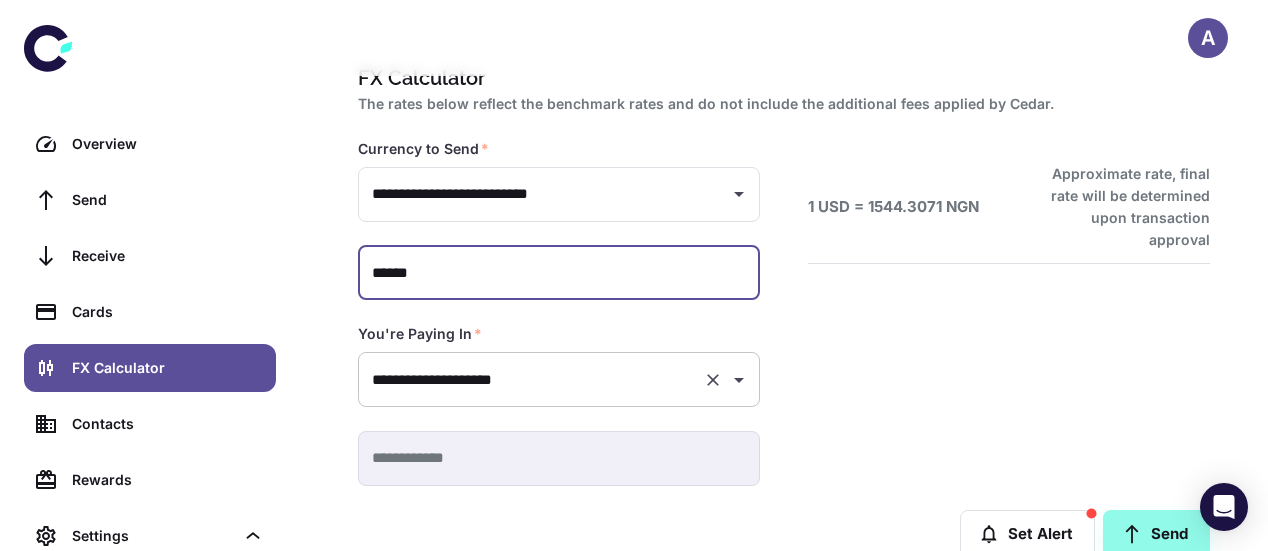 scroll, scrollTop: 103, scrollLeft: 0, axis: vertical 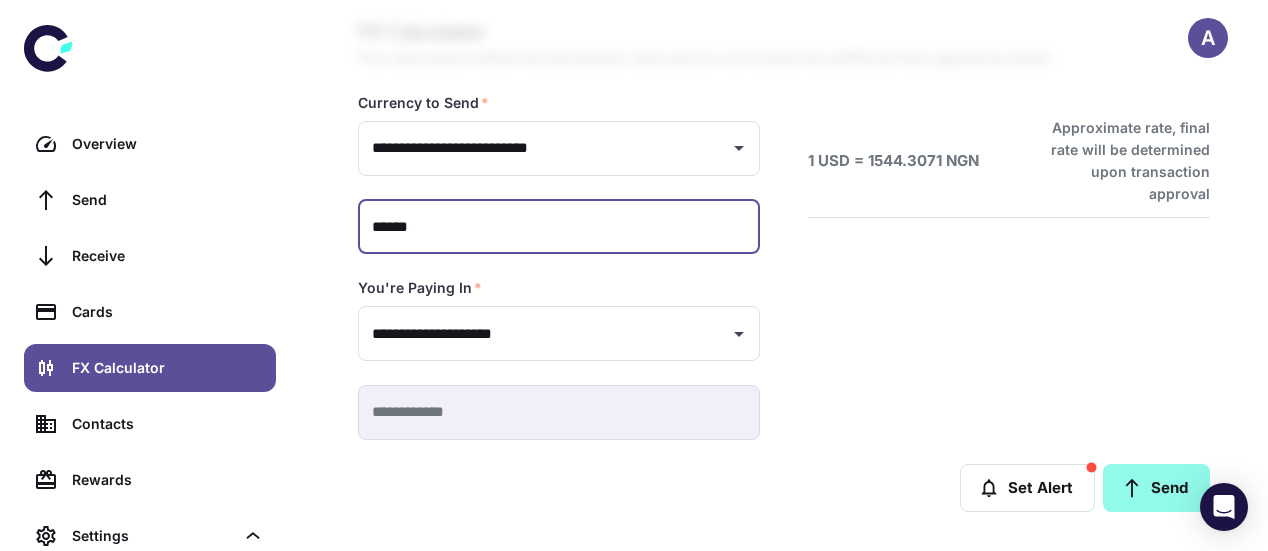 type on "******" 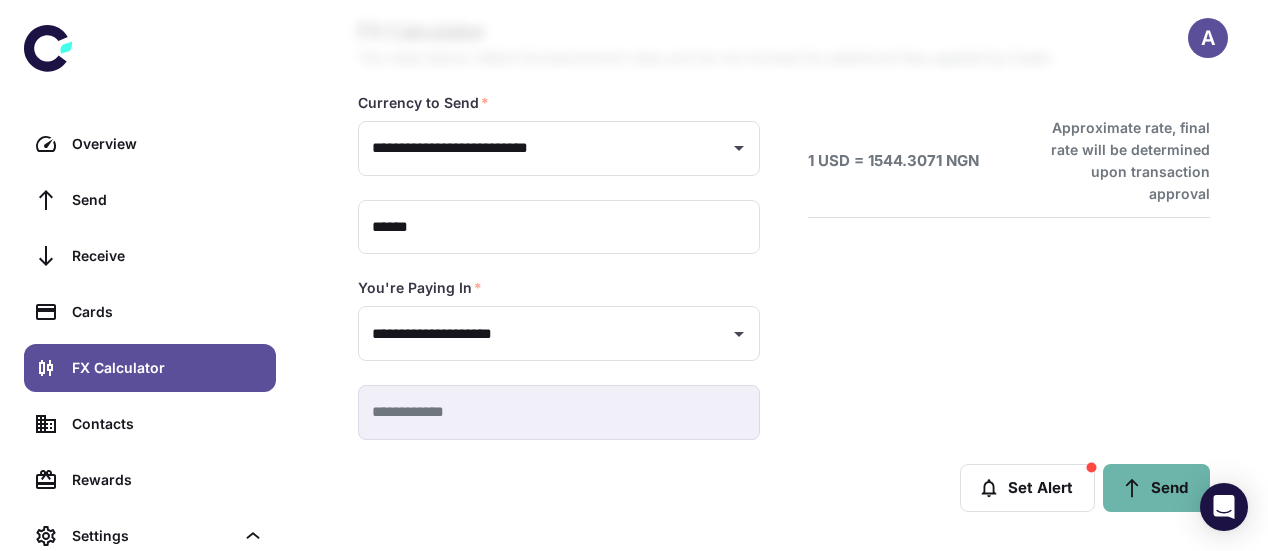 click 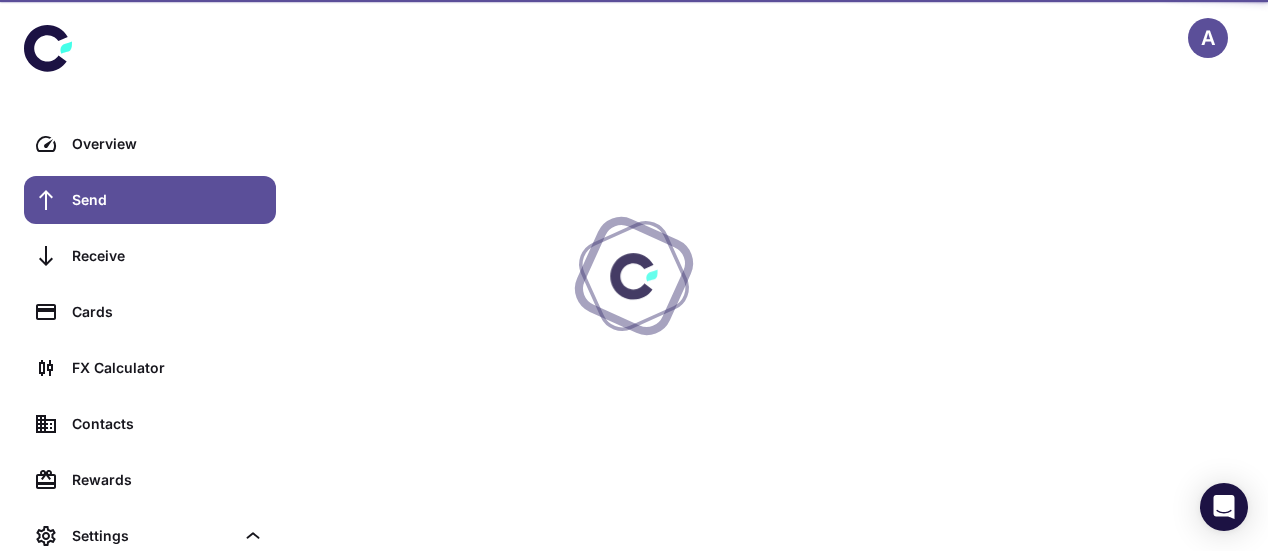 scroll, scrollTop: 0, scrollLeft: 0, axis: both 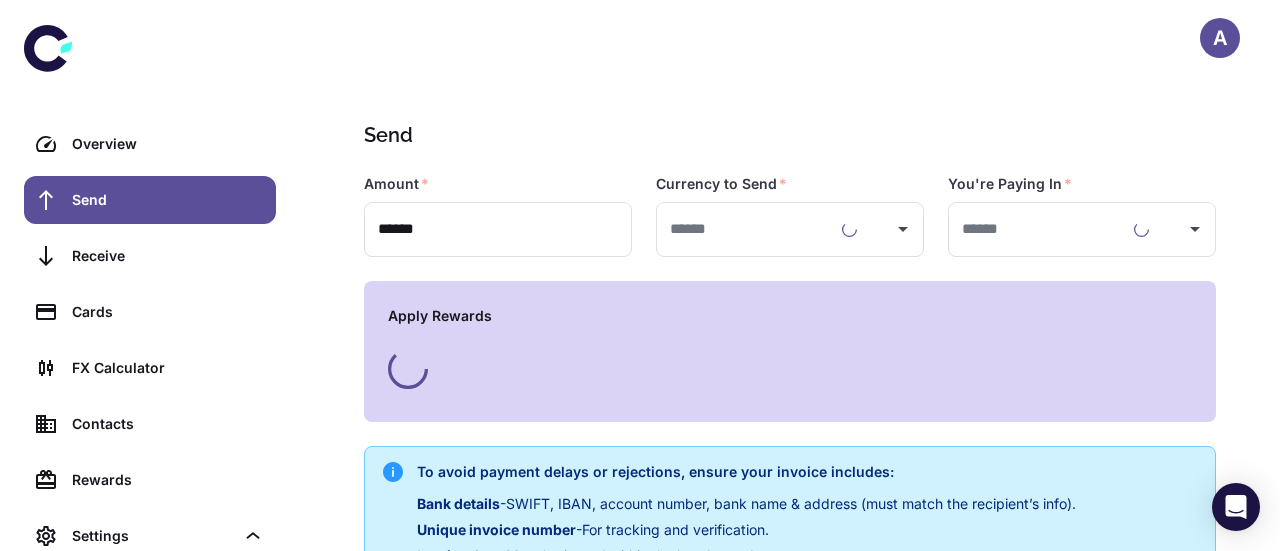 type on "**********" 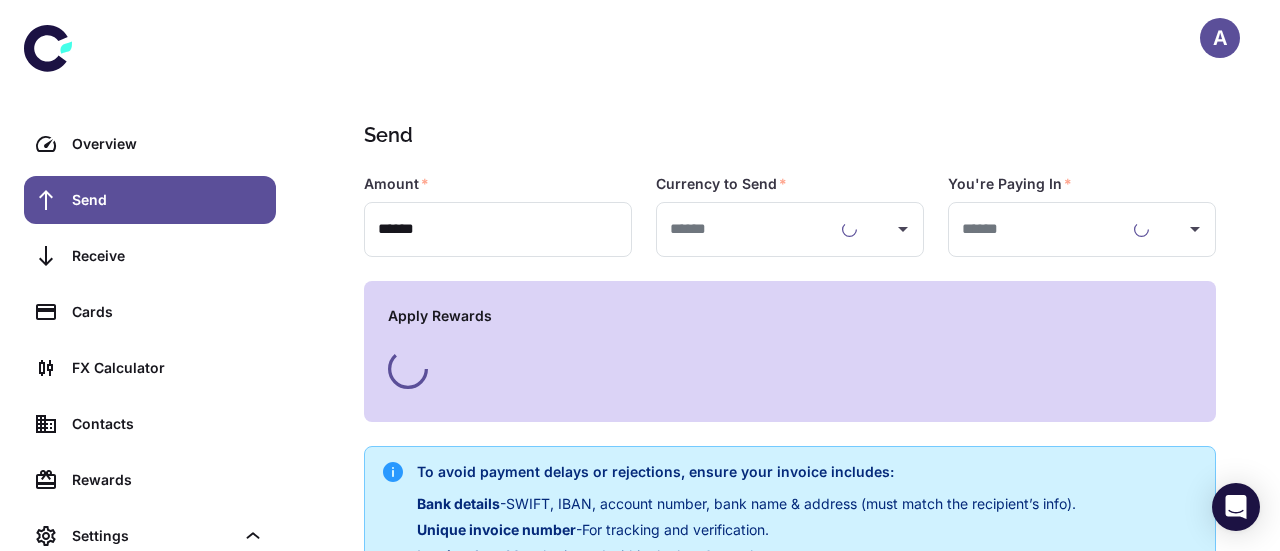 type on "**********" 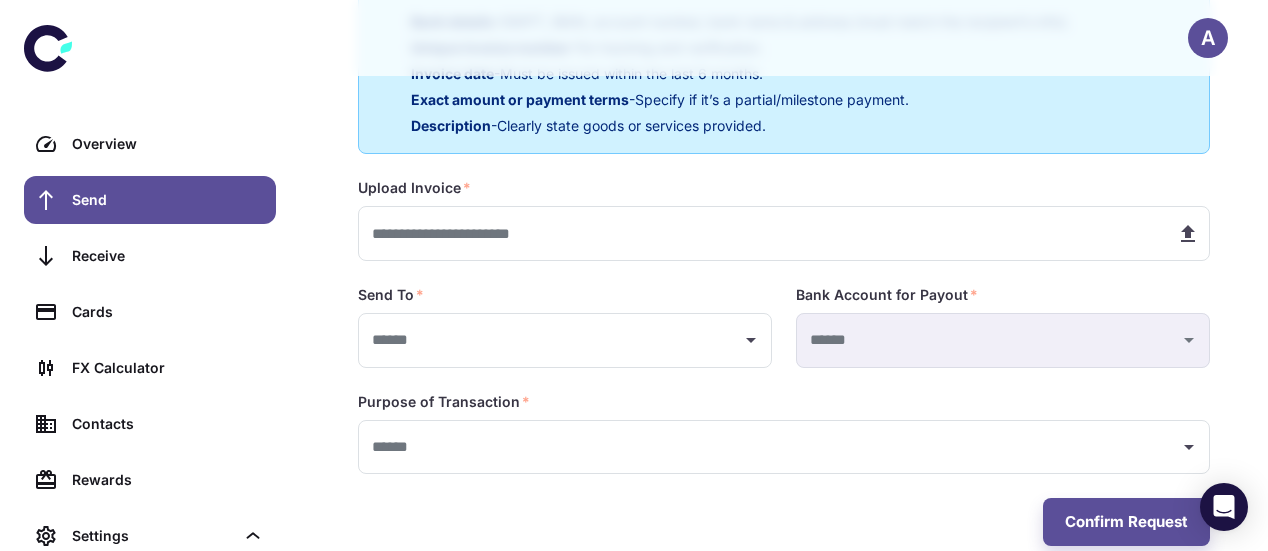 scroll, scrollTop: 500, scrollLeft: 0, axis: vertical 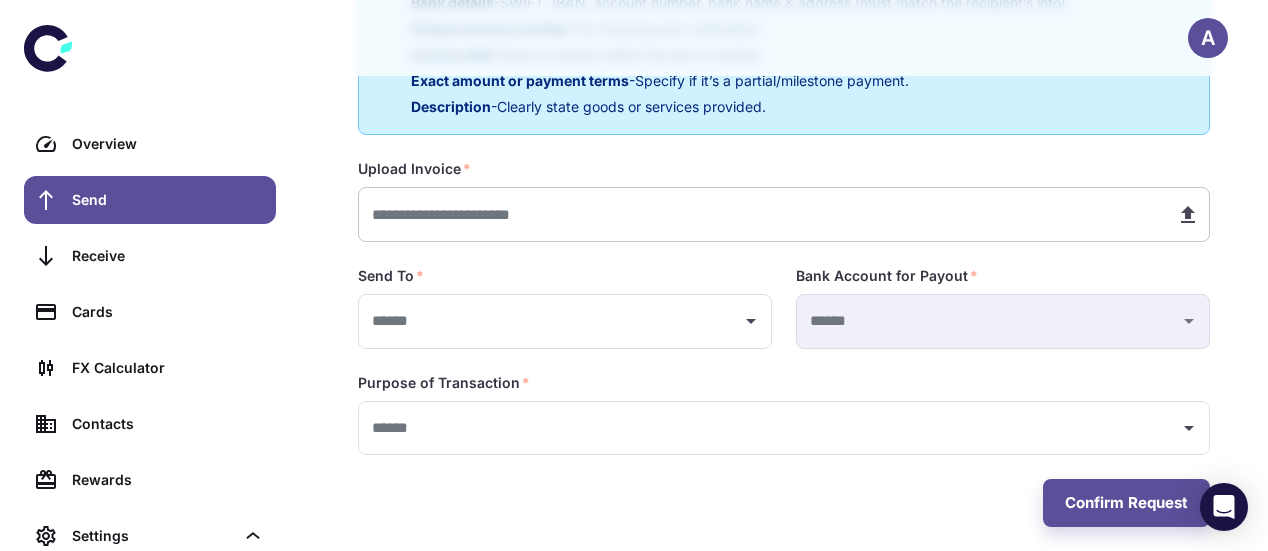 click at bounding box center (759, 214) 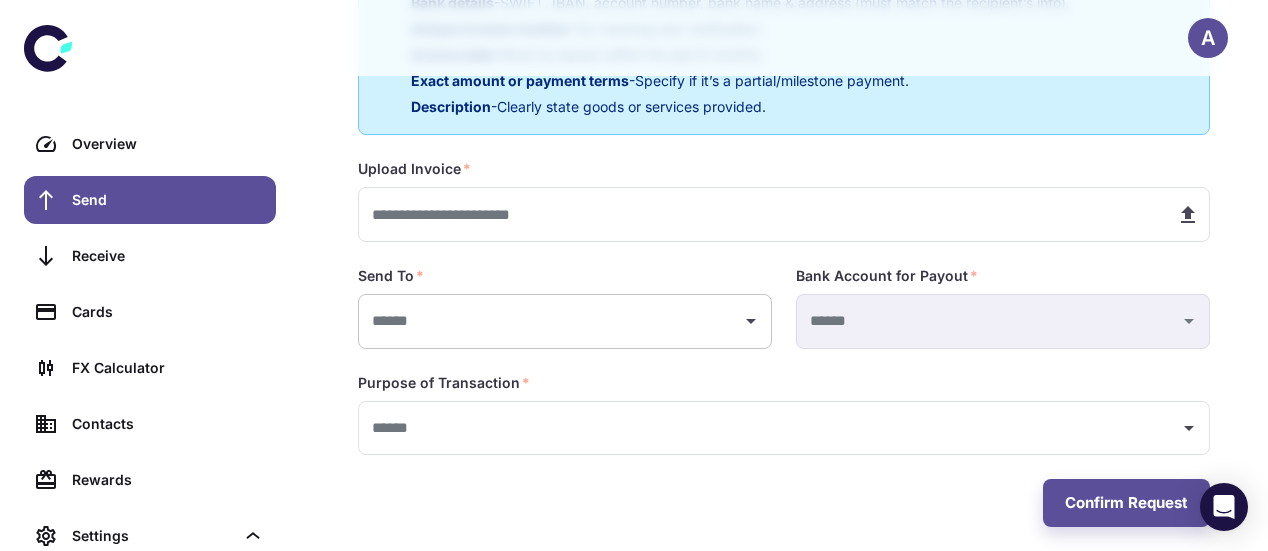 type on "**********" 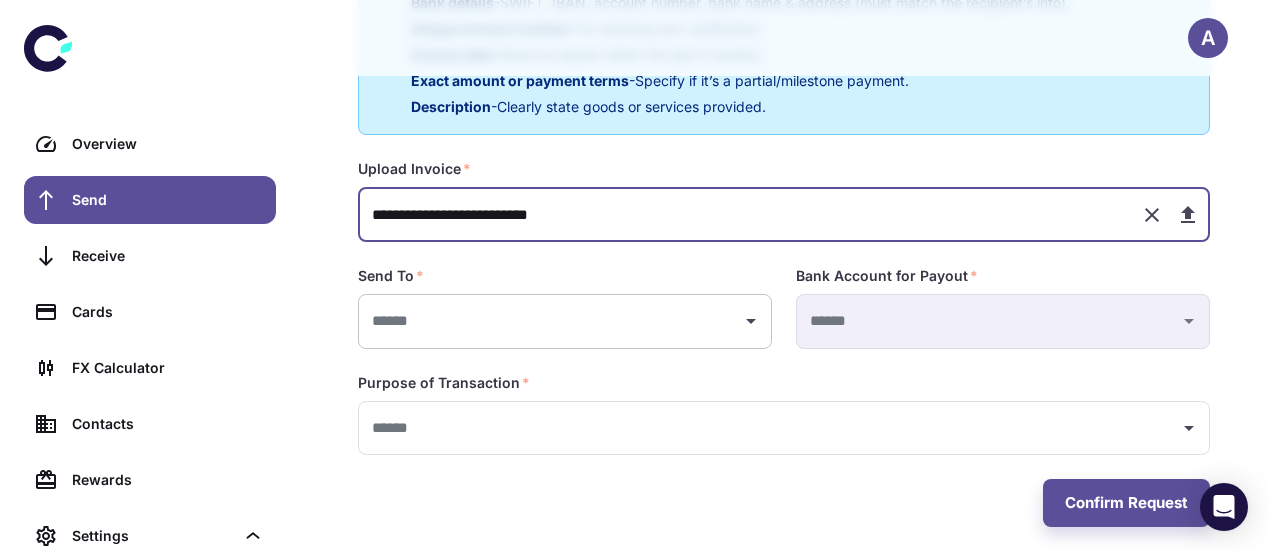 click at bounding box center (550, 321) 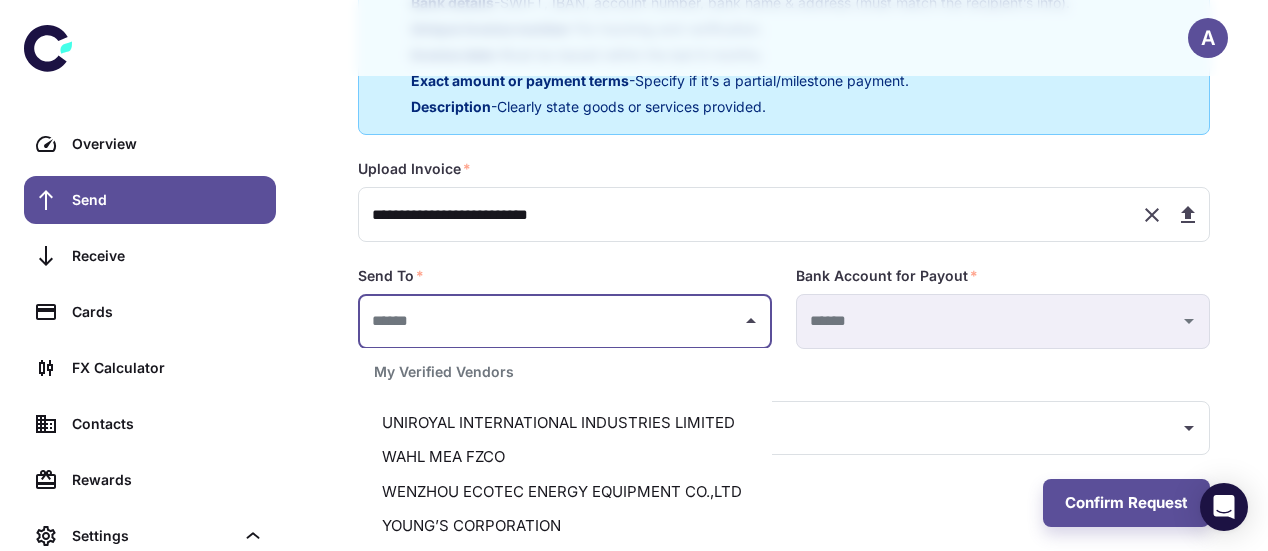 scroll, scrollTop: 1663, scrollLeft: 0, axis: vertical 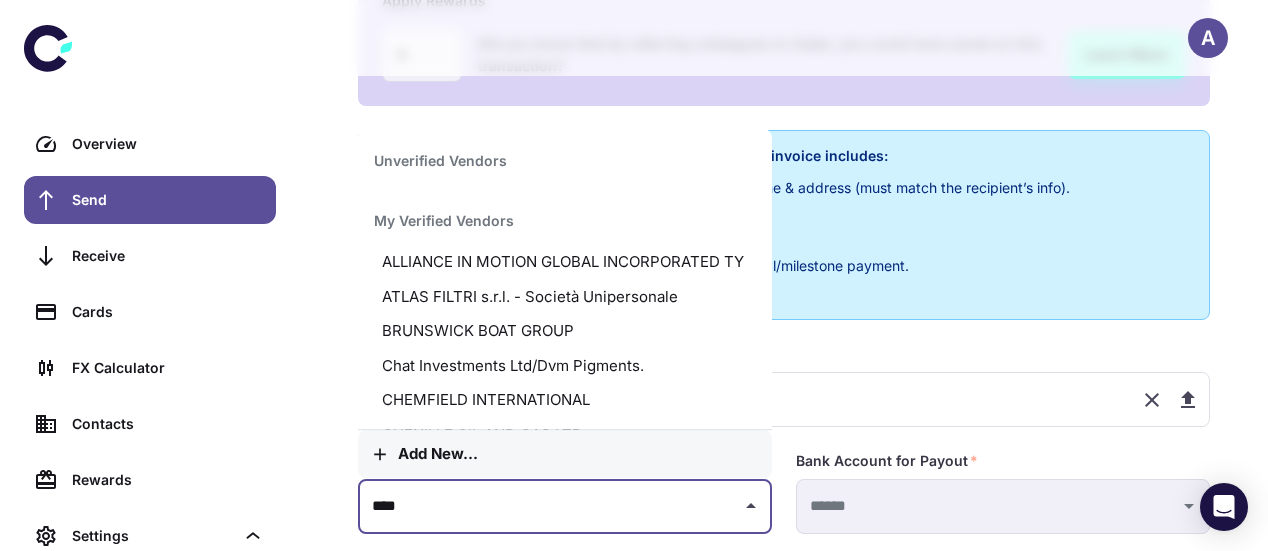 type on "****" 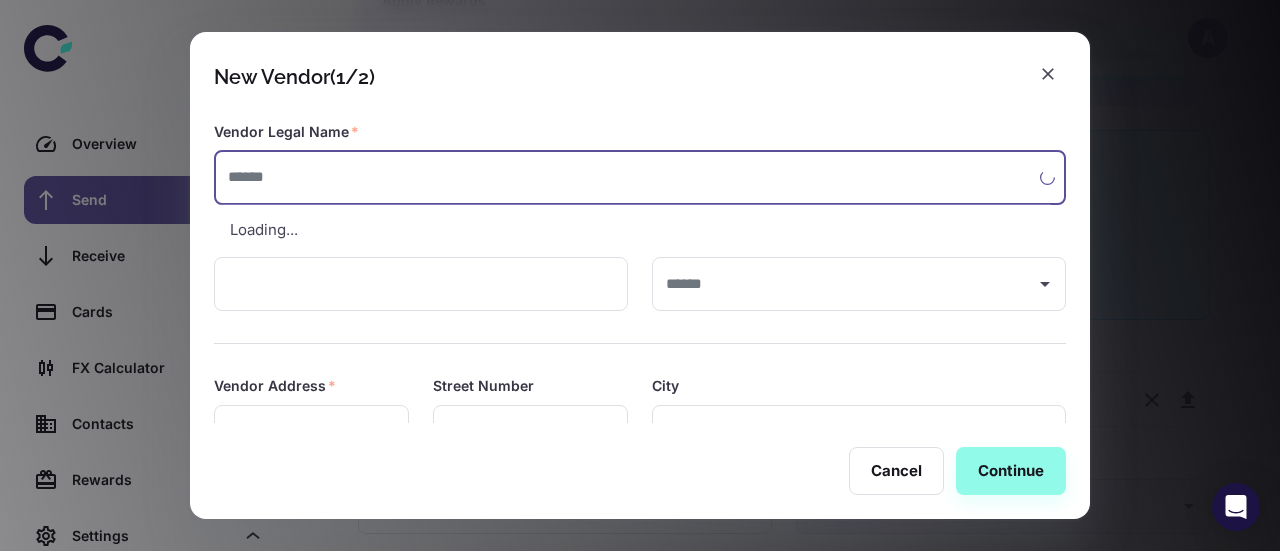 click at bounding box center [627, 177] 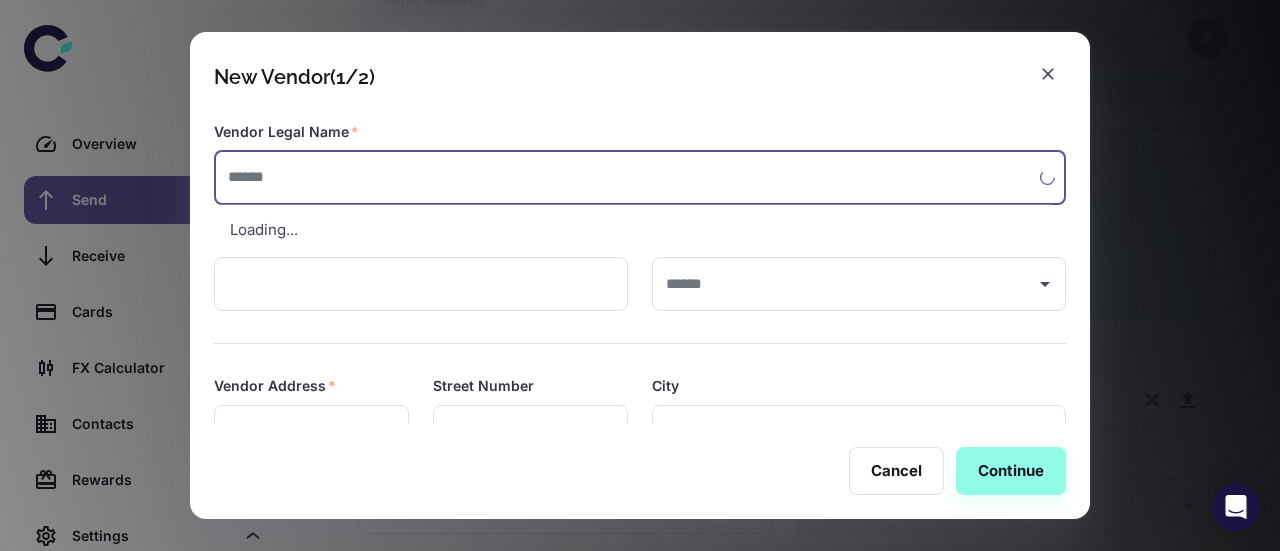 click at bounding box center [627, 177] 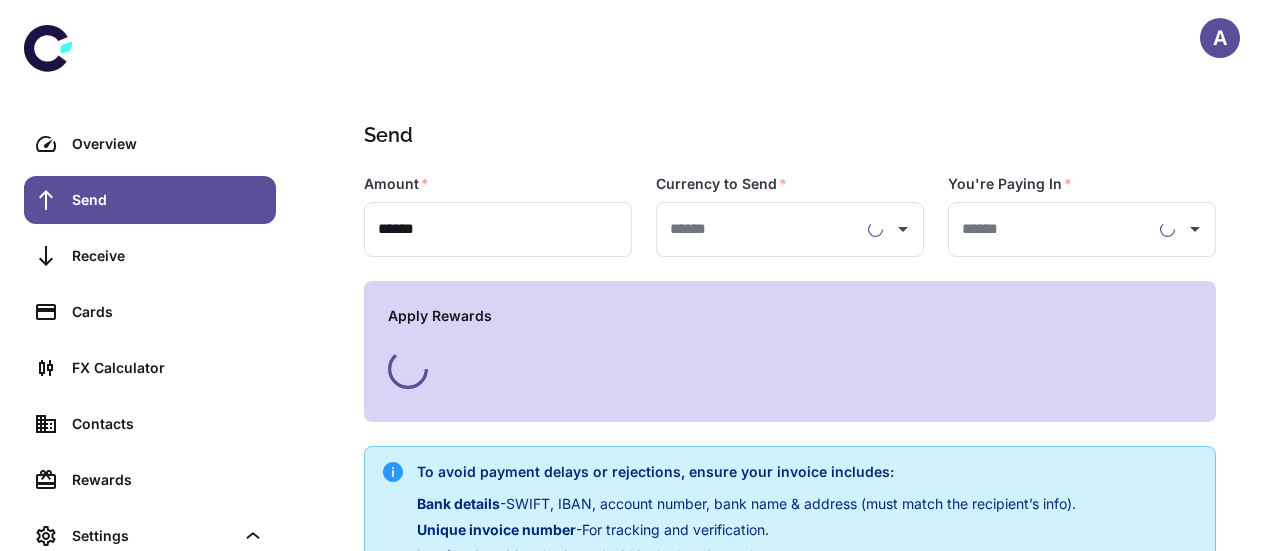 type on "**********" 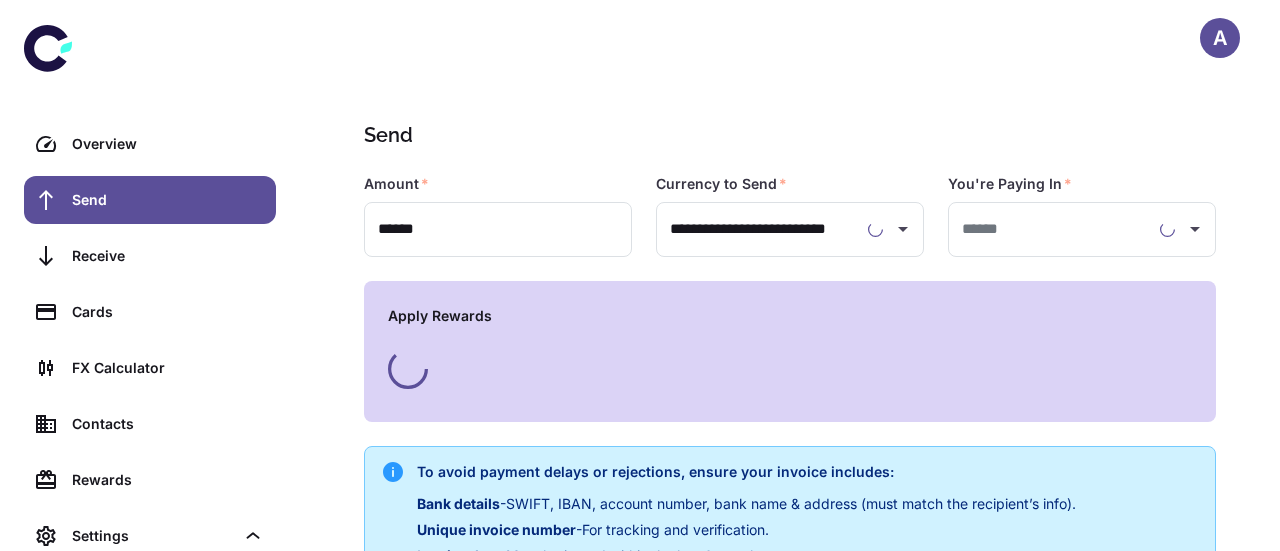 type on "**********" 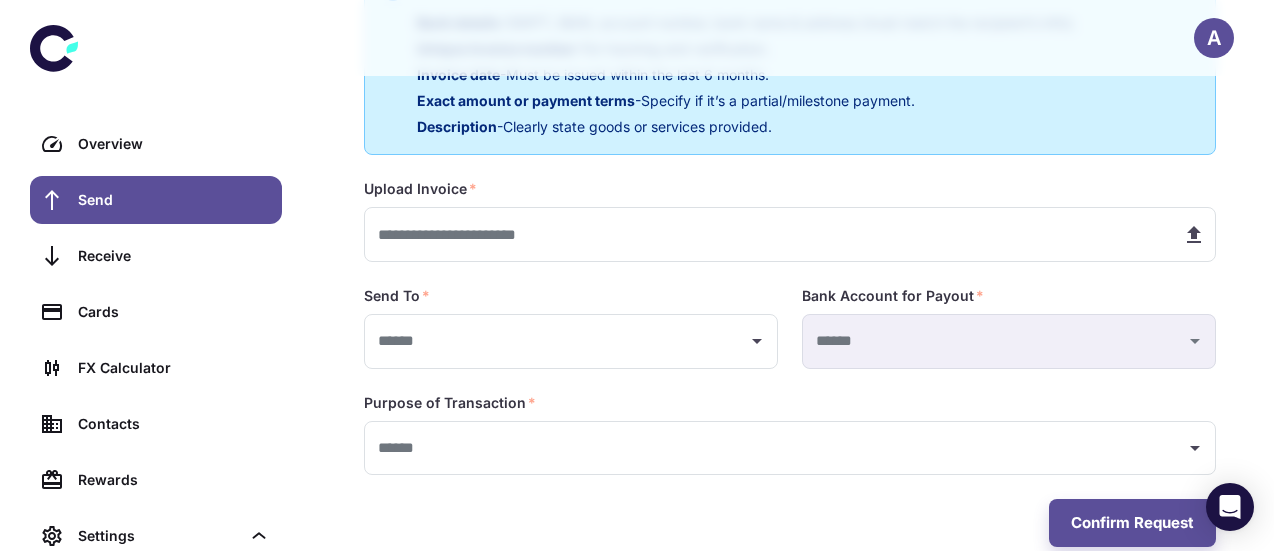 scroll, scrollTop: 500, scrollLeft: 0, axis: vertical 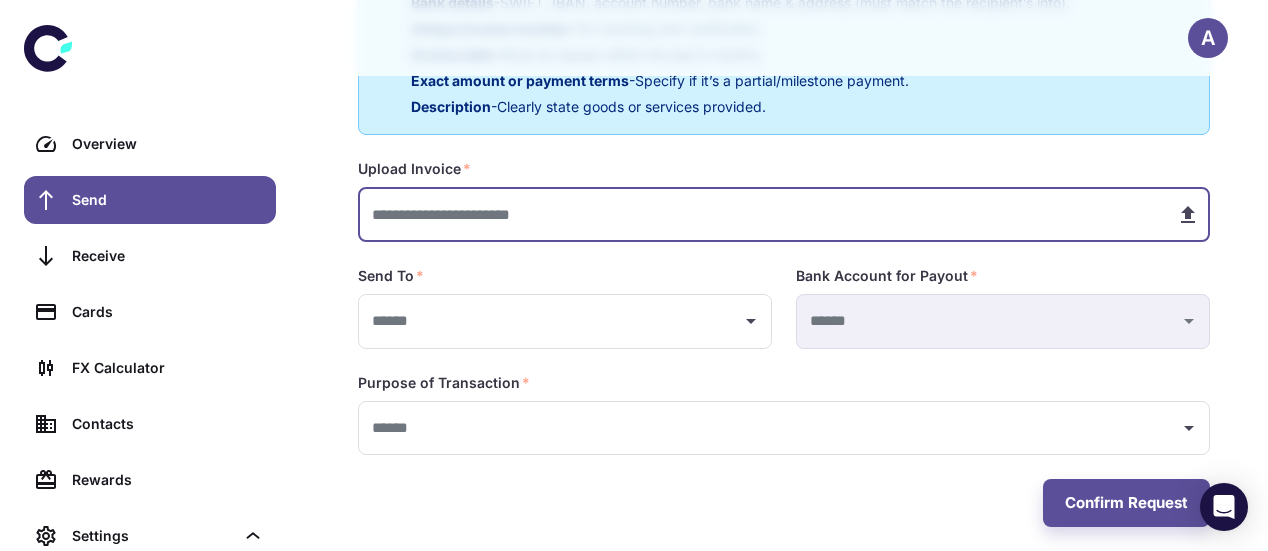 click at bounding box center (759, 214) 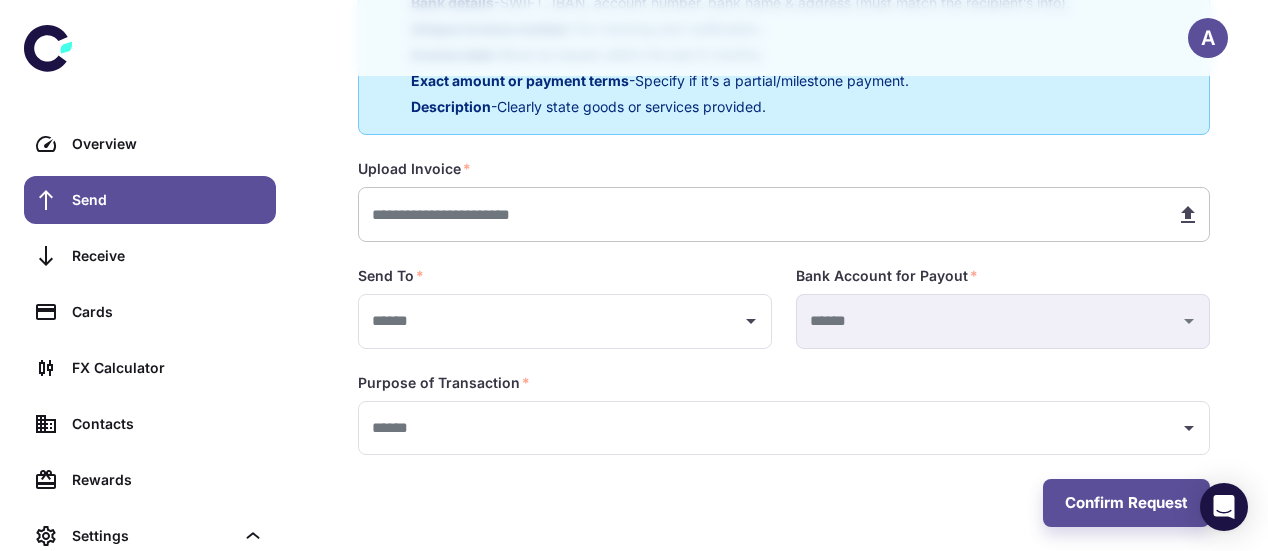 type on "**********" 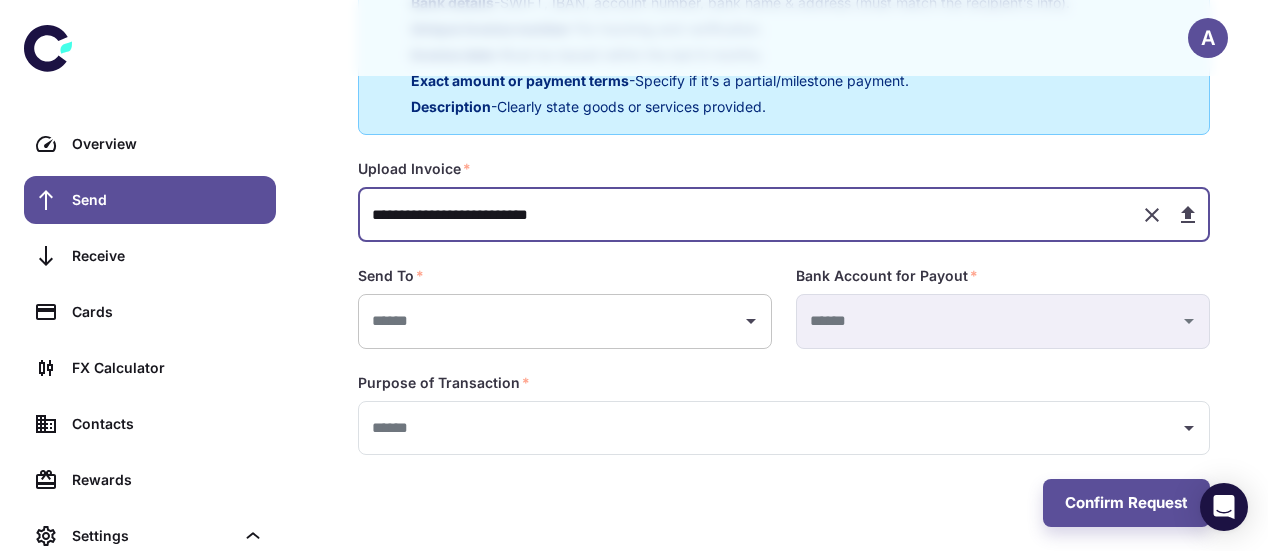 click at bounding box center [550, 321] 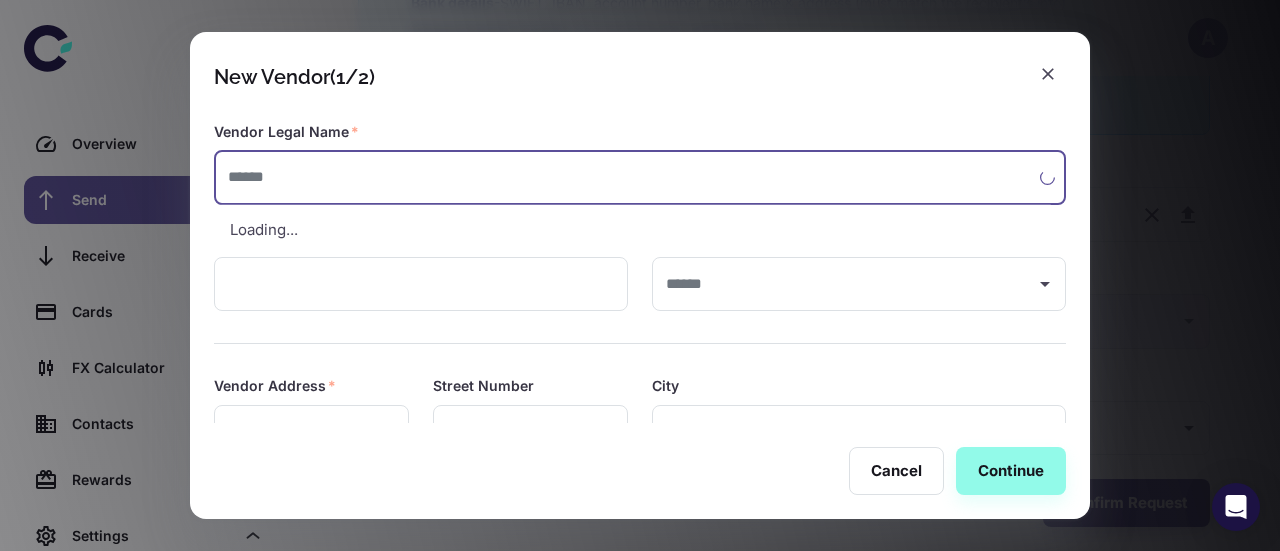 click at bounding box center [627, 177] 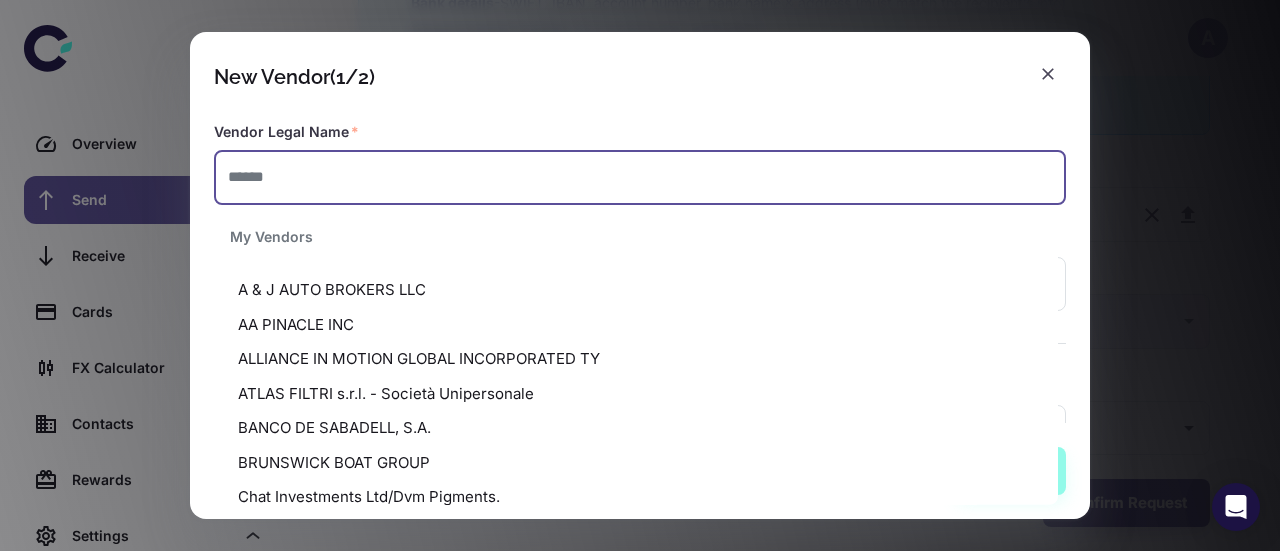 paste on "**********" 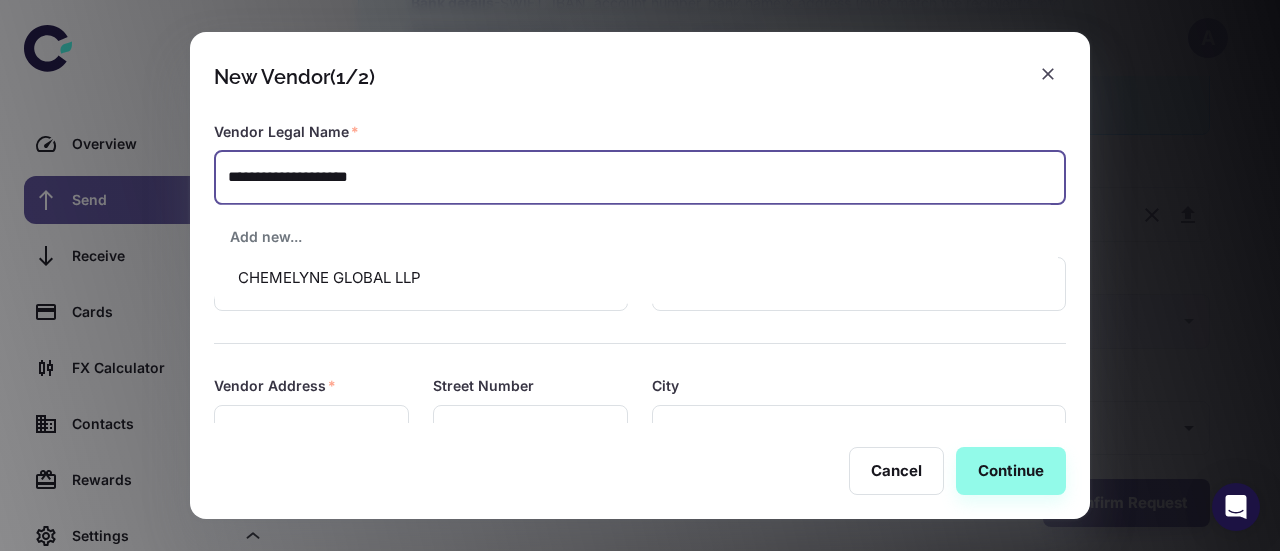 click on "CHEMELYNE GLOBAL LLP" at bounding box center [636, 278] 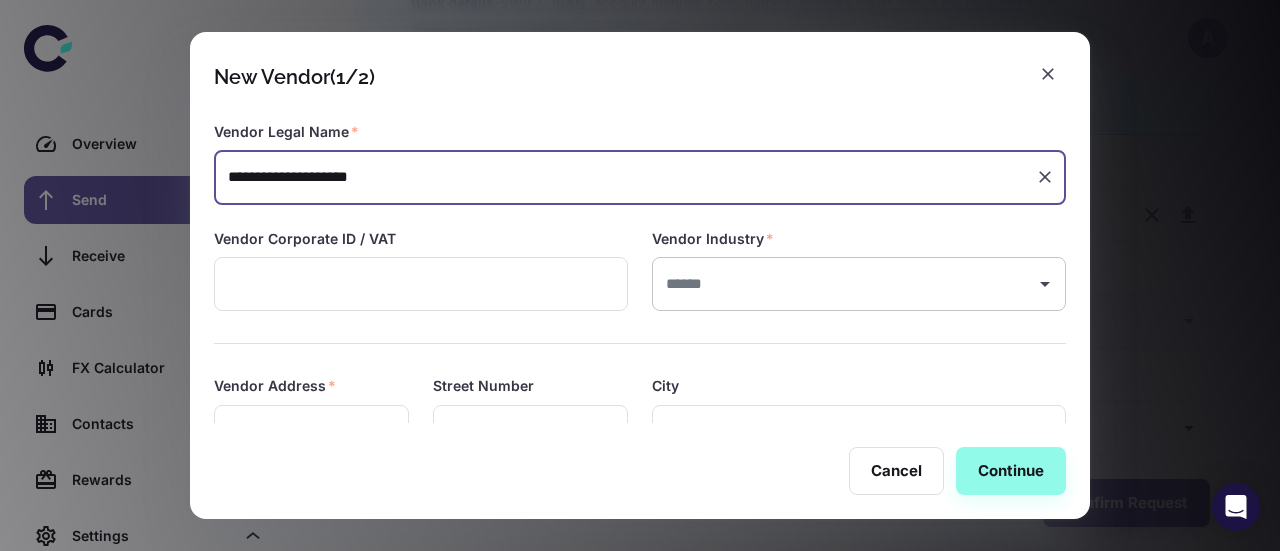type on "**********" 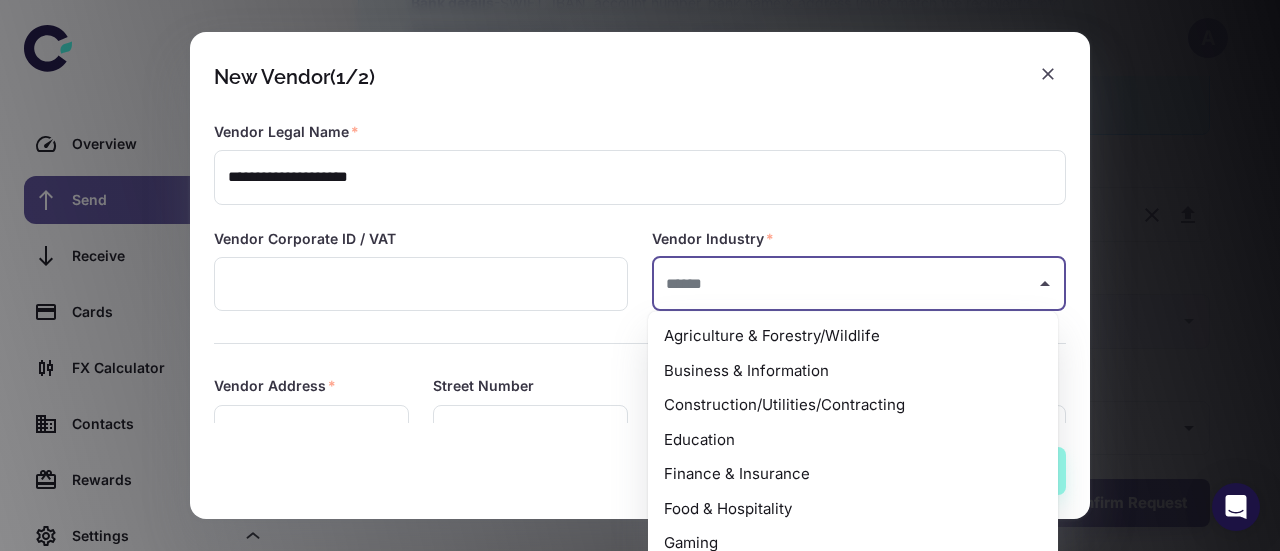click at bounding box center (844, 284) 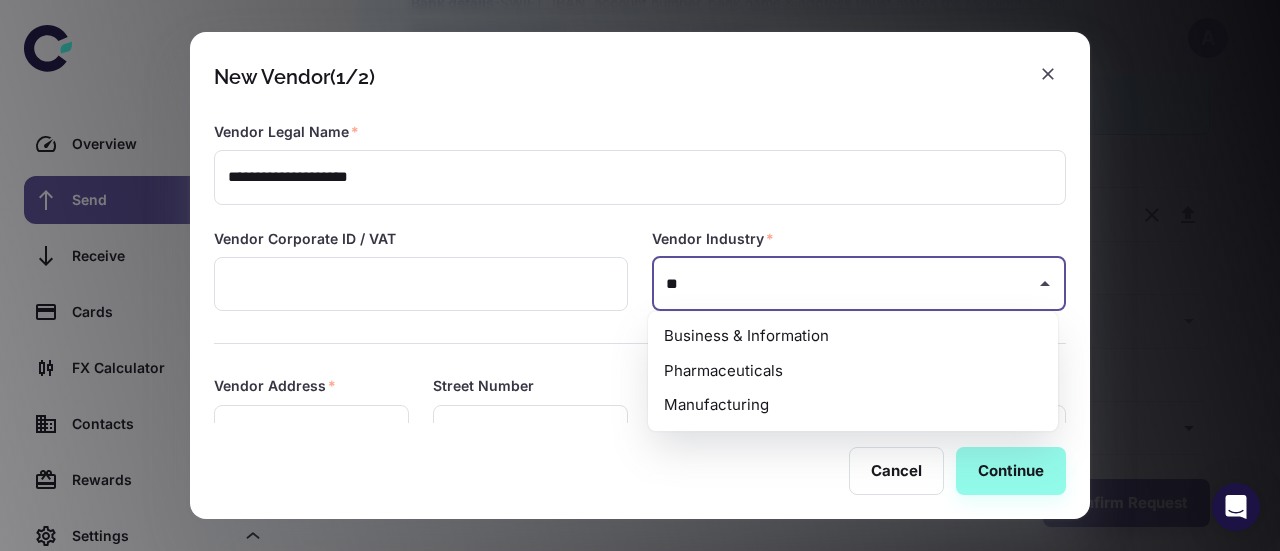 click on "Manufacturing" at bounding box center (853, 405) 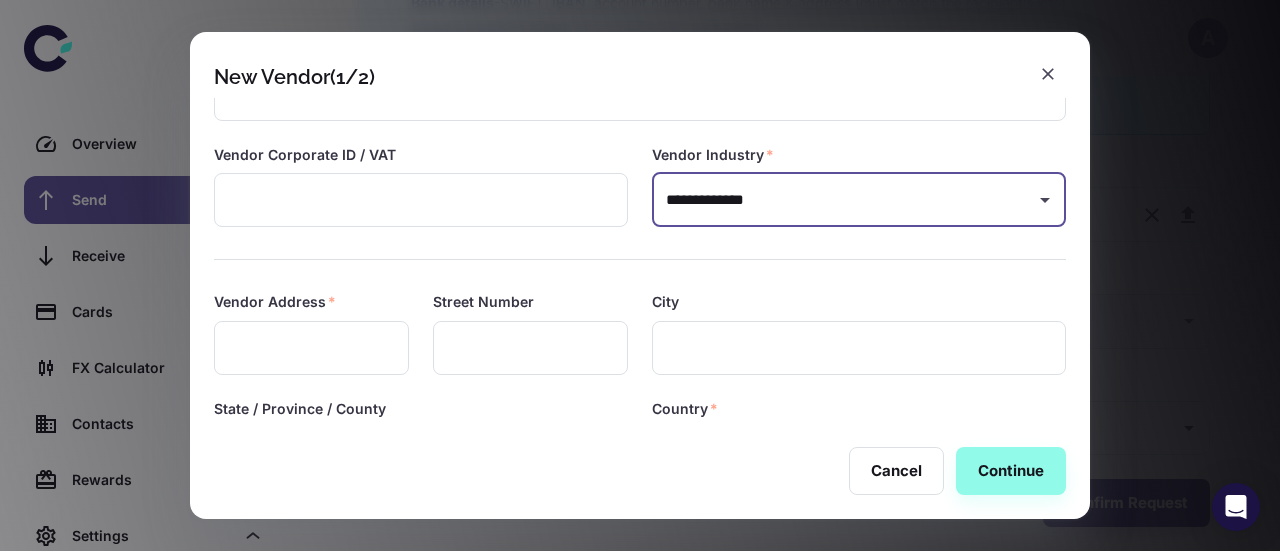 scroll, scrollTop: 200, scrollLeft: 0, axis: vertical 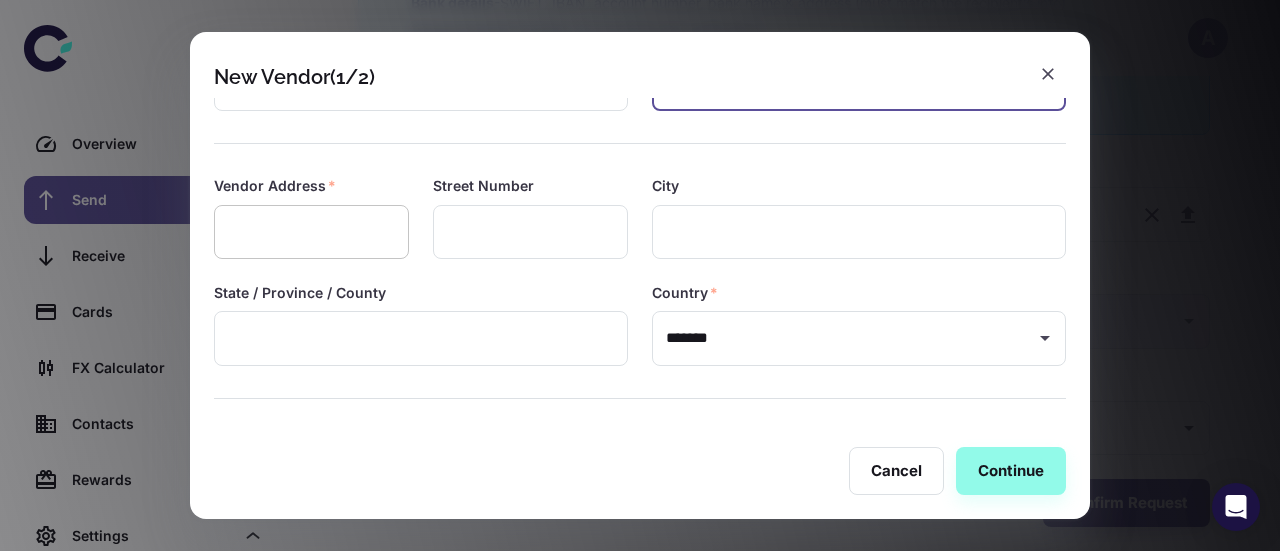 type on "**********" 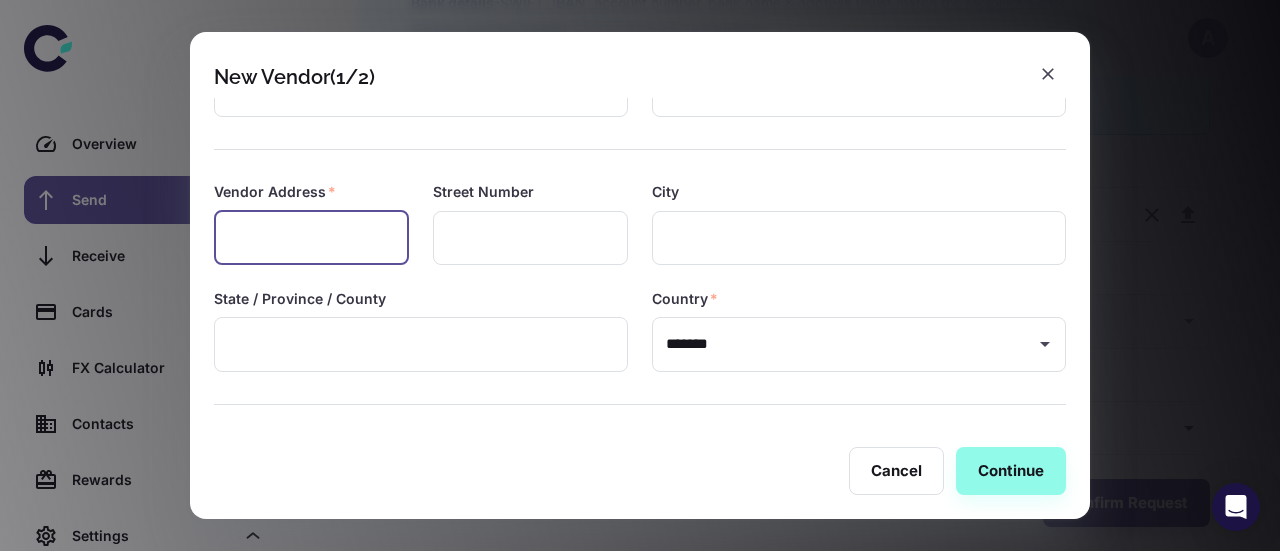 scroll, scrollTop: 200, scrollLeft: 0, axis: vertical 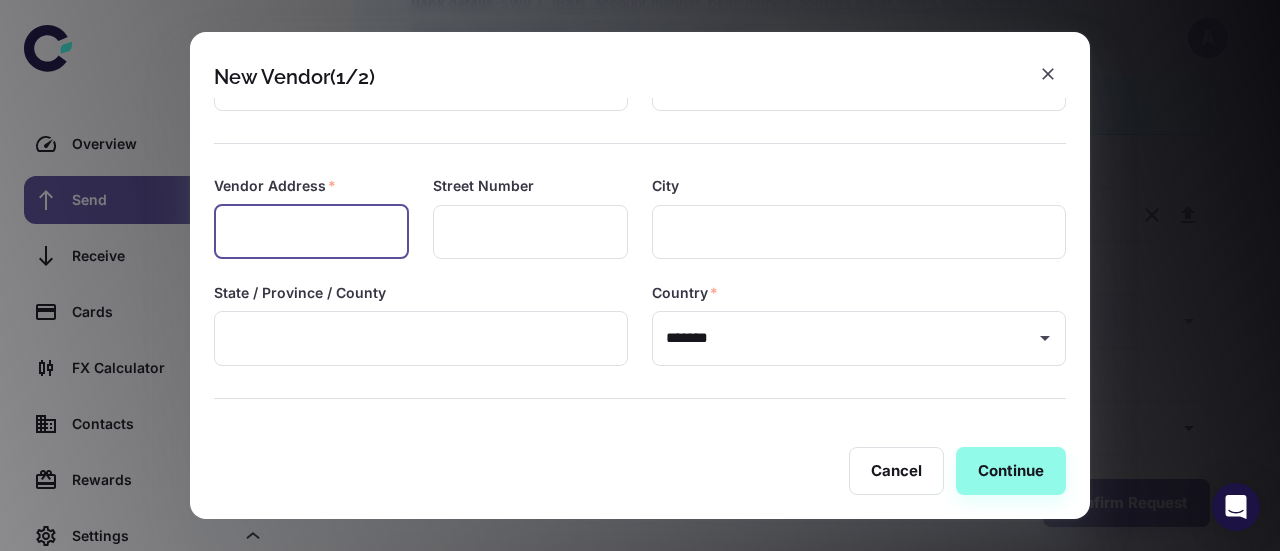 paste on "**********" 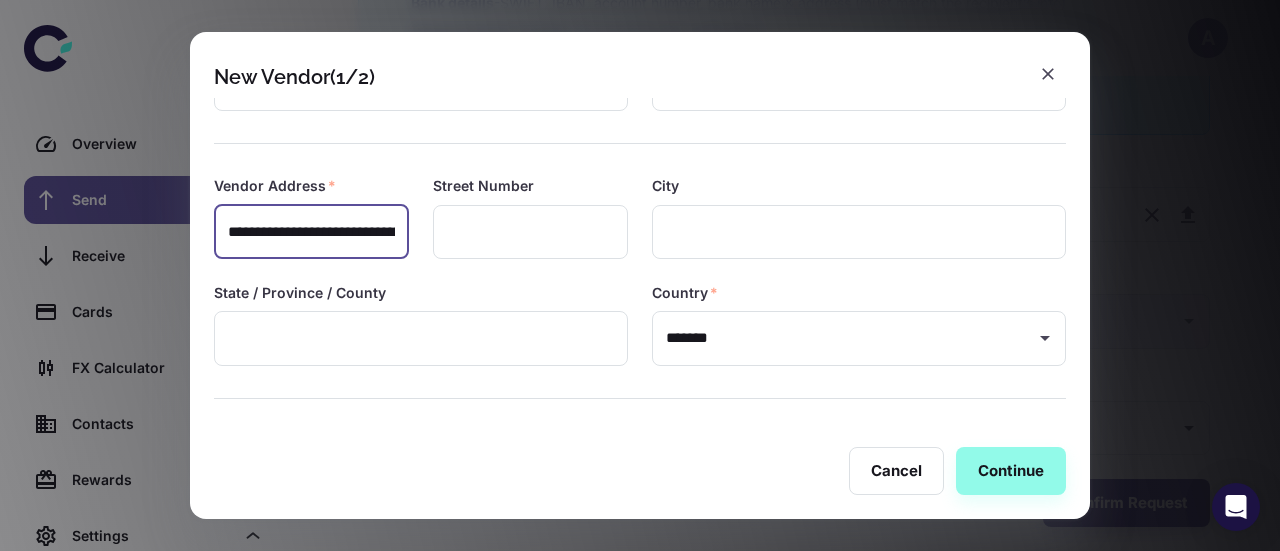 scroll, scrollTop: 0, scrollLeft: 384, axis: horizontal 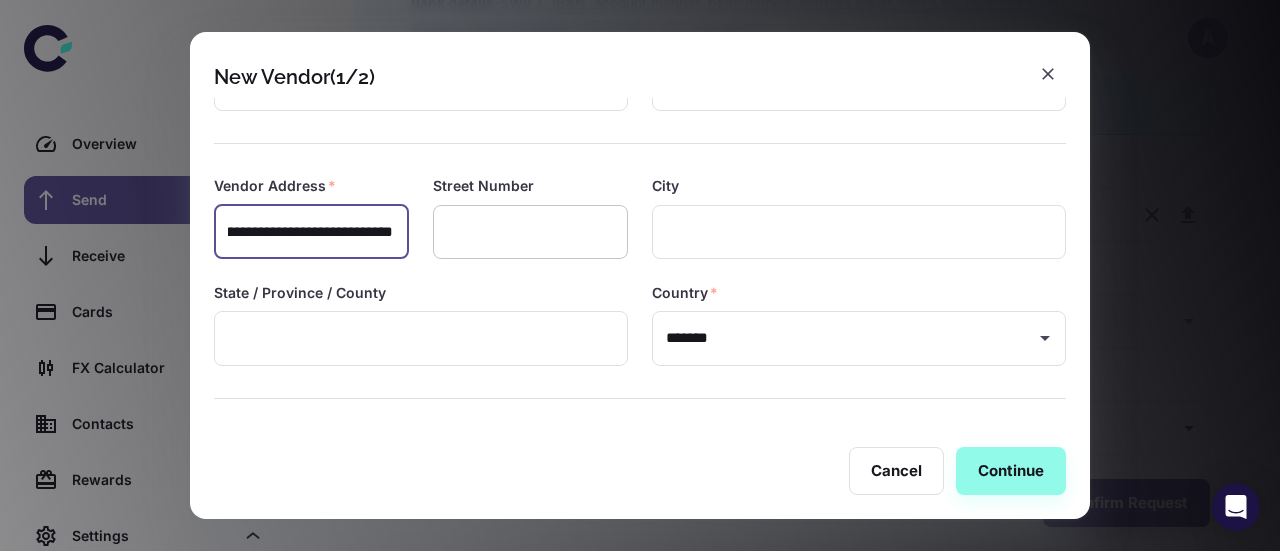 type on "**********" 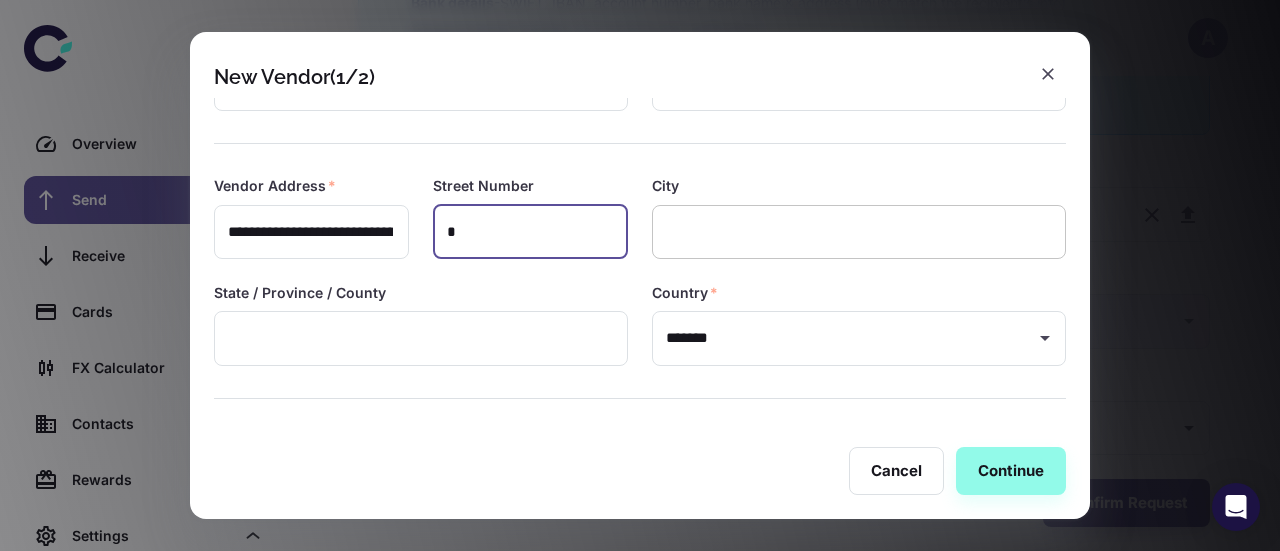 type on "*" 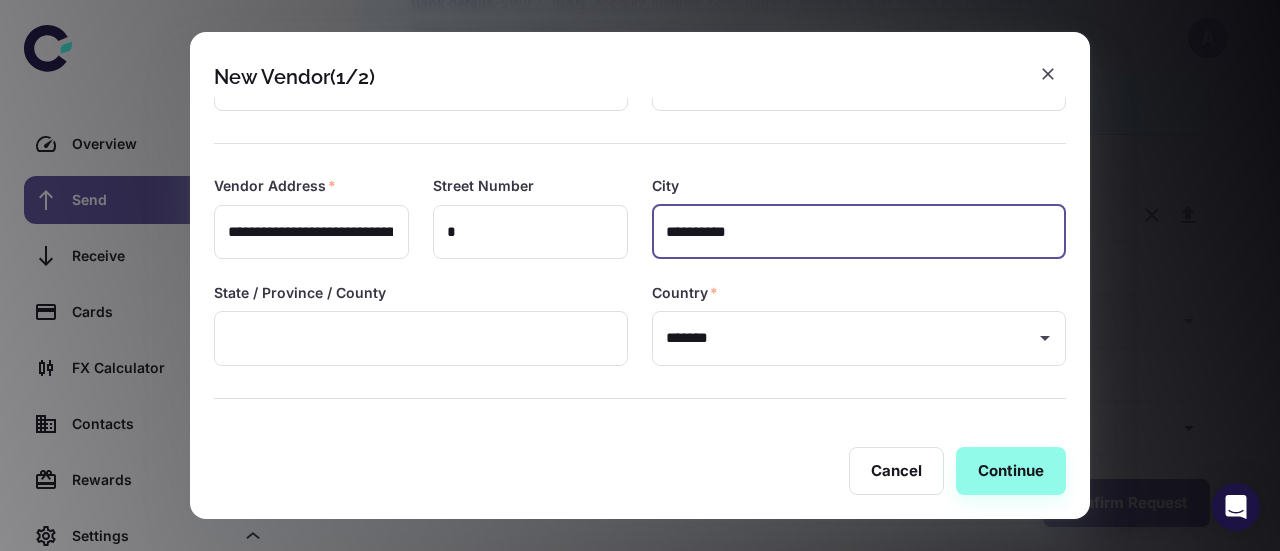 drag, startPoint x: 759, startPoint y: 229, endPoint x: 657, endPoint y: 234, distance: 102.122475 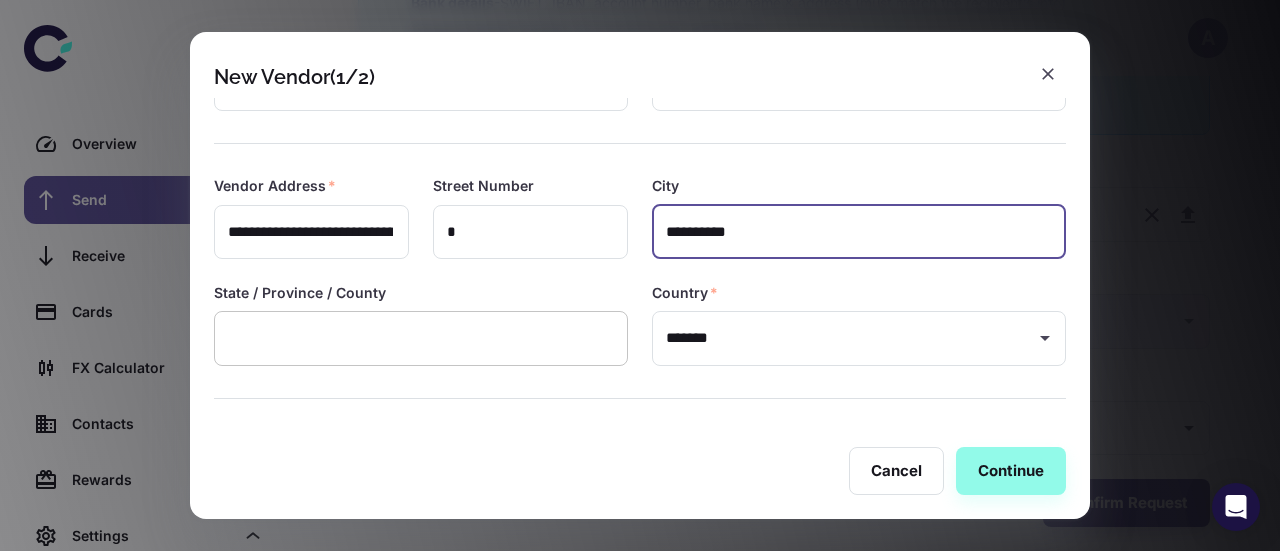 type on "**********" 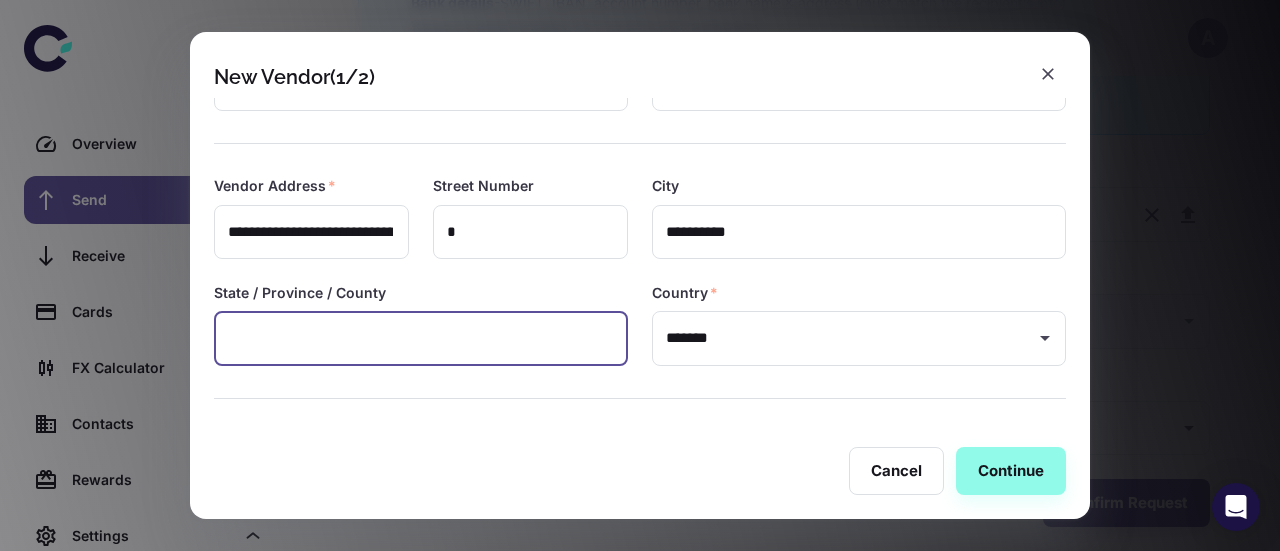 paste on "**********" 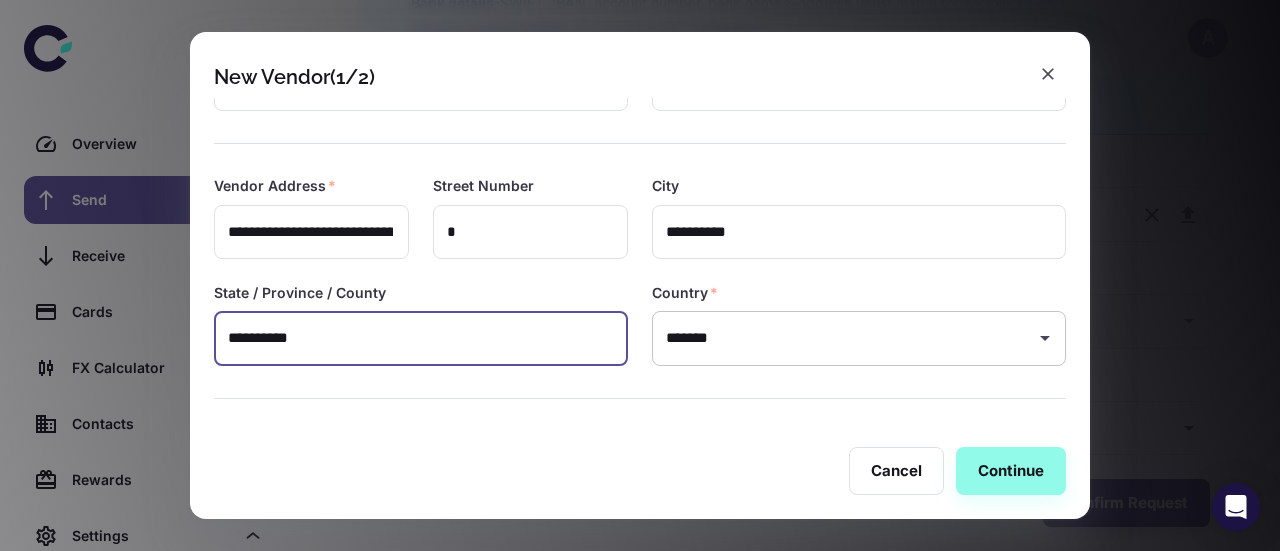 type on "**********" 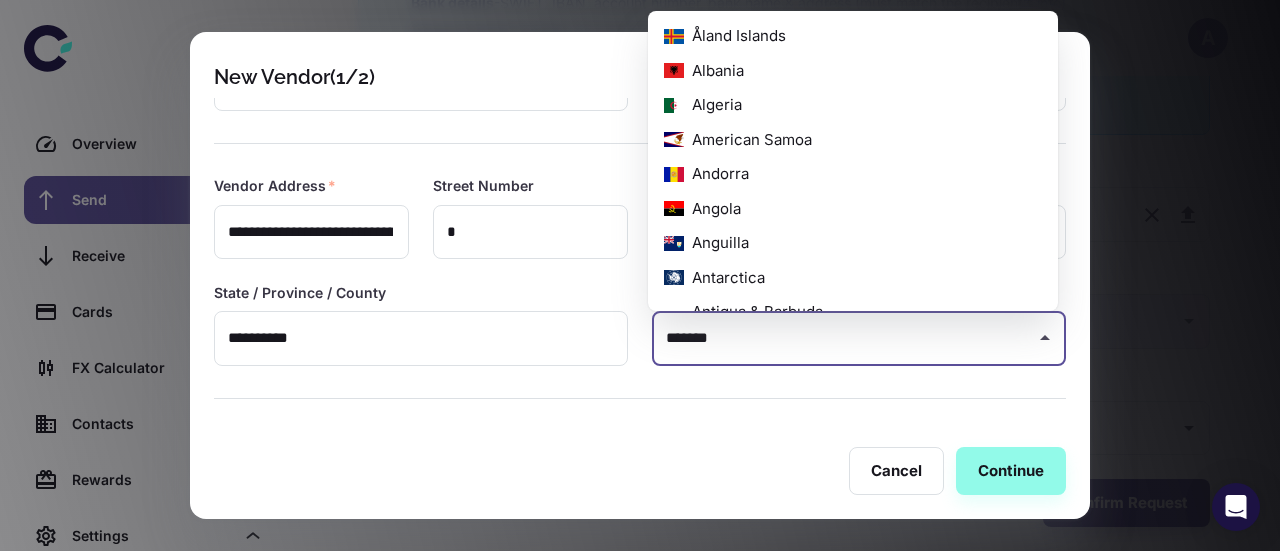 click on "*******" at bounding box center [844, 338] 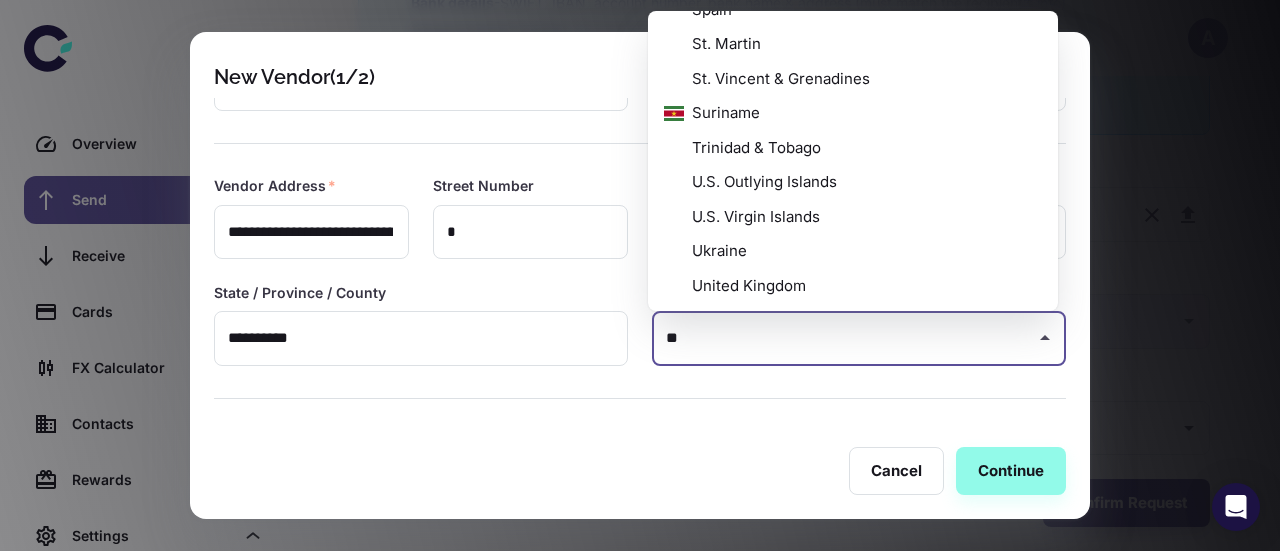 scroll, scrollTop: 0, scrollLeft: 0, axis: both 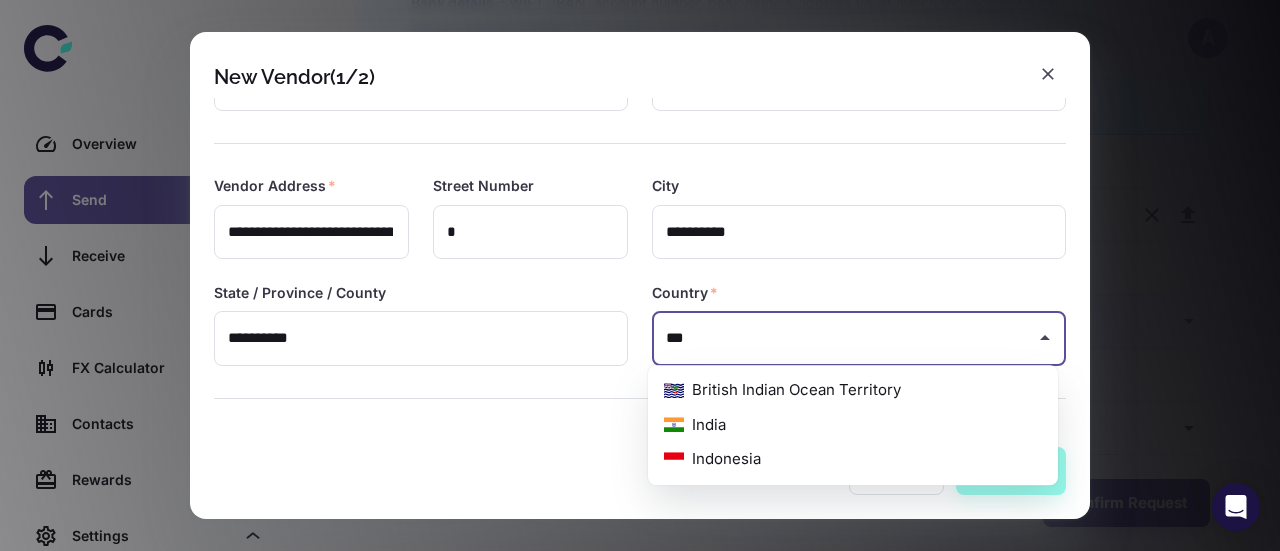 click on "India" at bounding box center (853, 425) 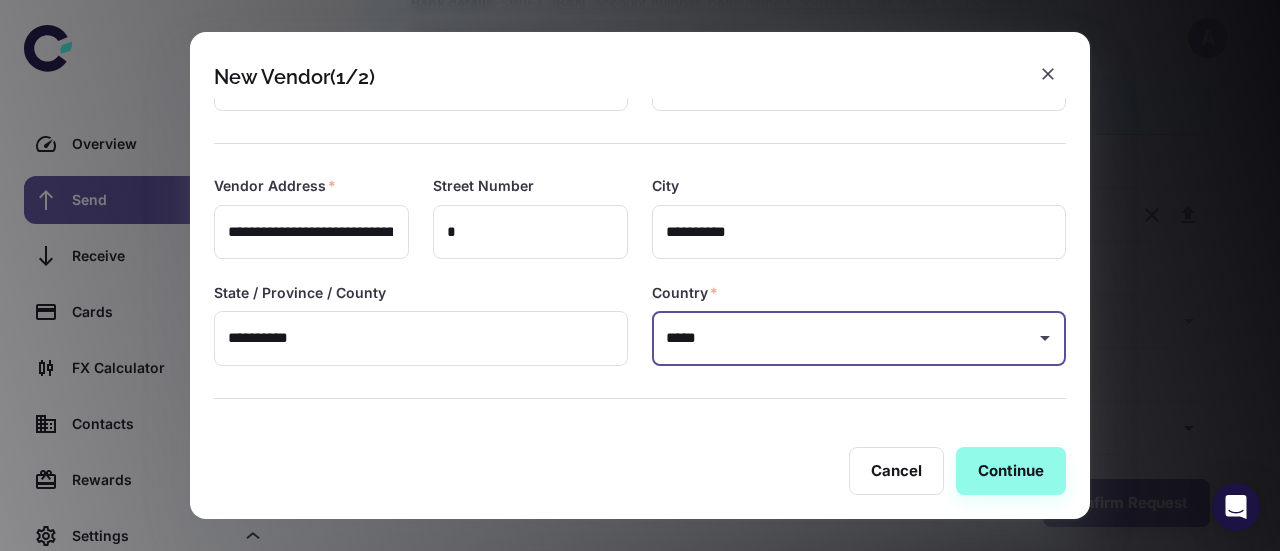 scroll, scrollTop: 313, scrollLeft: 0, axis: vertical 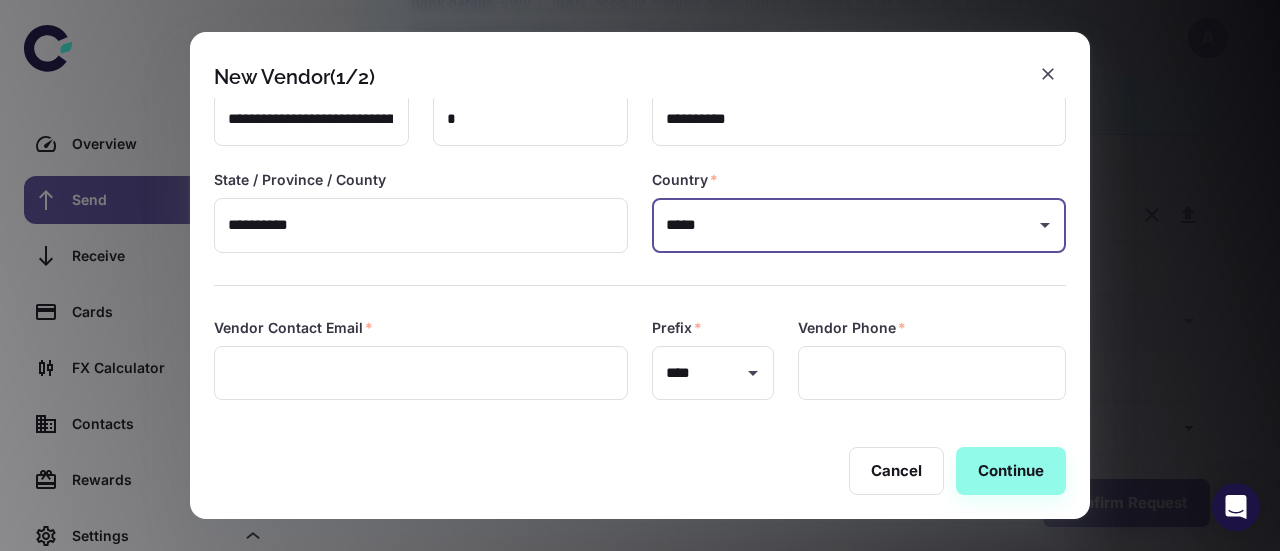 click on "***** ​" at bounding box center (859, 225) 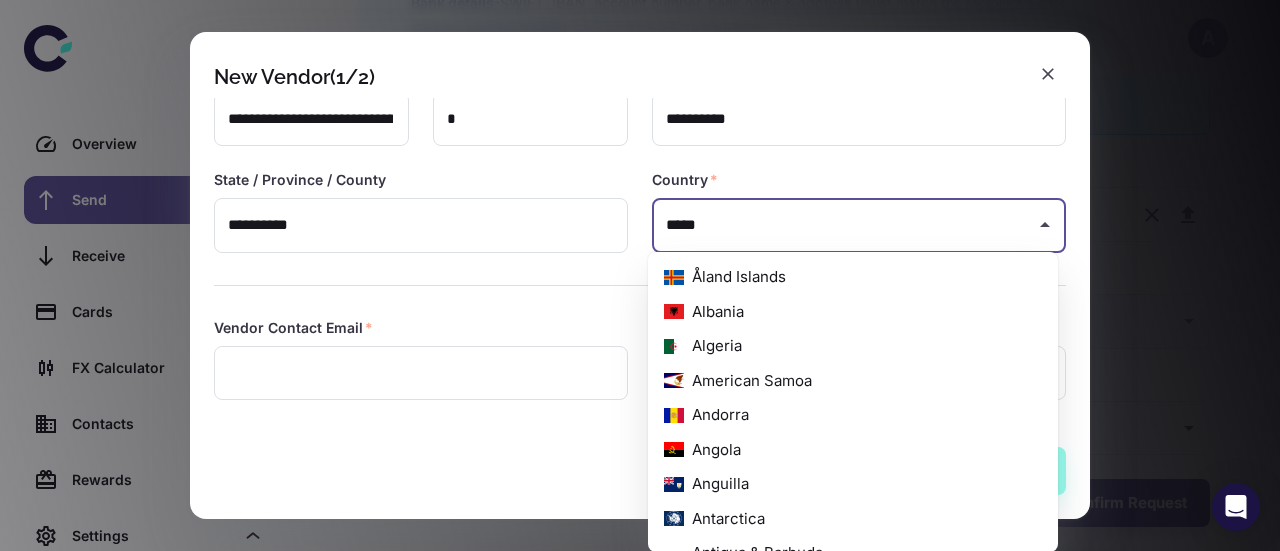 scroll, scrollTop: 3228, scrollLeft: 0, axis: vertical 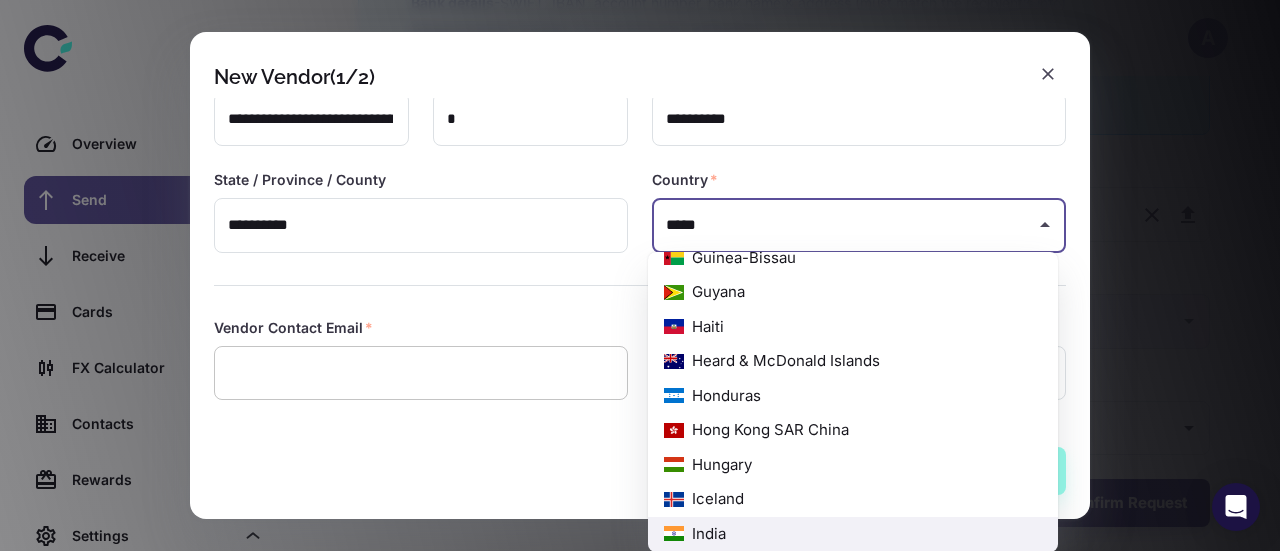 type on "*****" 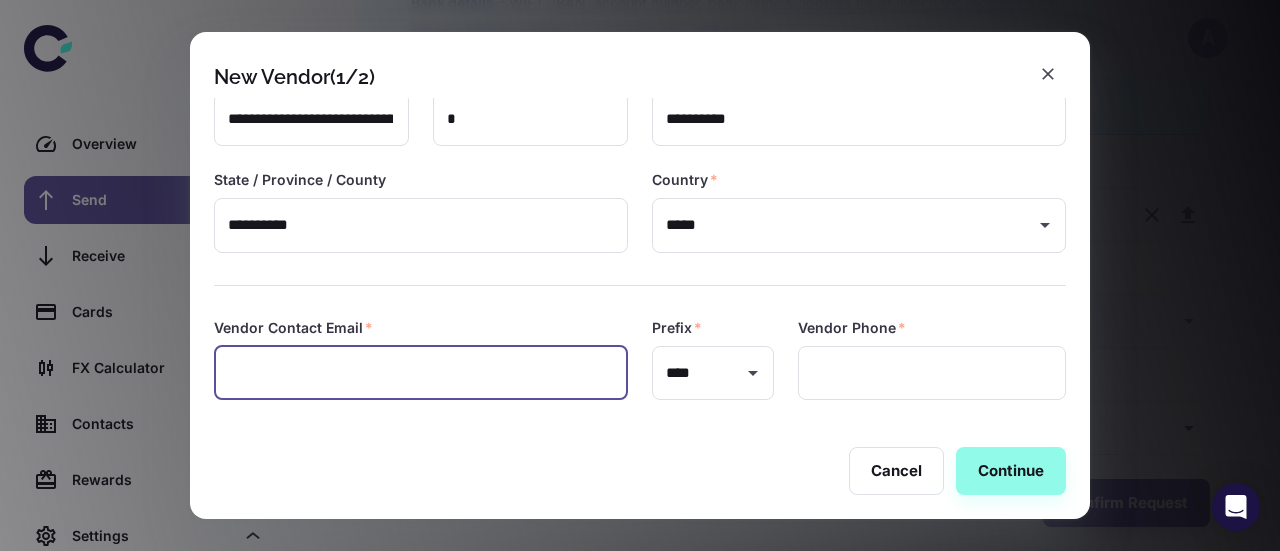 paste on "**********" 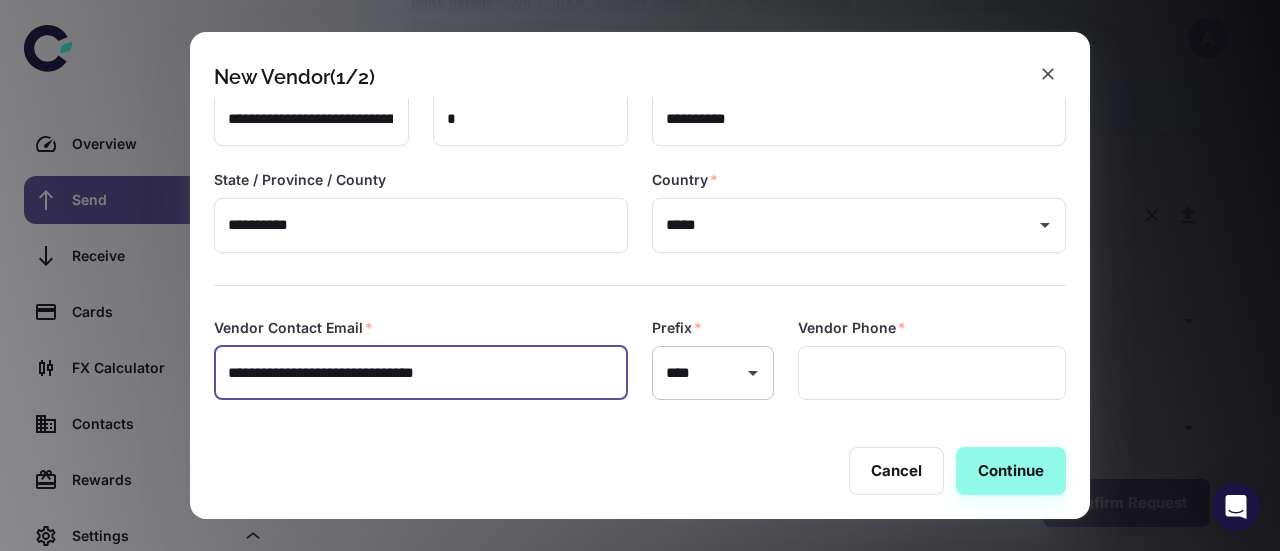 type on "**********" 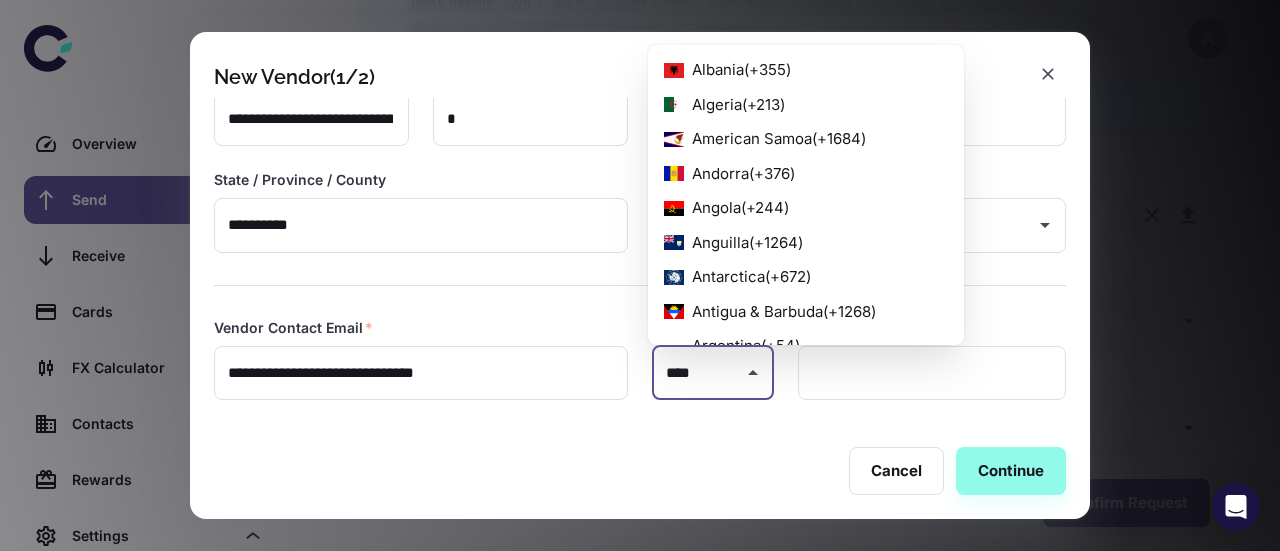 click on "****" at bounding box center (698, 373) 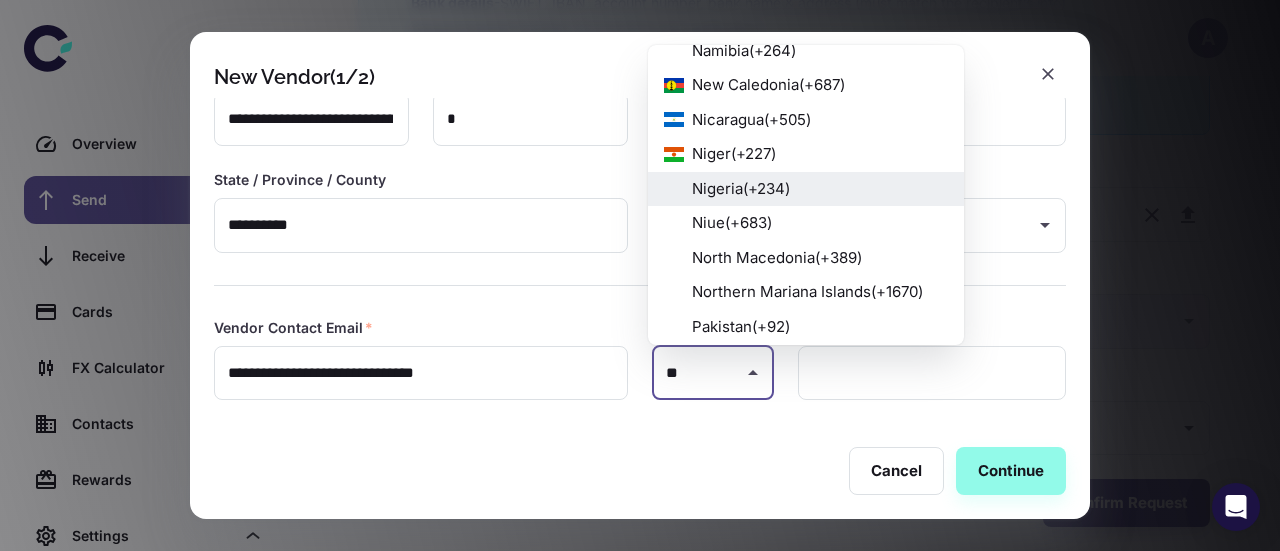 scroll, scrollTop: 0, scrollLeft: 0, axis: both 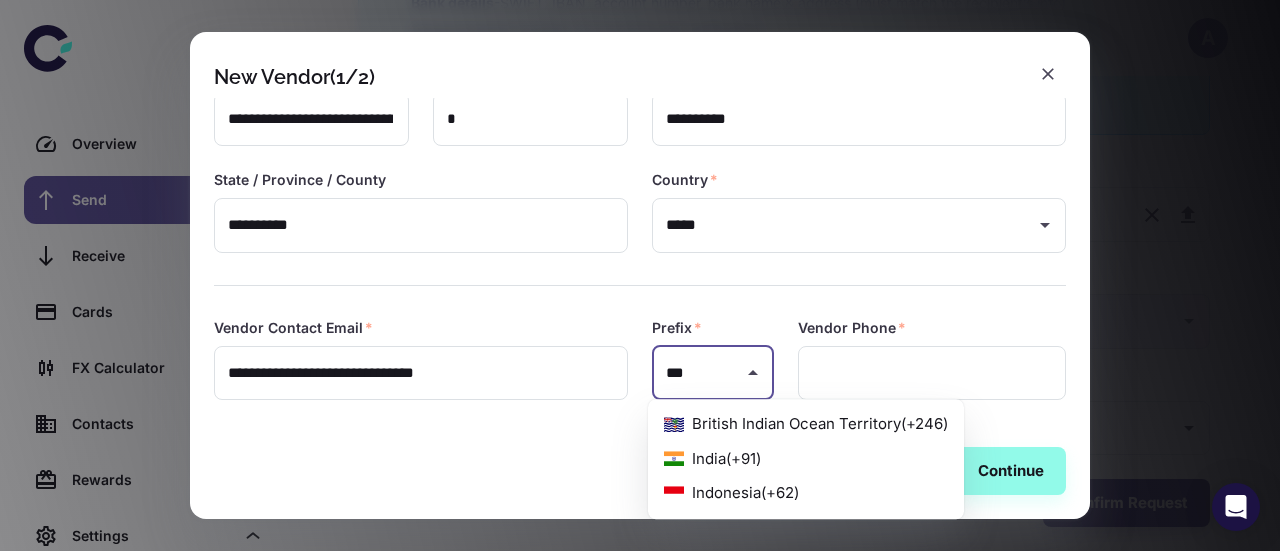 click on "India  ( +91 )" at bounding box center [806, 459] 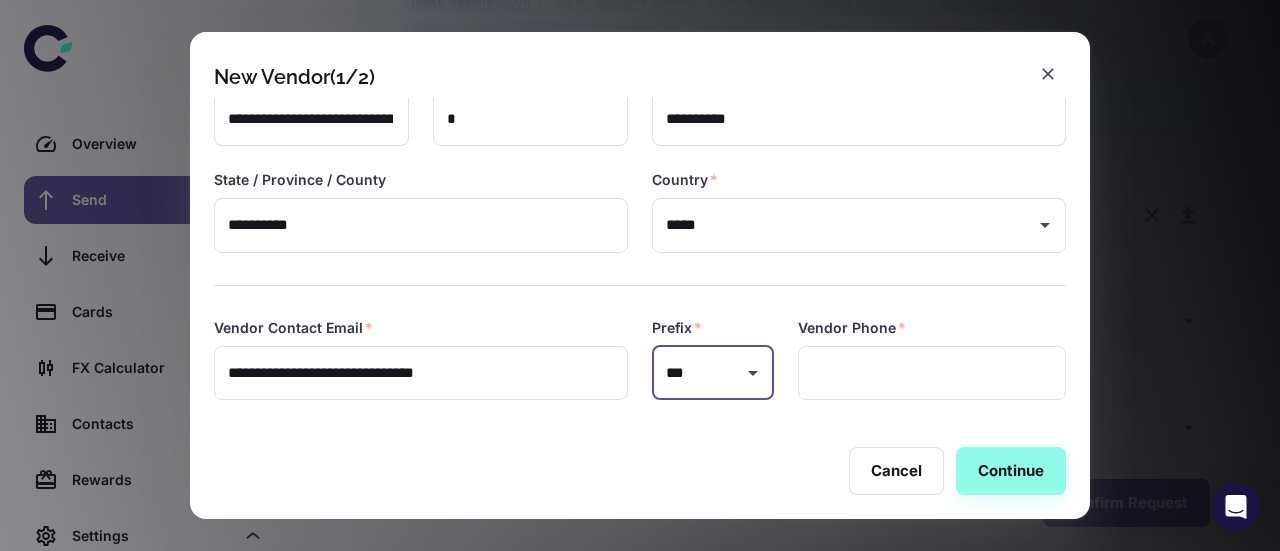 type on "***" 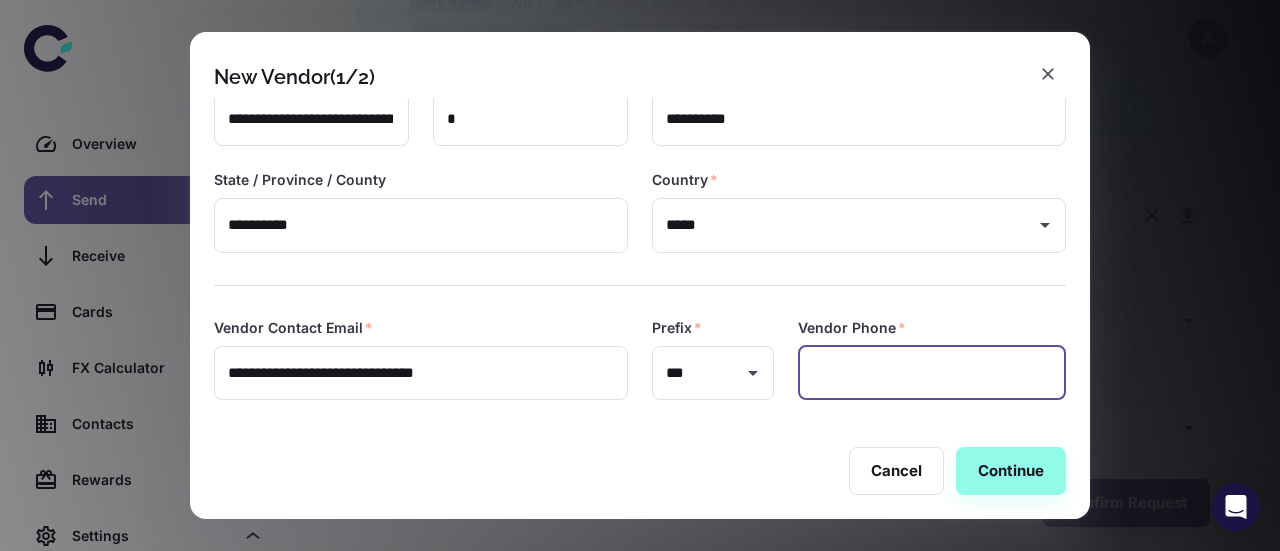 click at bounding box center [932, 373] 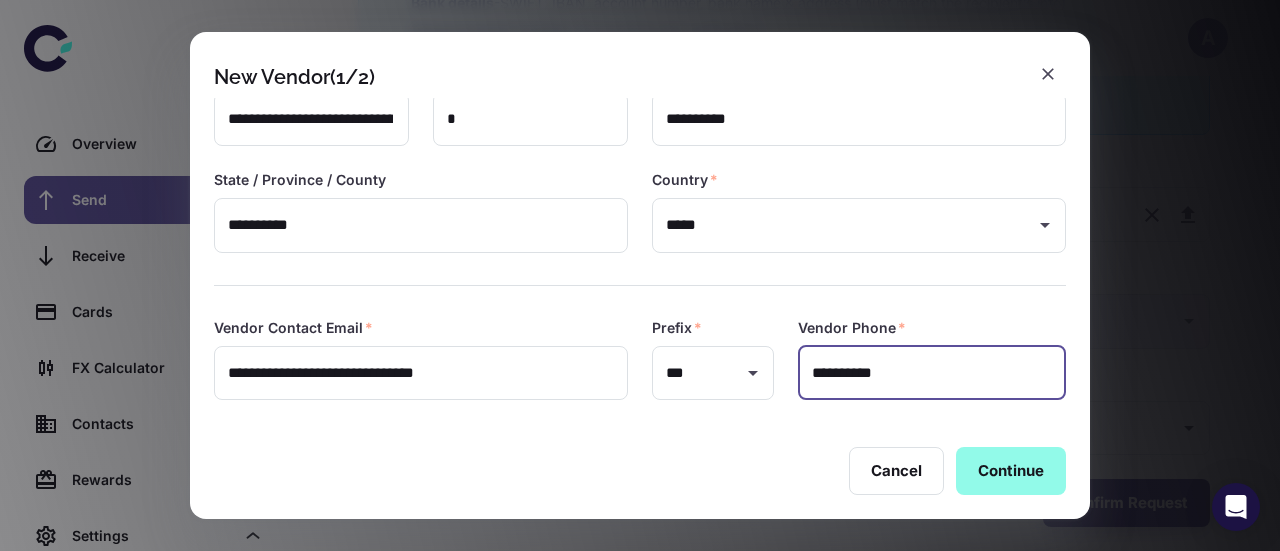type on "**********" 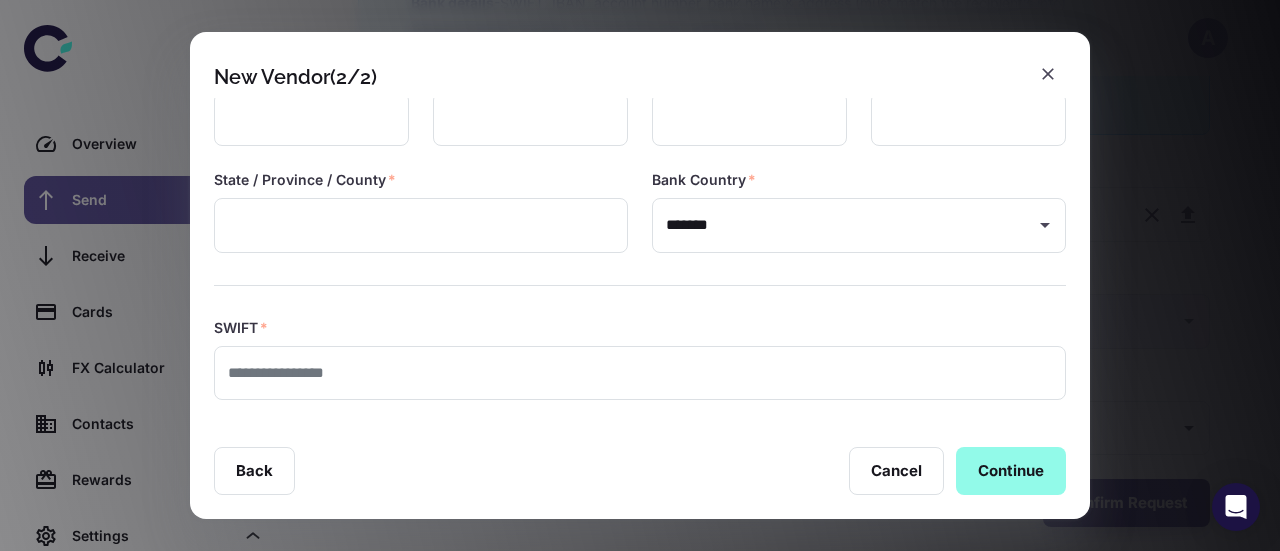 type on "**********" 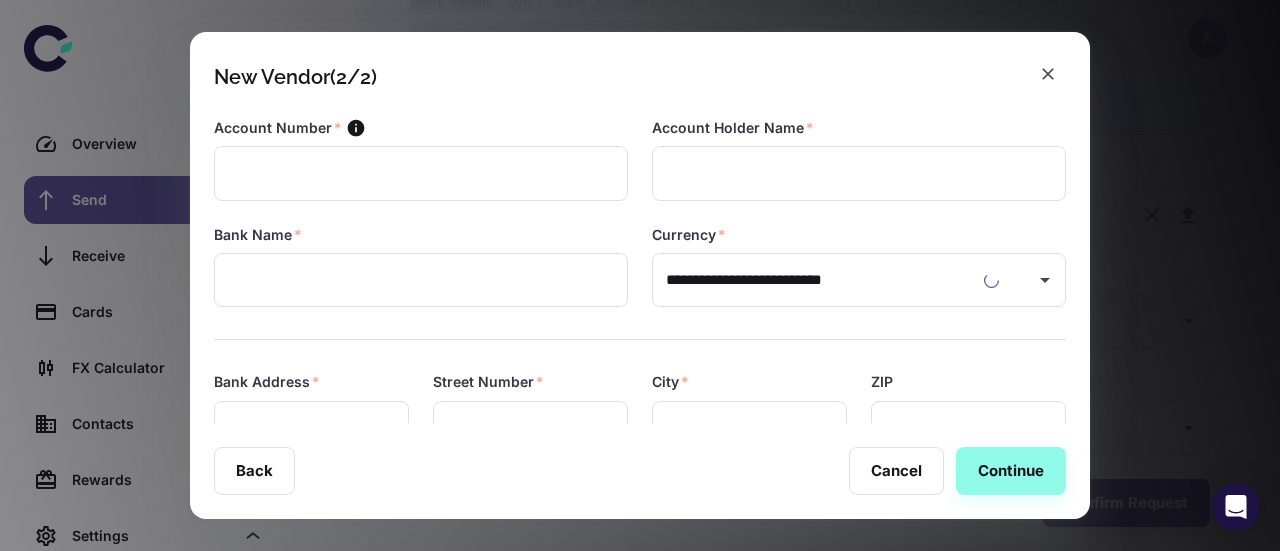 scroll, scrollTop: 0, scrollLeft: 0, axis: both 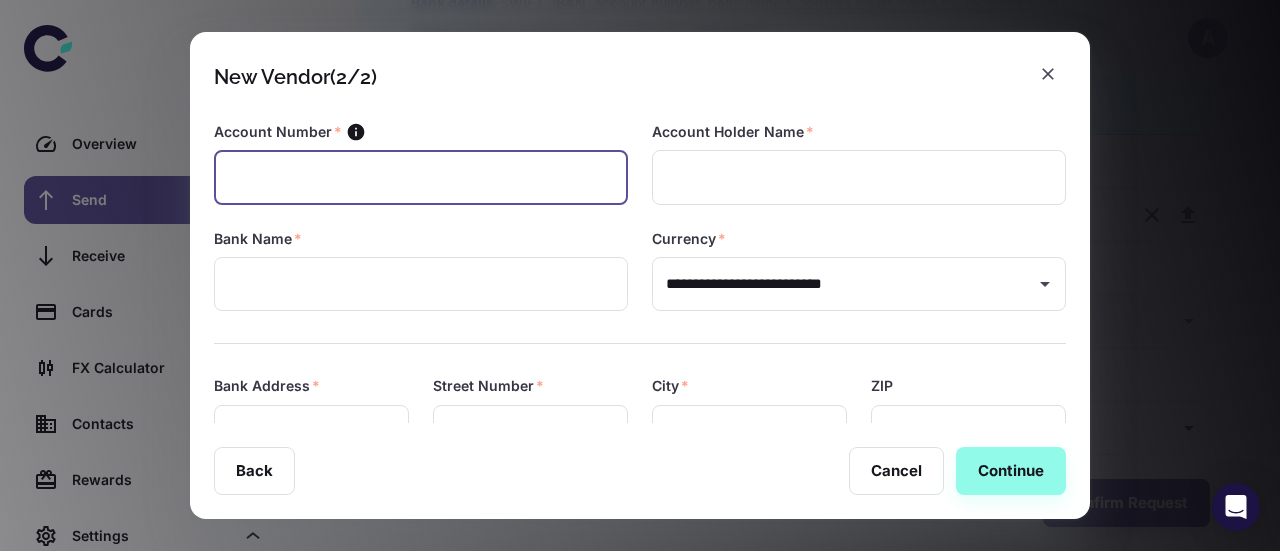 click at bounding box center (421, 177) 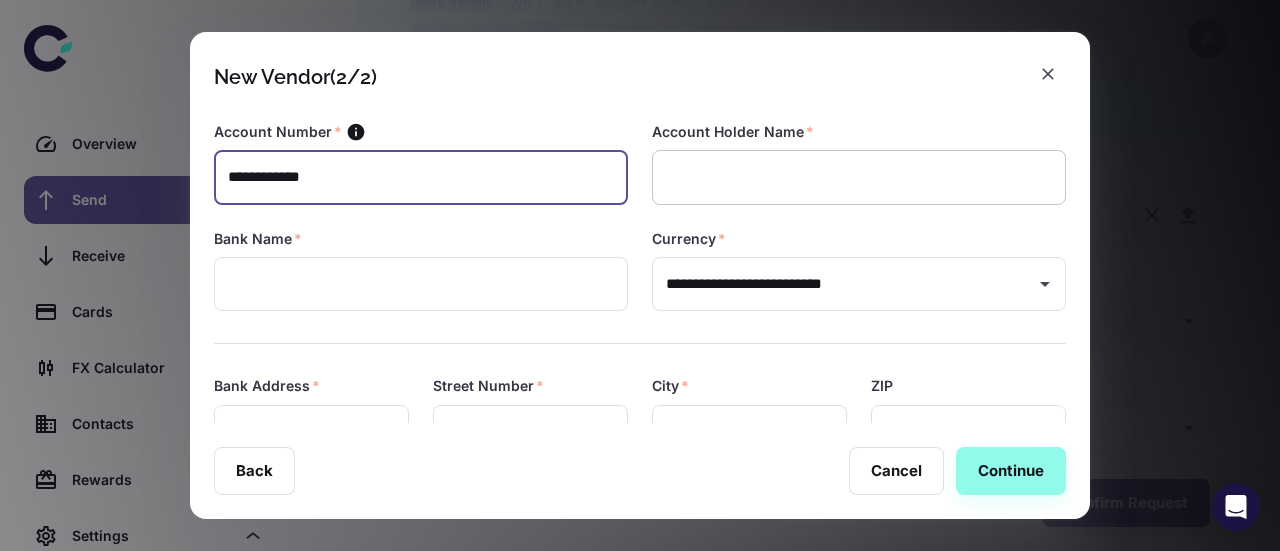 type on "**********" 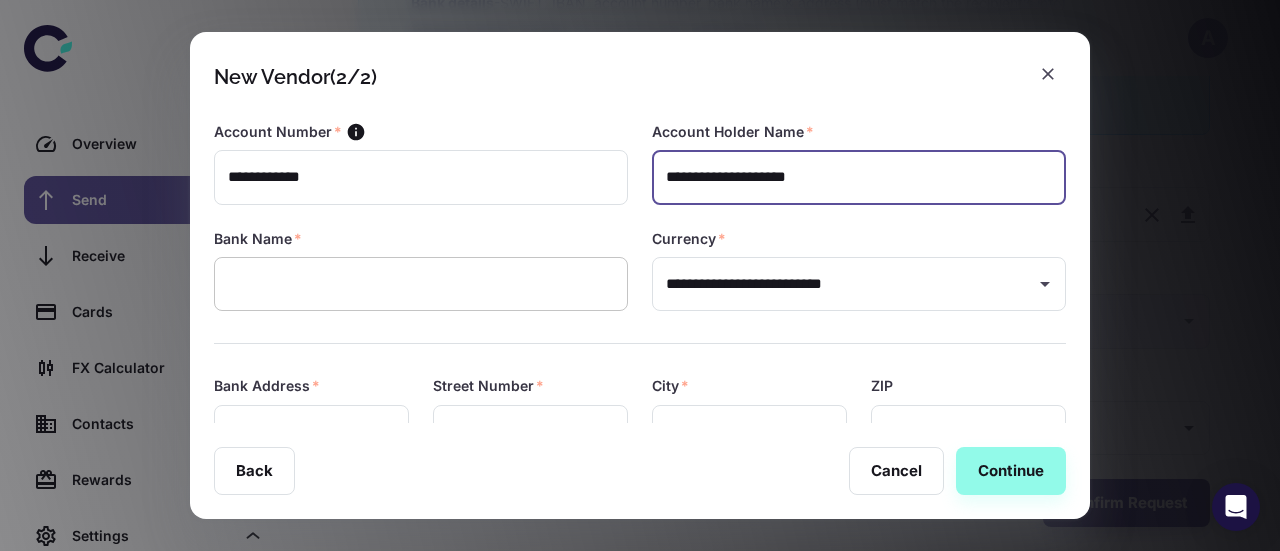 type on "**********" 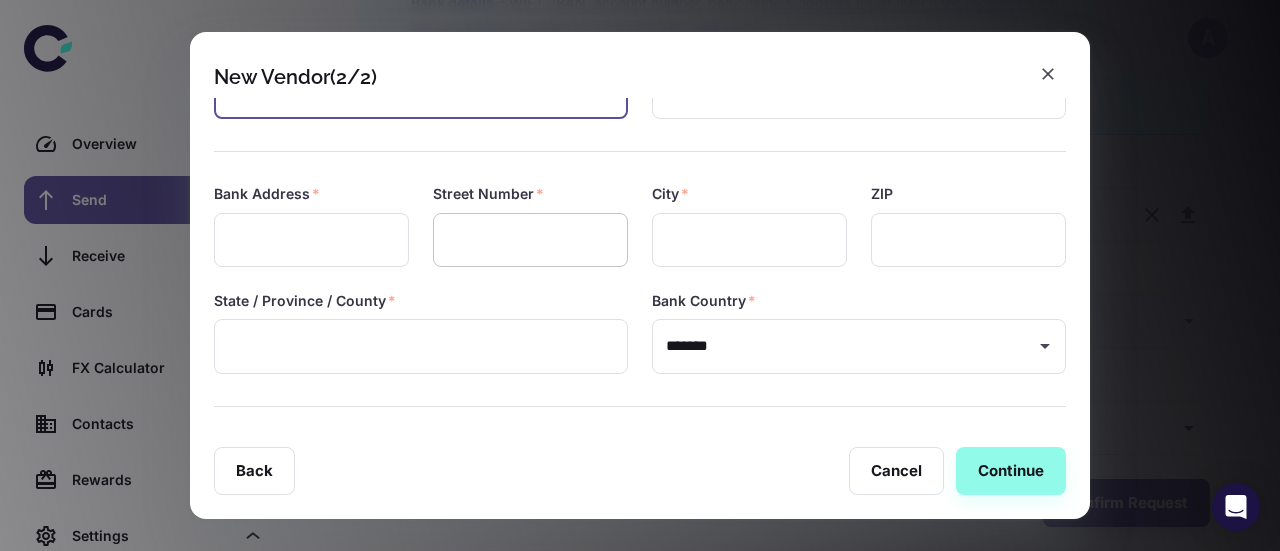 scroll, scrollTop: 200, scrollLeft: 0, axis: vertical 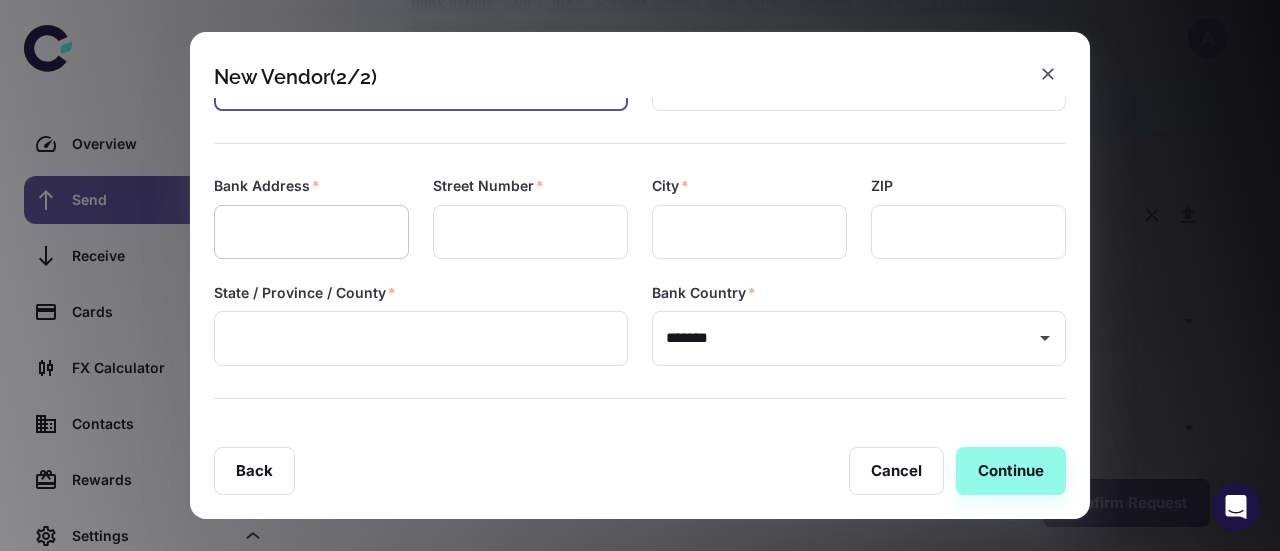 type on "**********" 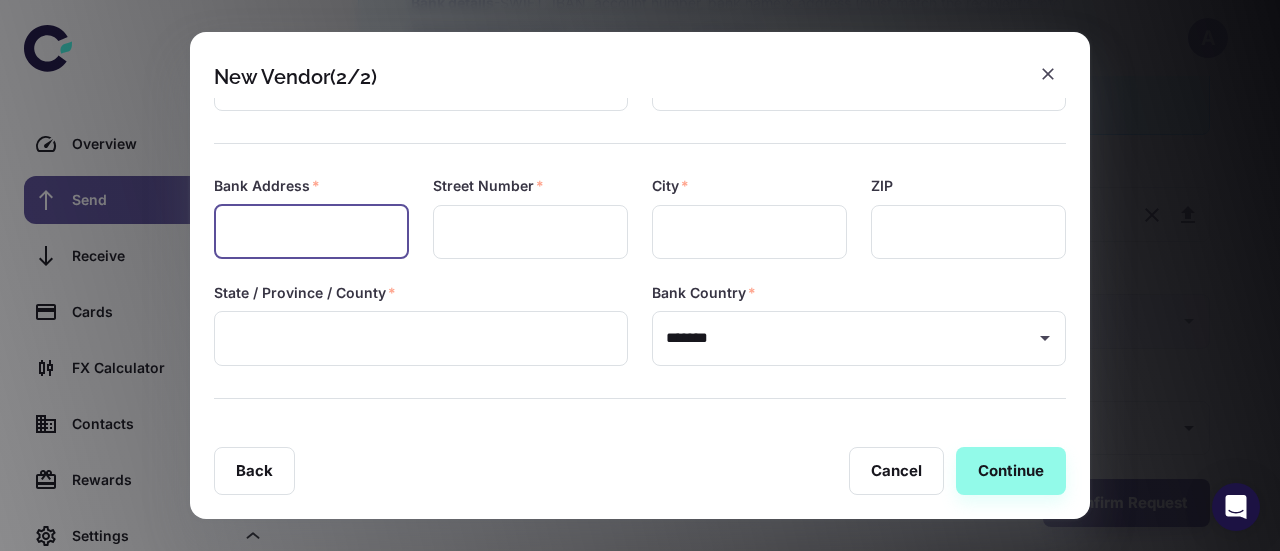 click at bounding box center (311, 232) 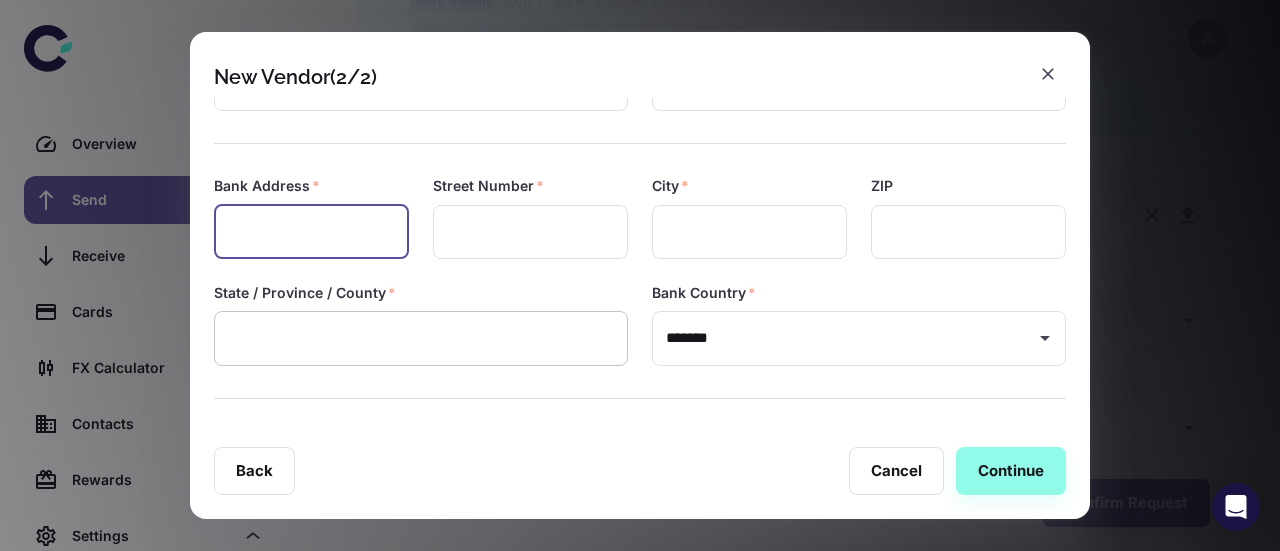 paste on "**********" 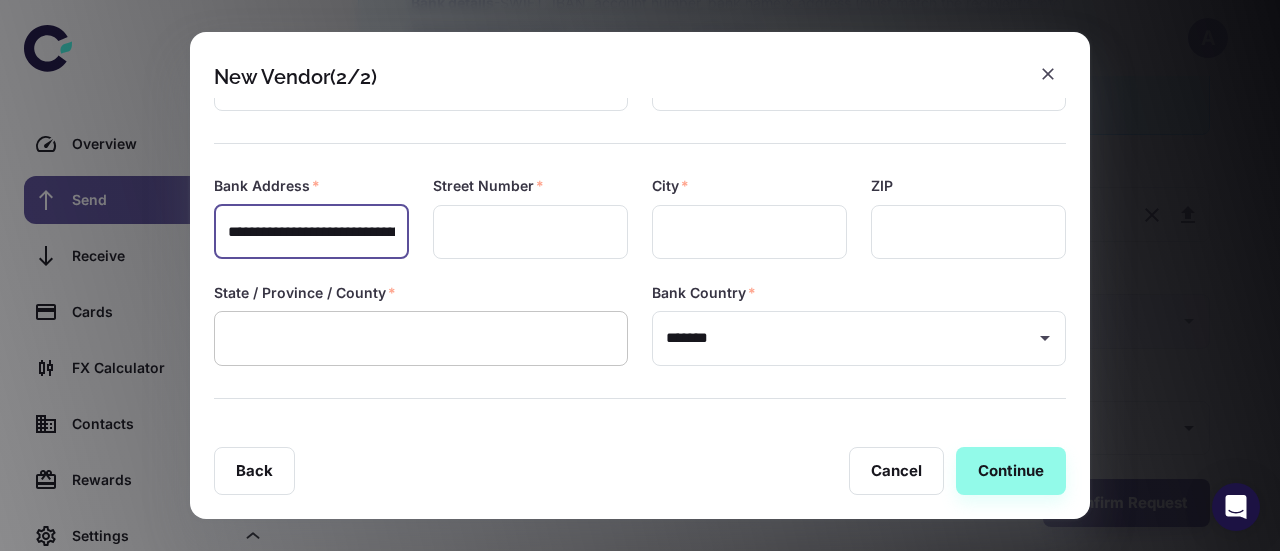 scroll, scrollTop: 0, scrollLeft: 85, axis: horizontal 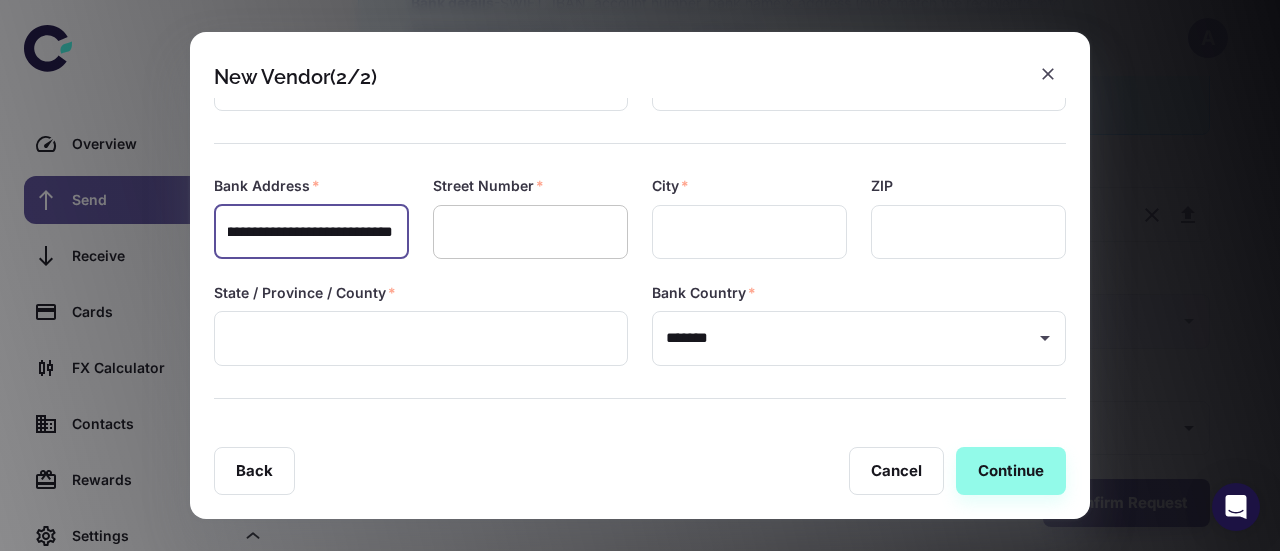 type on "**********" 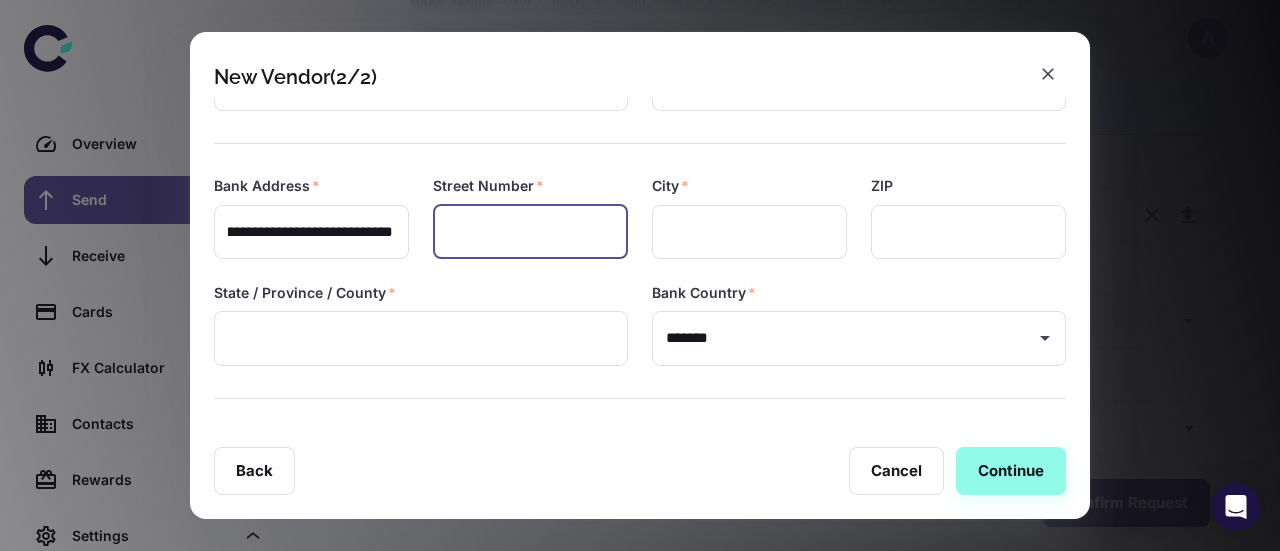scroll, scrollTop: 0, scrollLeft: 0, axis: both 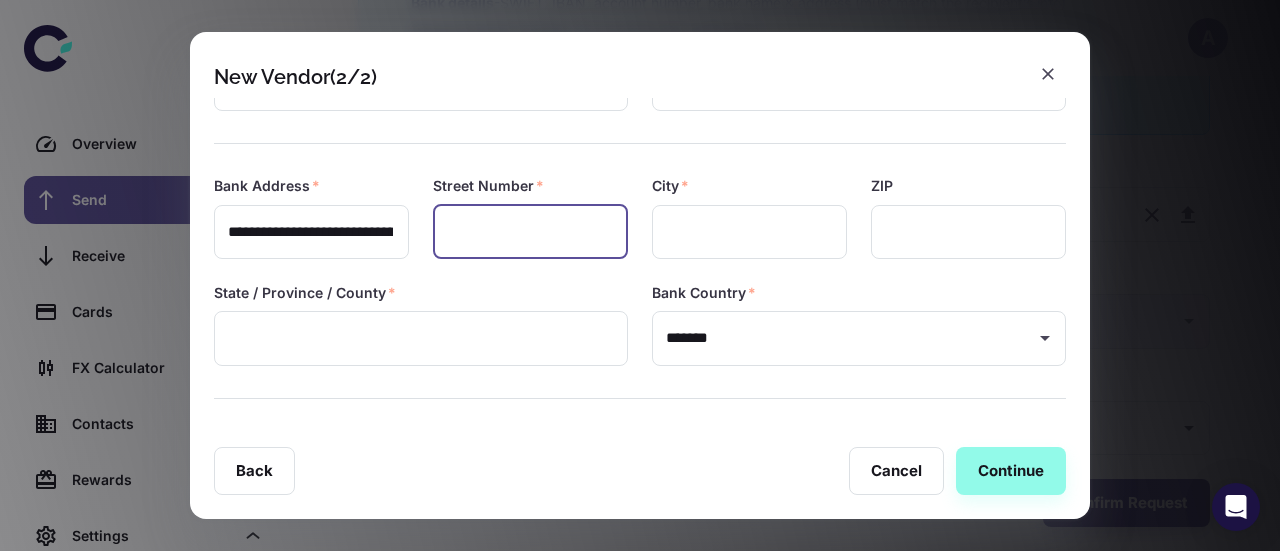 click at bounding box center (530, 232) 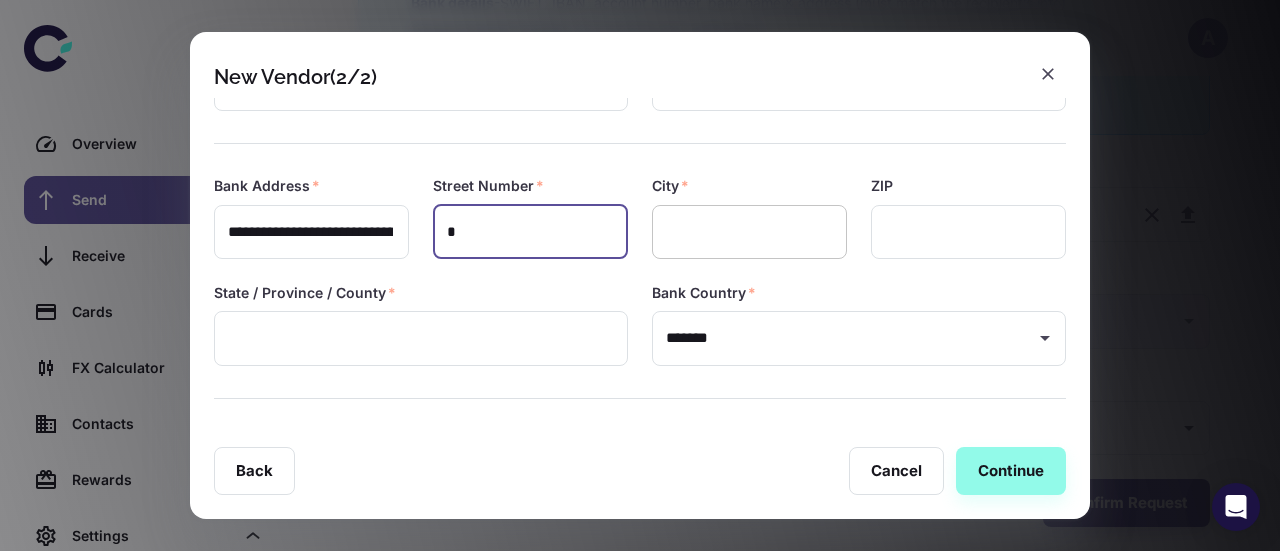 type on "*" 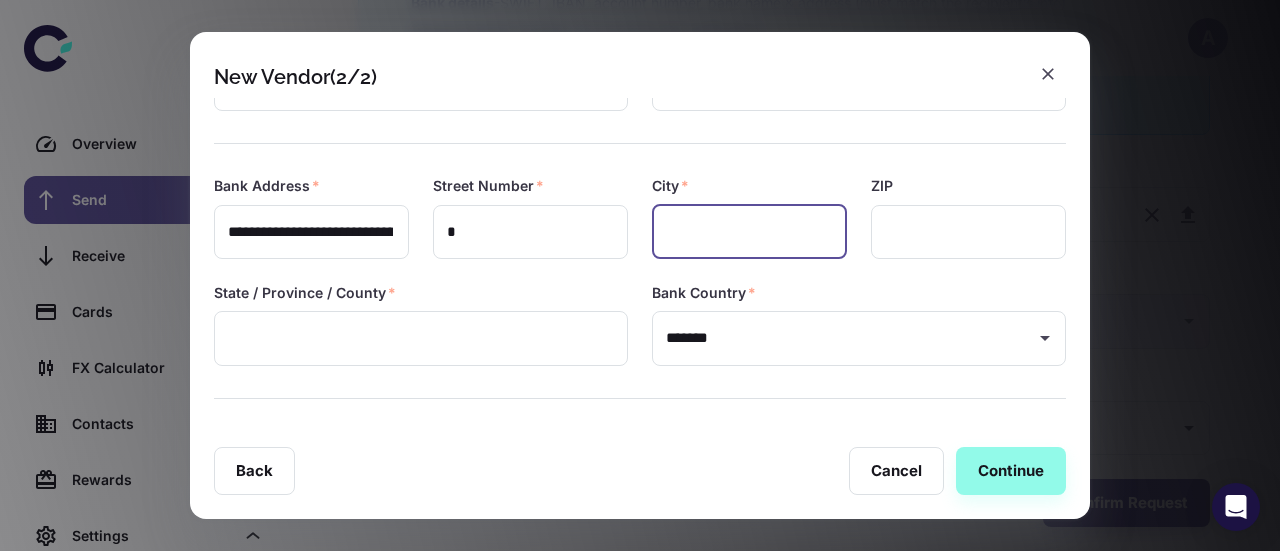 click at bounding box center [749, 232] 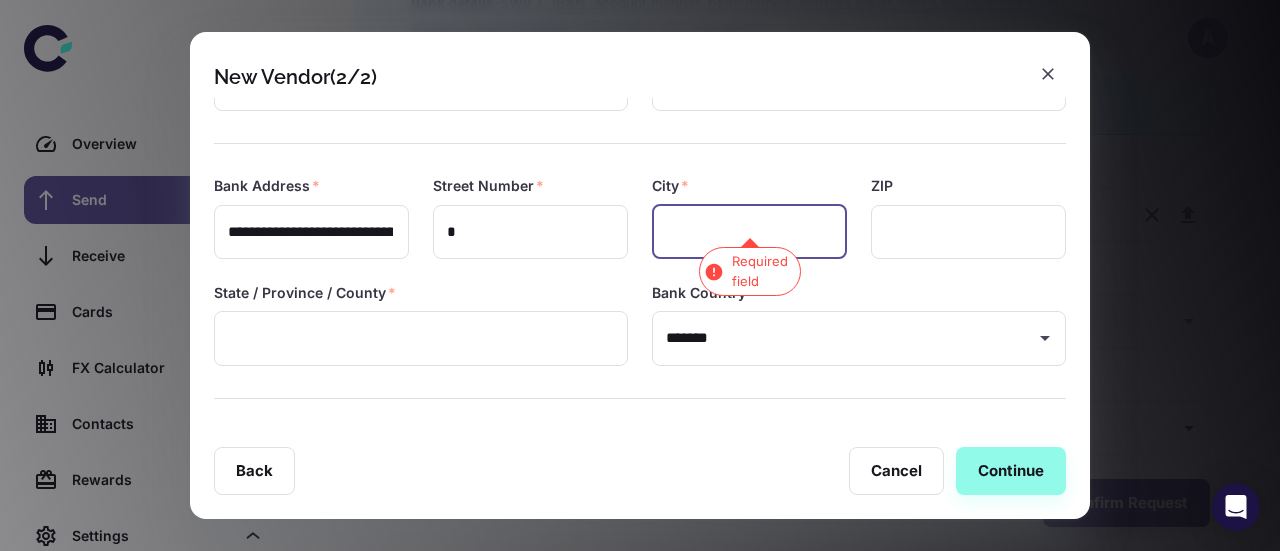 scroll, scrollTop: 0, scrollLeft: 0, axis: both 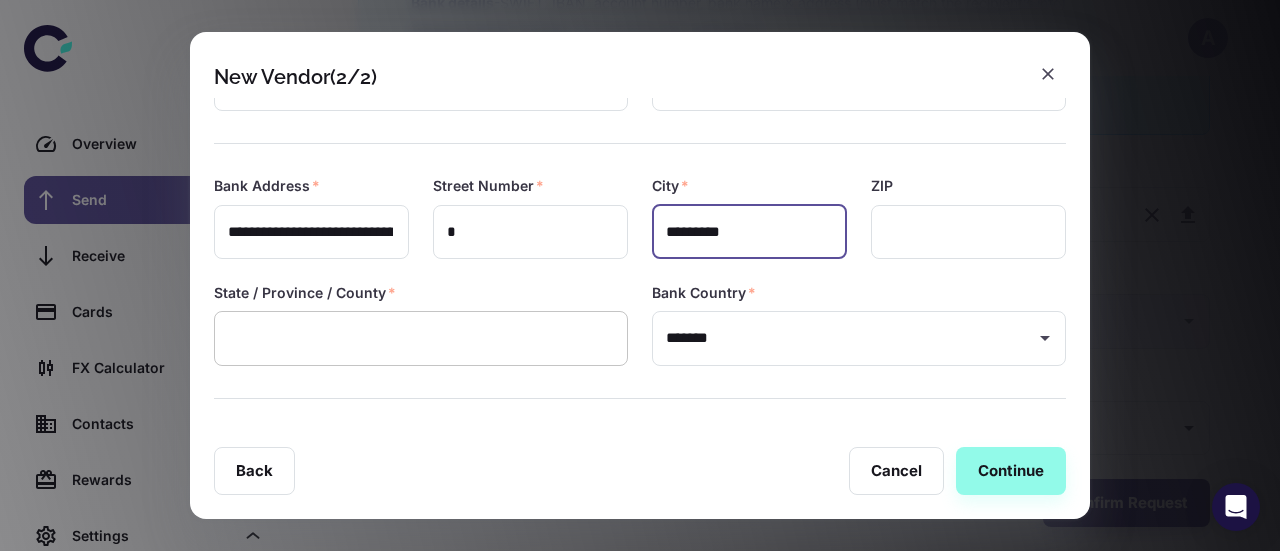 type on "*********" 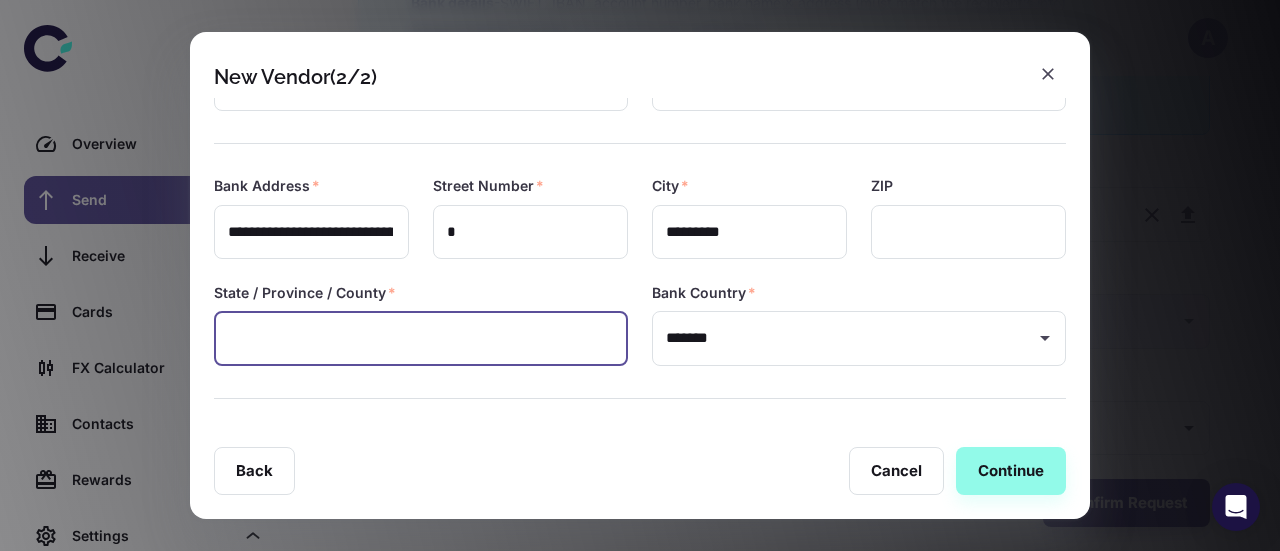 click at bounding box center [421, 338] 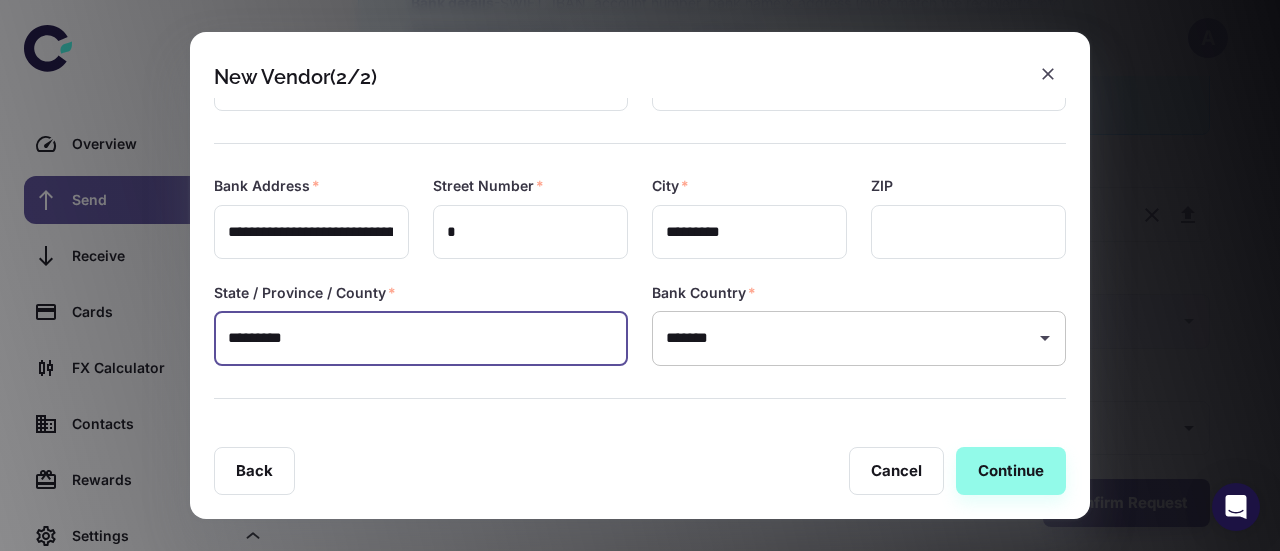 type on "*********" 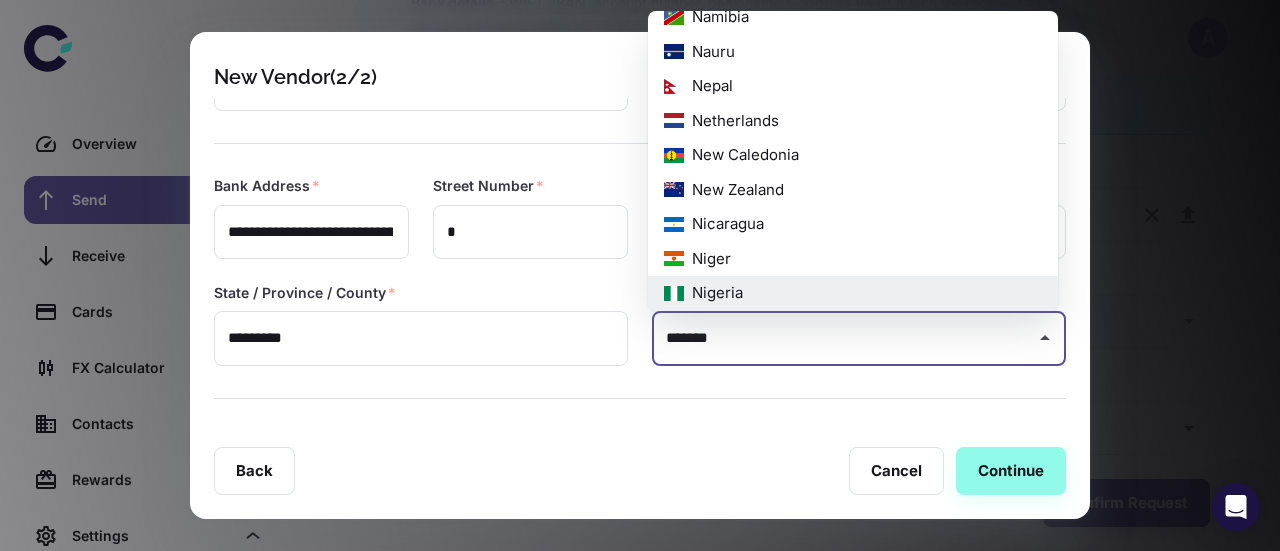 scroll, scrollTop: 0, scrollLeft: 0, axis: both 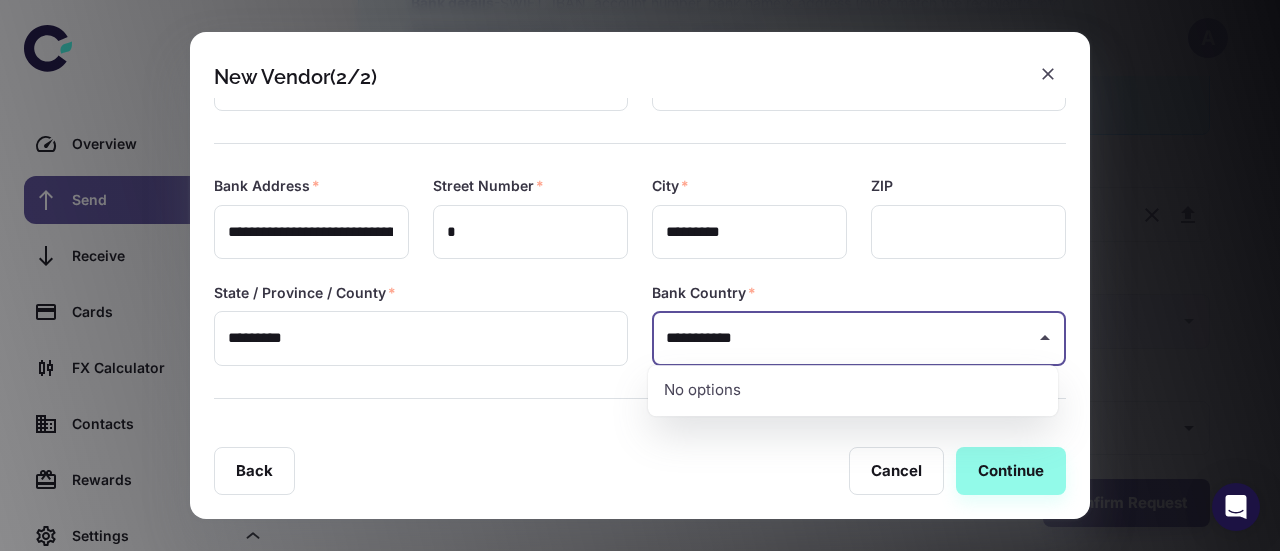 click on "**********" at bounding box center (844, 338) 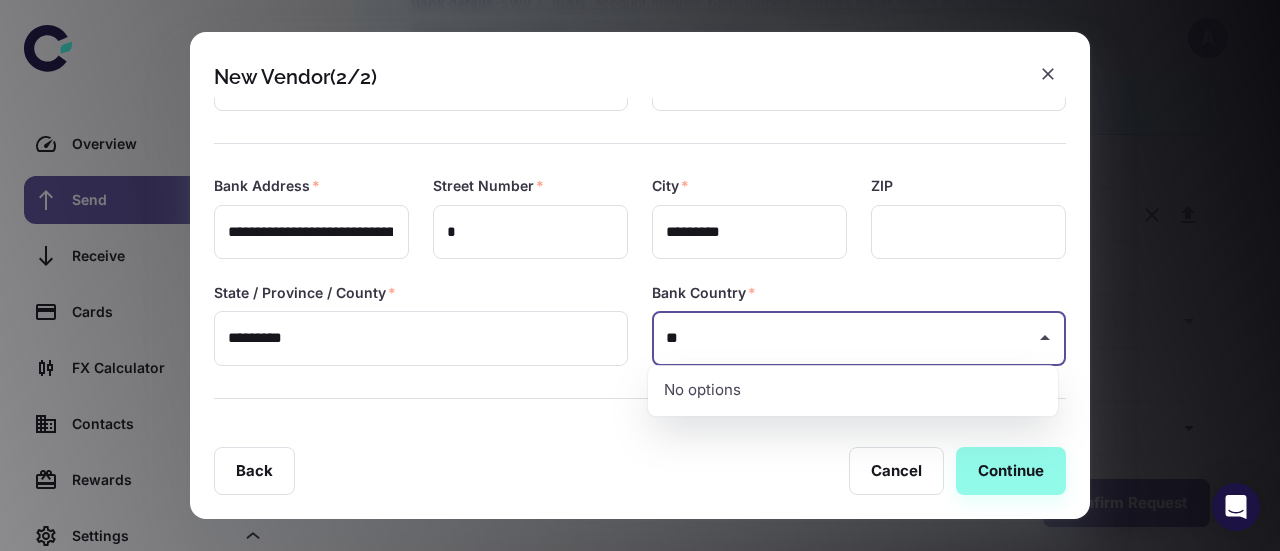 type on "*" 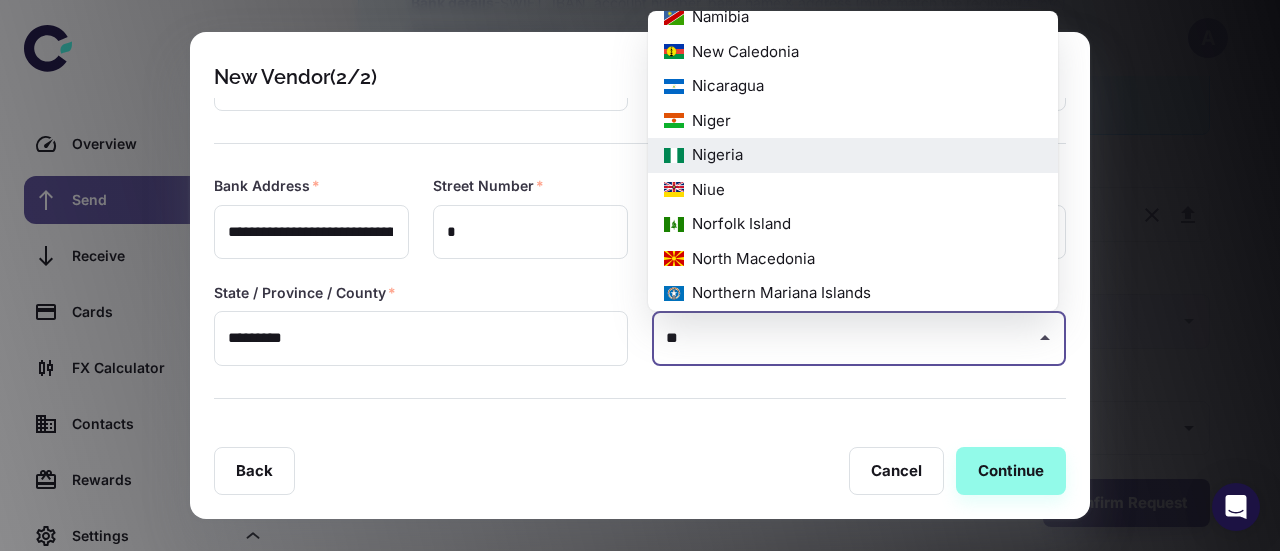 scroll, scrollTop: 0, scrollLeft: 0, axis: both 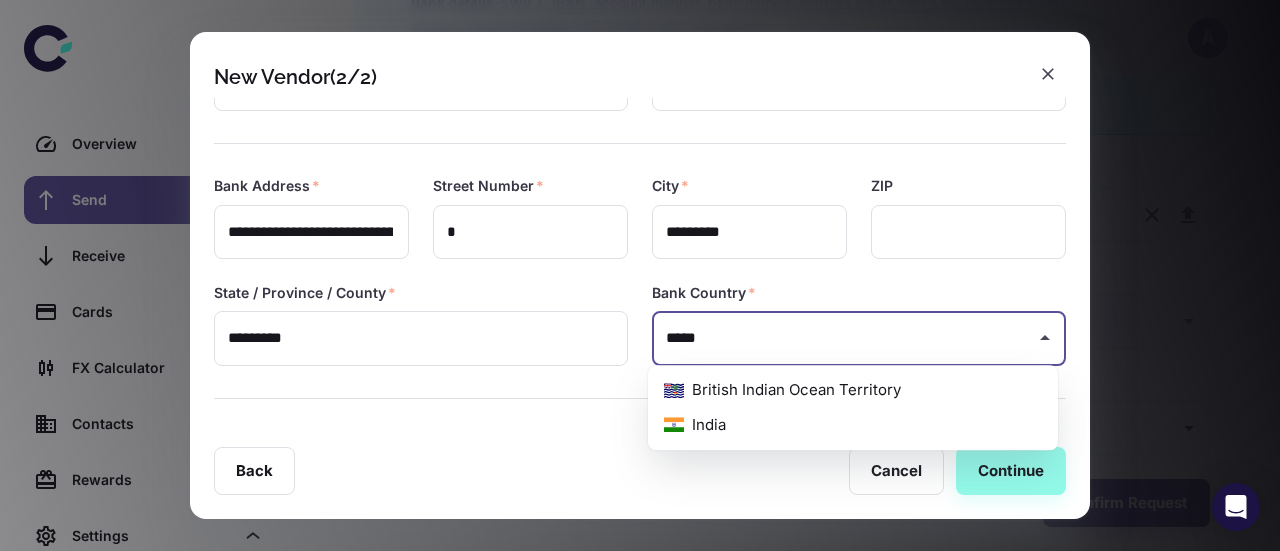 click on "India" at bounding box center [853, 425] 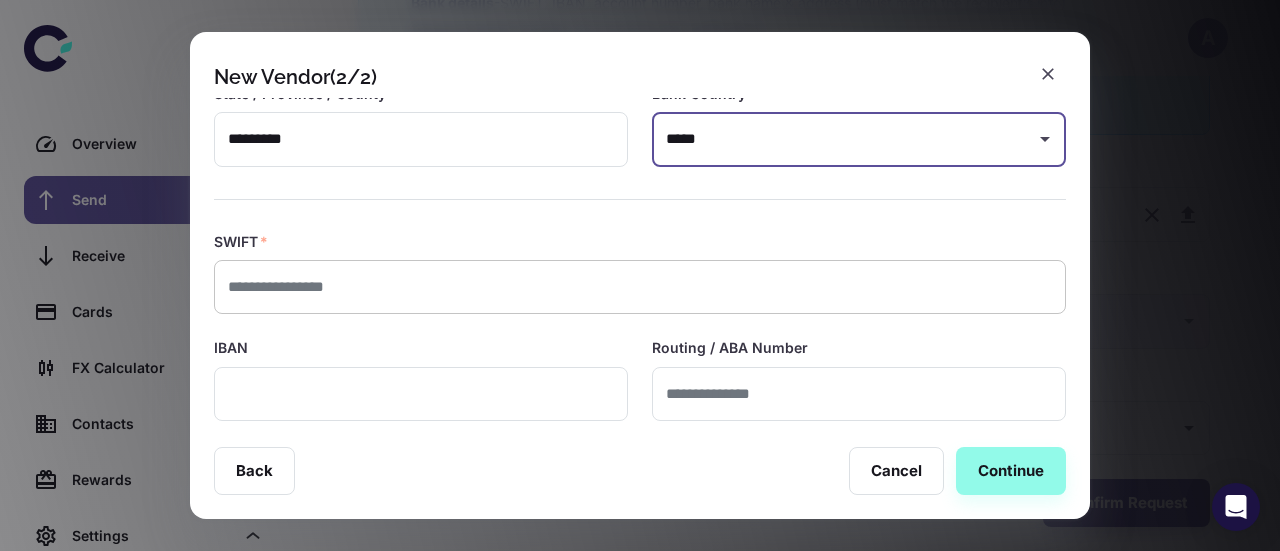 scroll, scrollTop: 400, scrollLeft: 0, axis: vertical 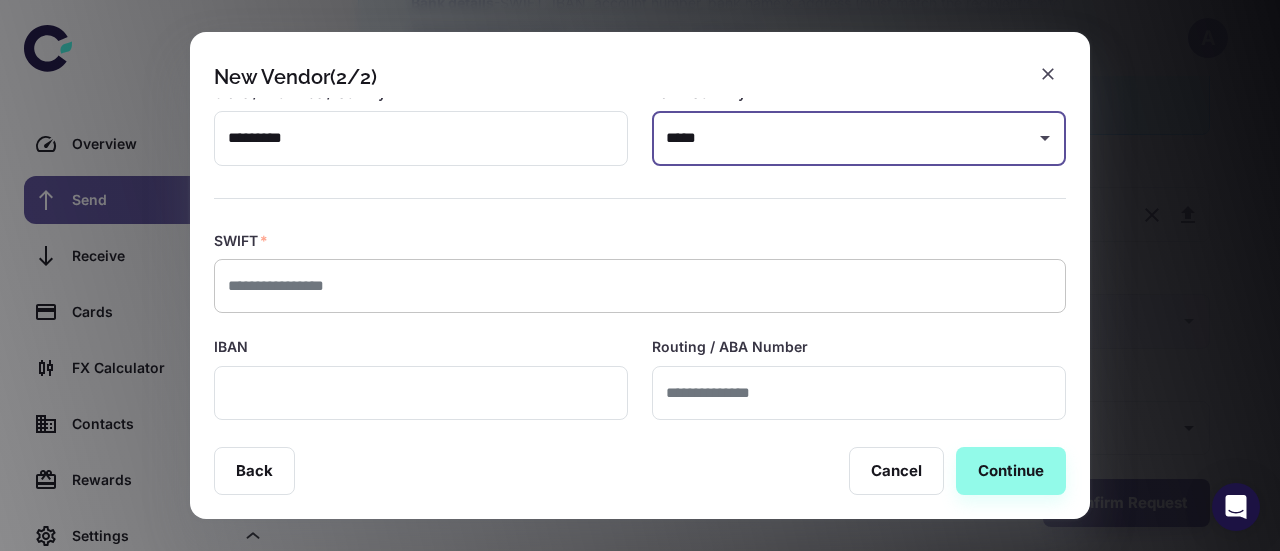 type on "*****" 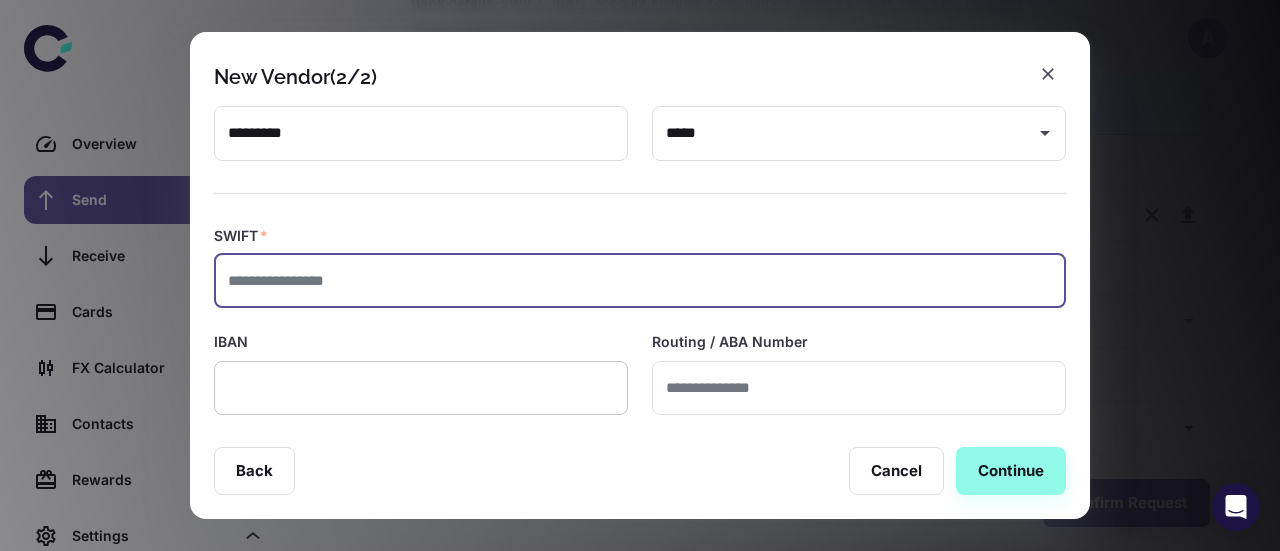 scroll, scrollTop: 500, scrollLeft: 0, axis: vertical 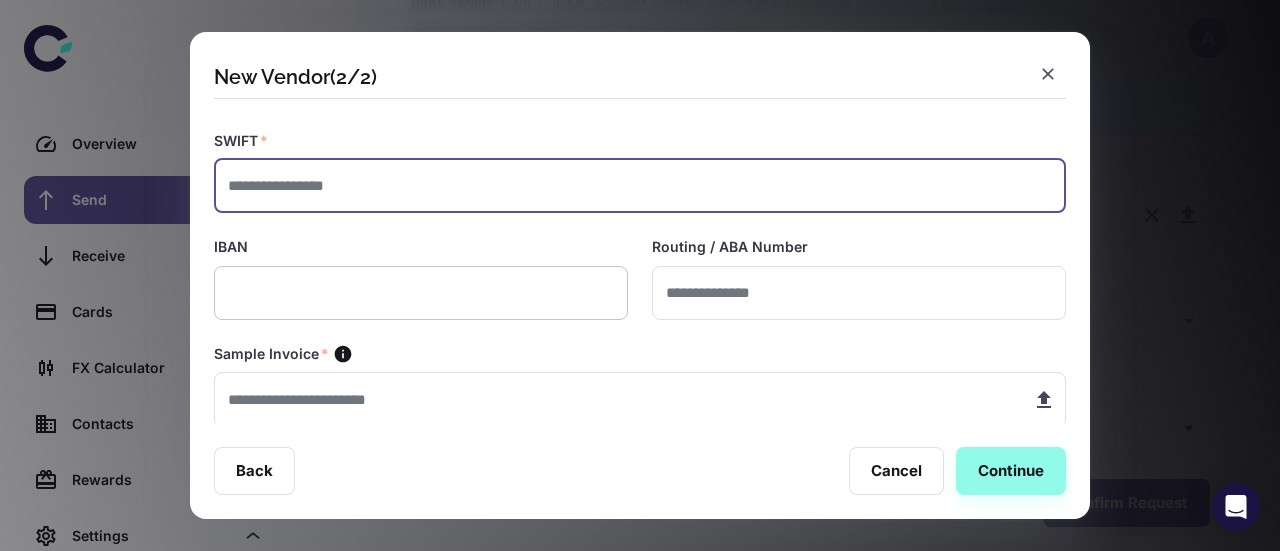 paste on "**********" 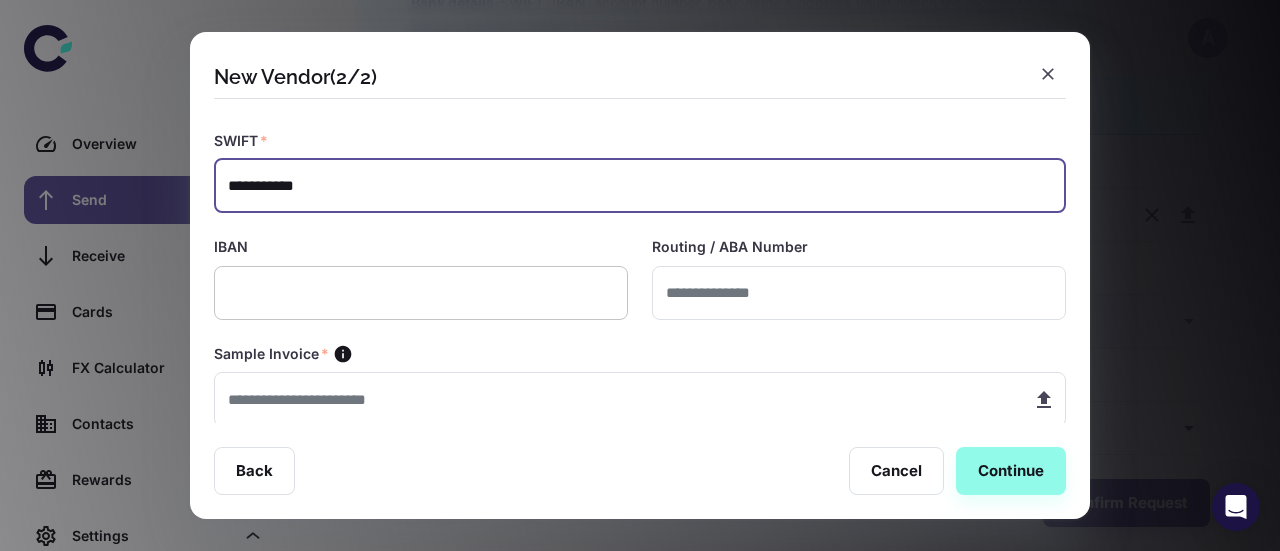 type on "**********" 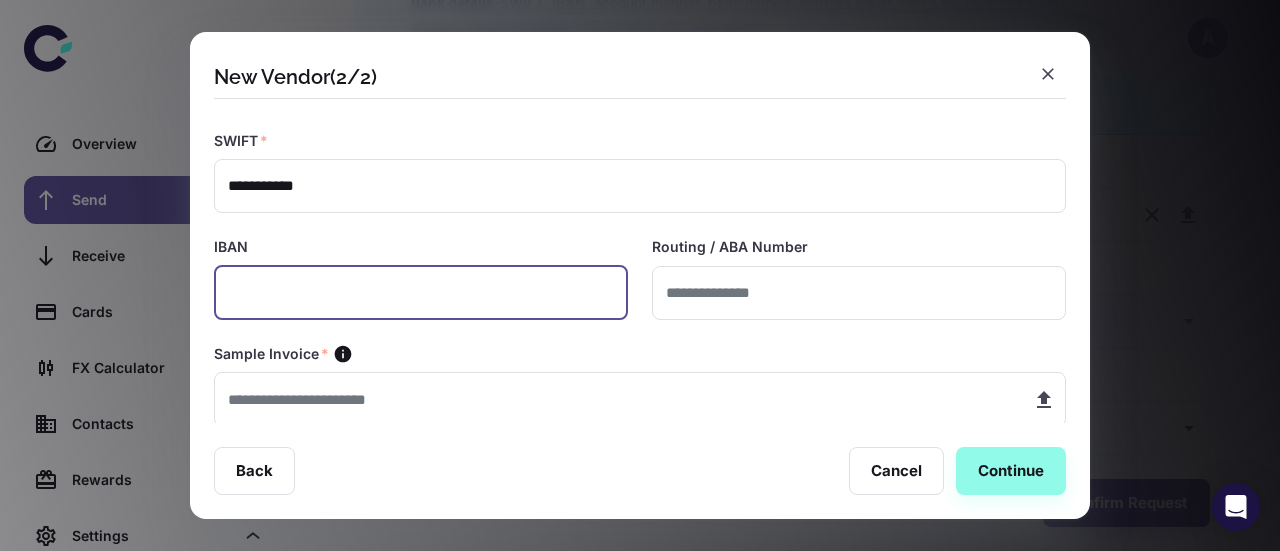 click at bounding box center [421, 293] 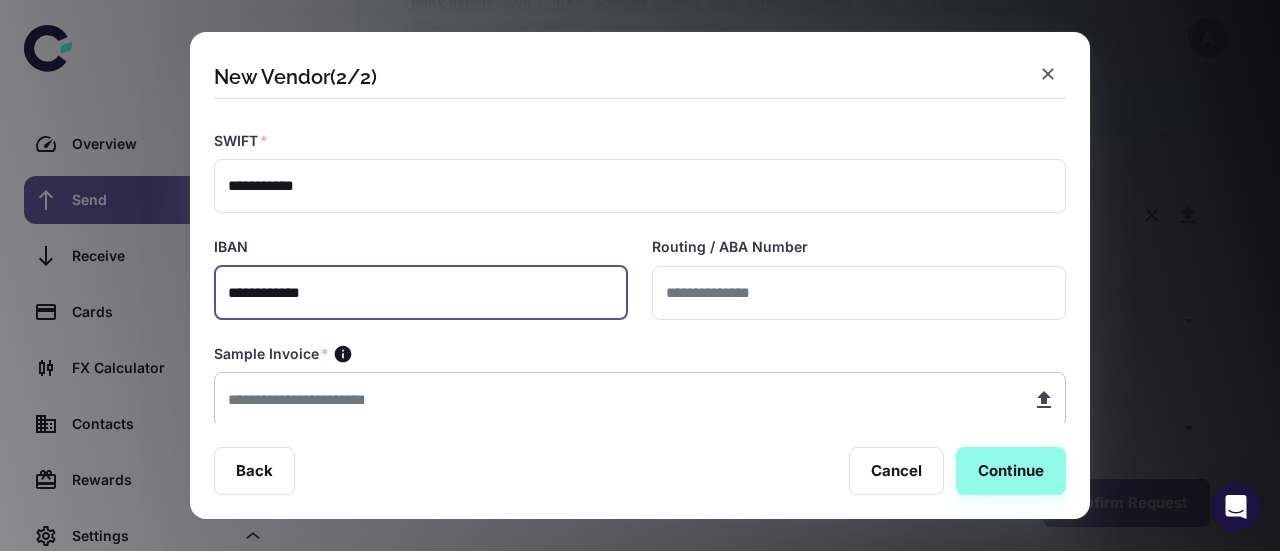 type on "**********" 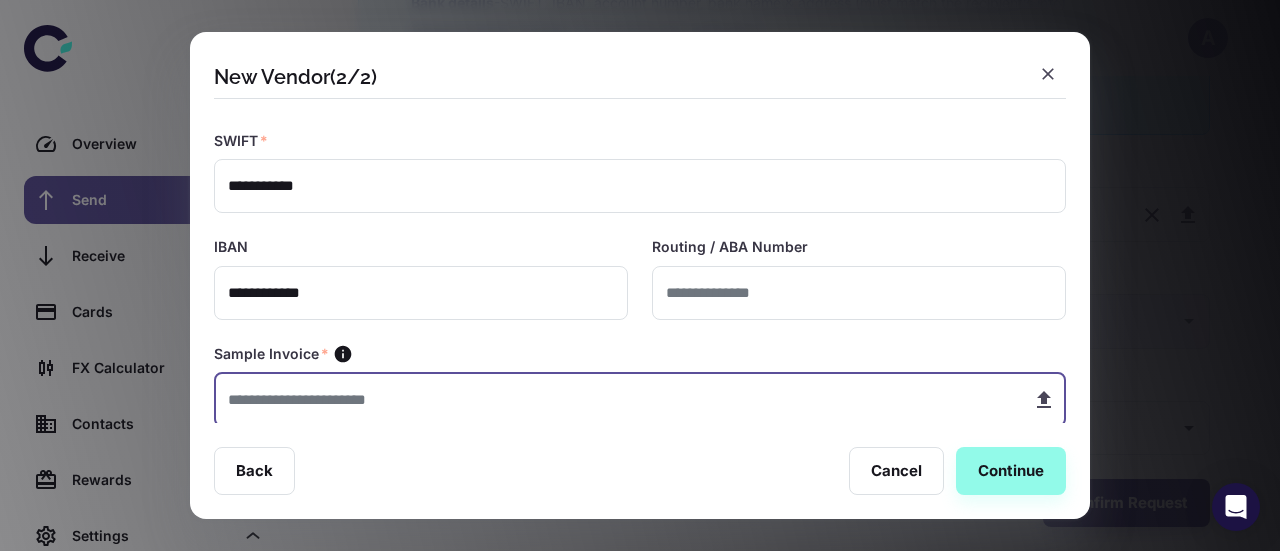 click at bounding box center [615, 399] 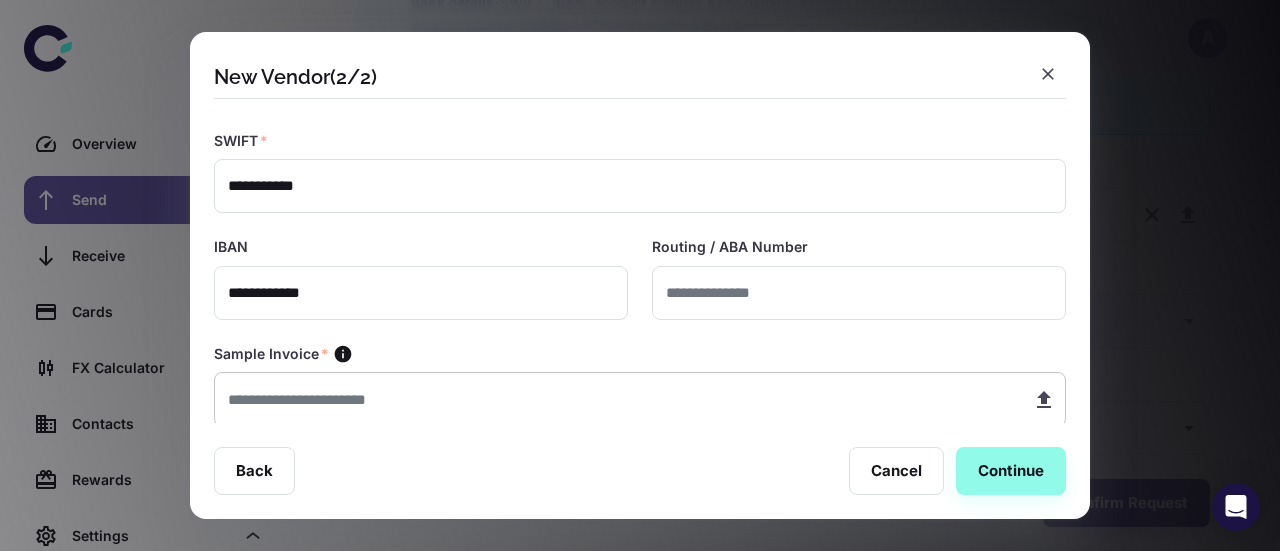 type on "**********" 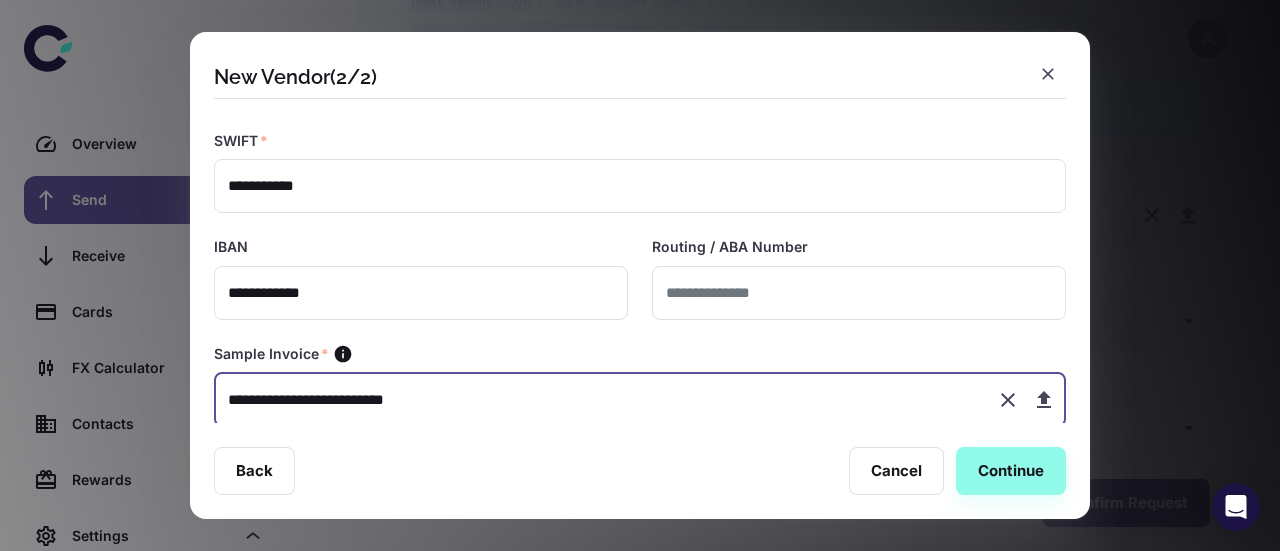 type on "**********" 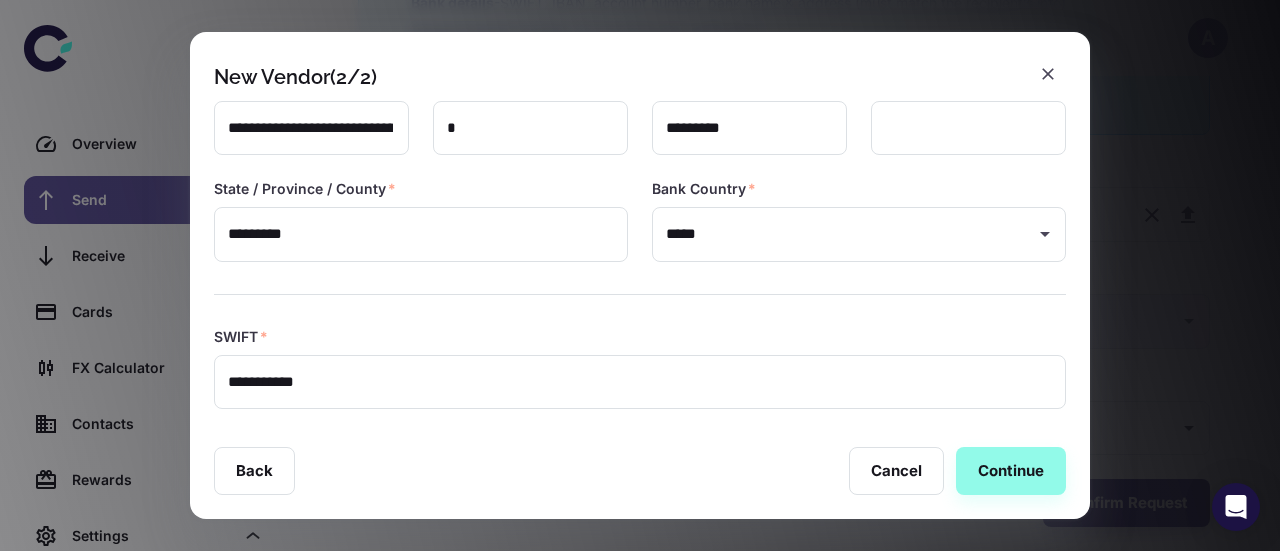 scroll, scrollTop: 0, scrollLeft: 0, axis: both 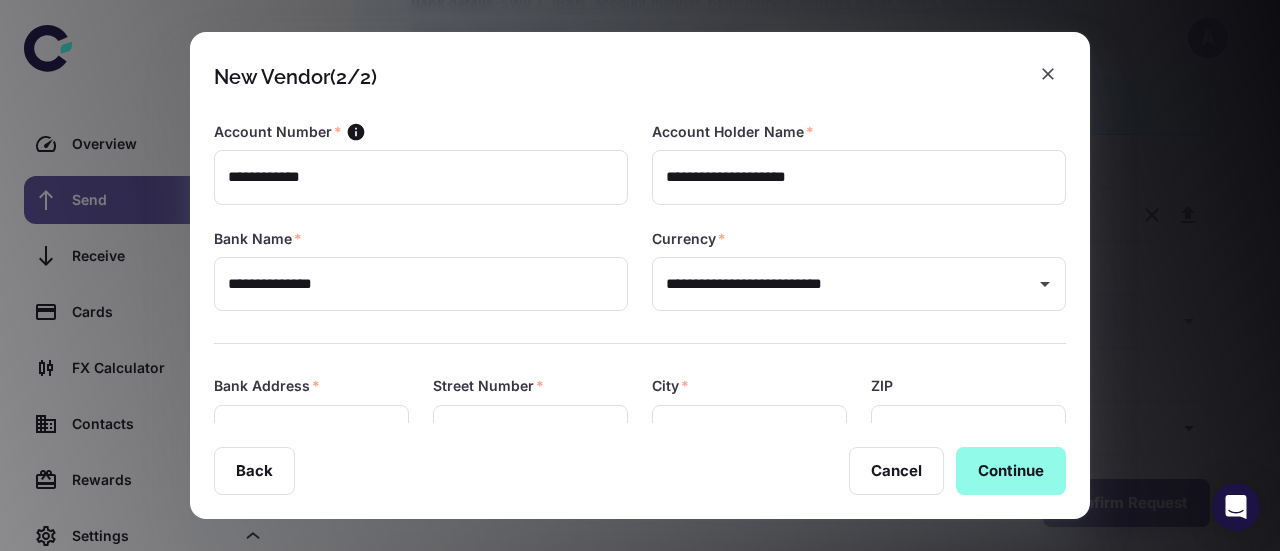 click on "Continue" at bounding box center (1011, 471) 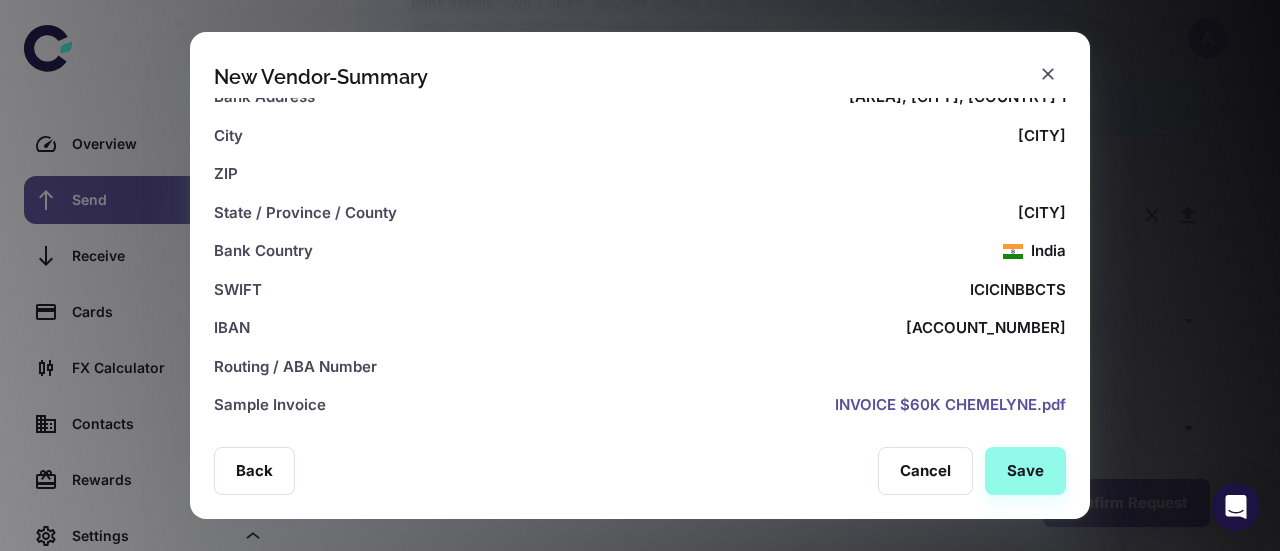 scroll, scrollTop: 616, scrollLeft: 0, axis: vertical 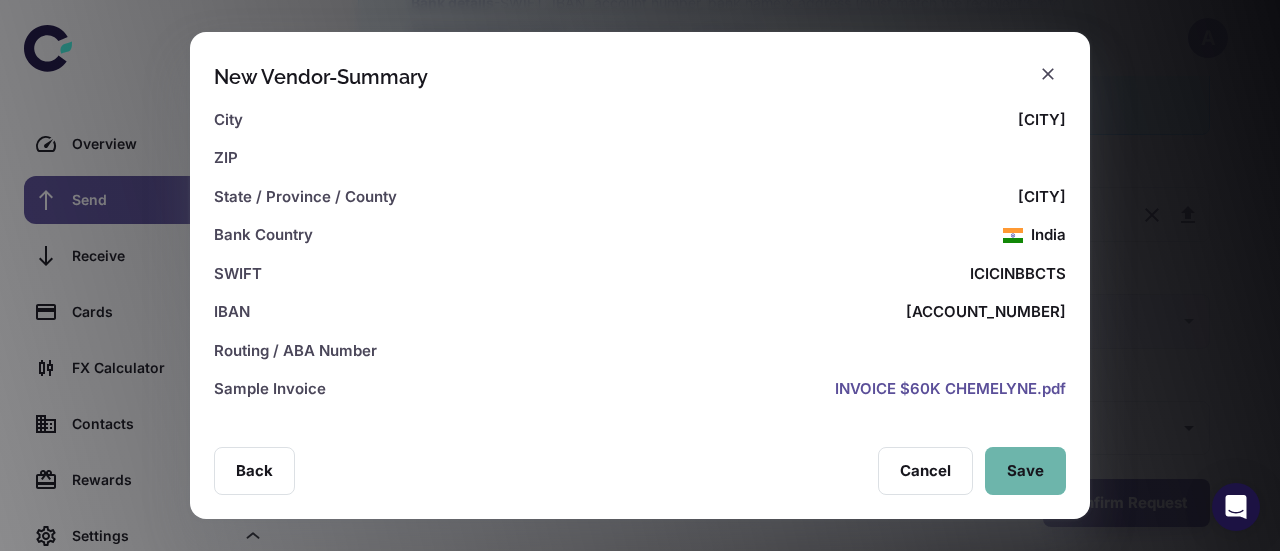 click on "Save" at bounding box center (1025, 471) 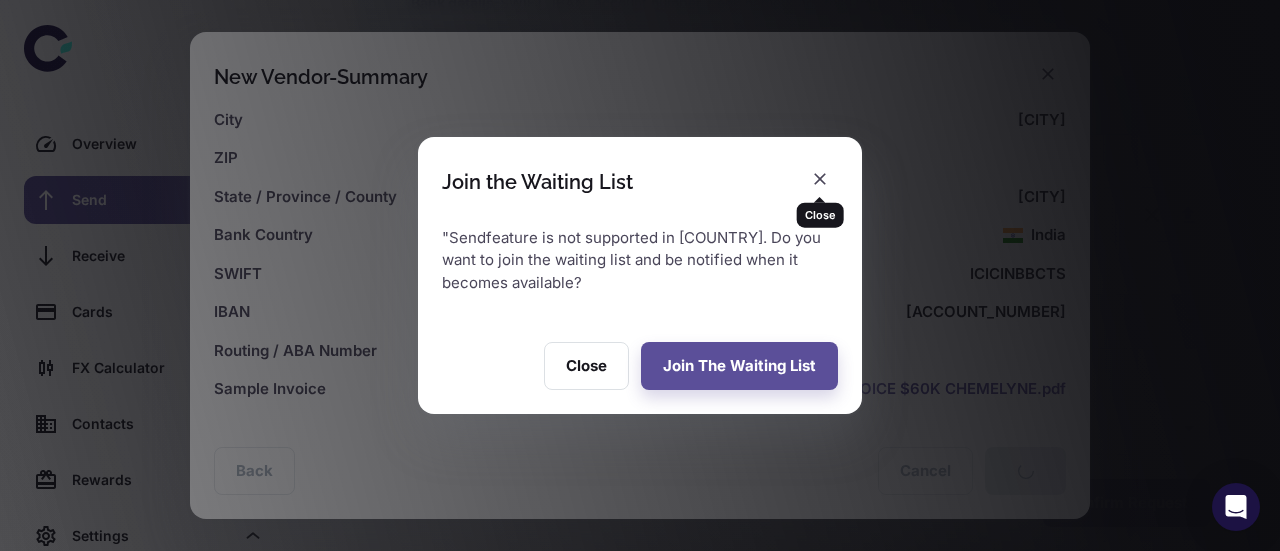 click at bounding box center (820, 179) 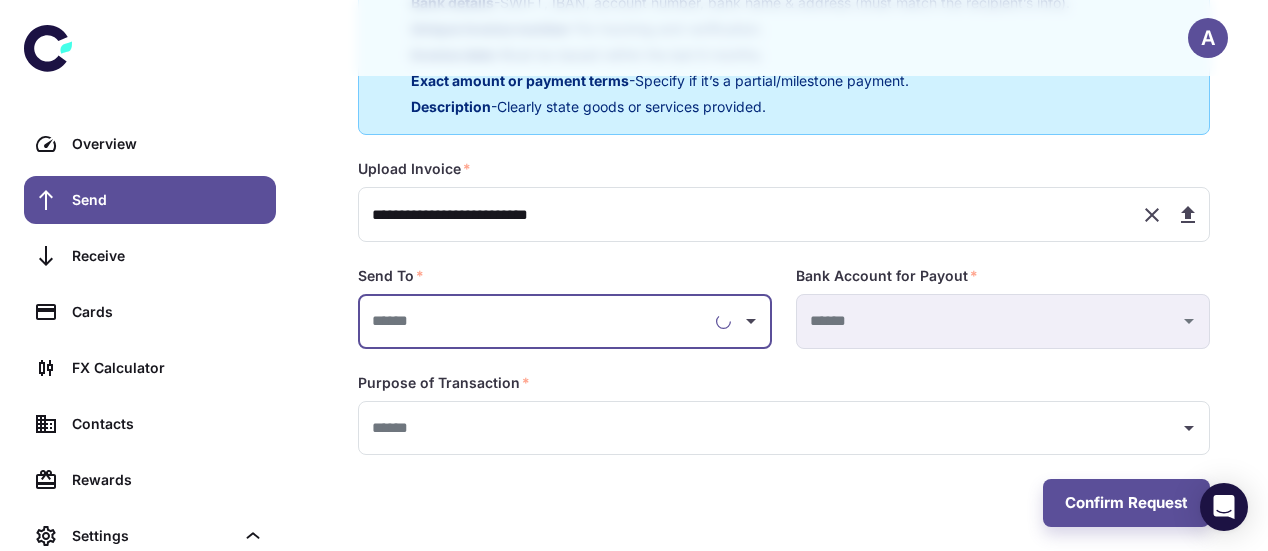type on "**********" 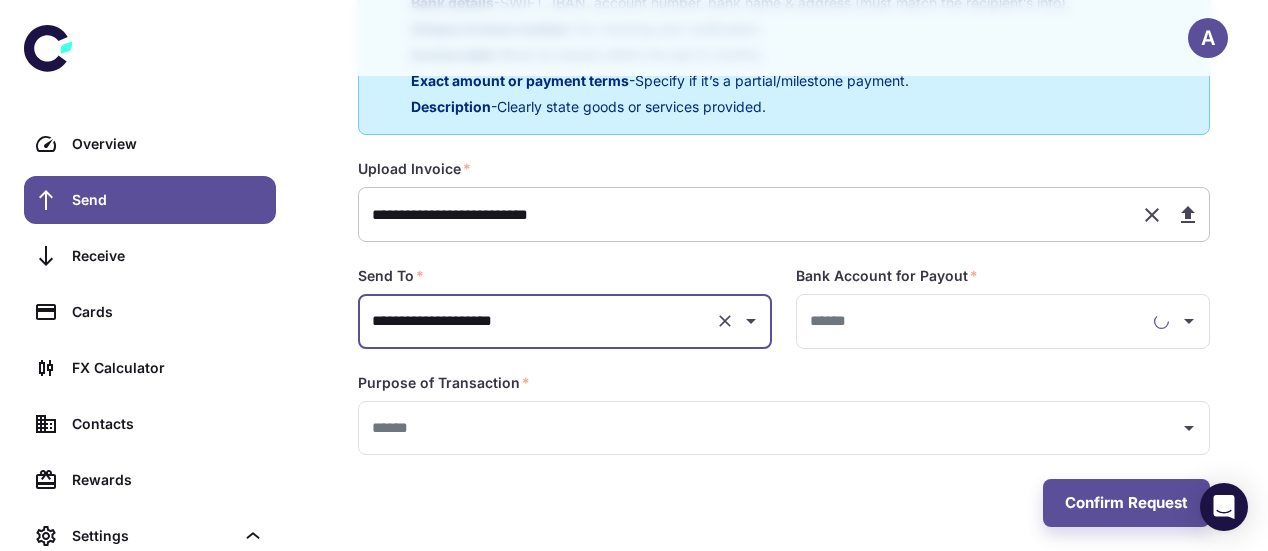 type on "**********" 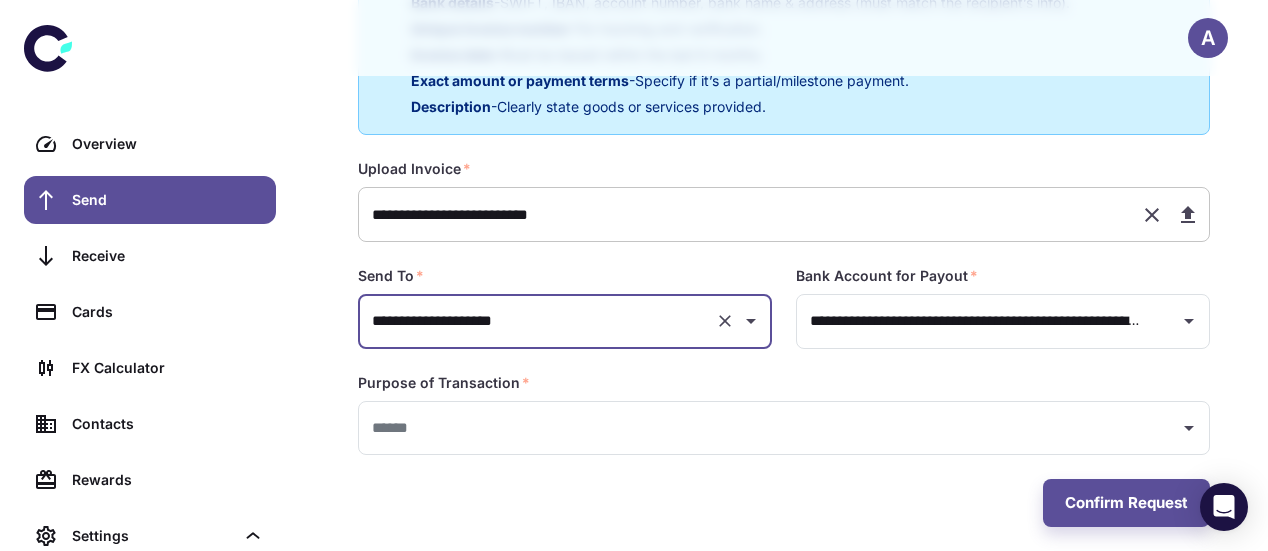 click on "**********" at bounding box center (741, 214) 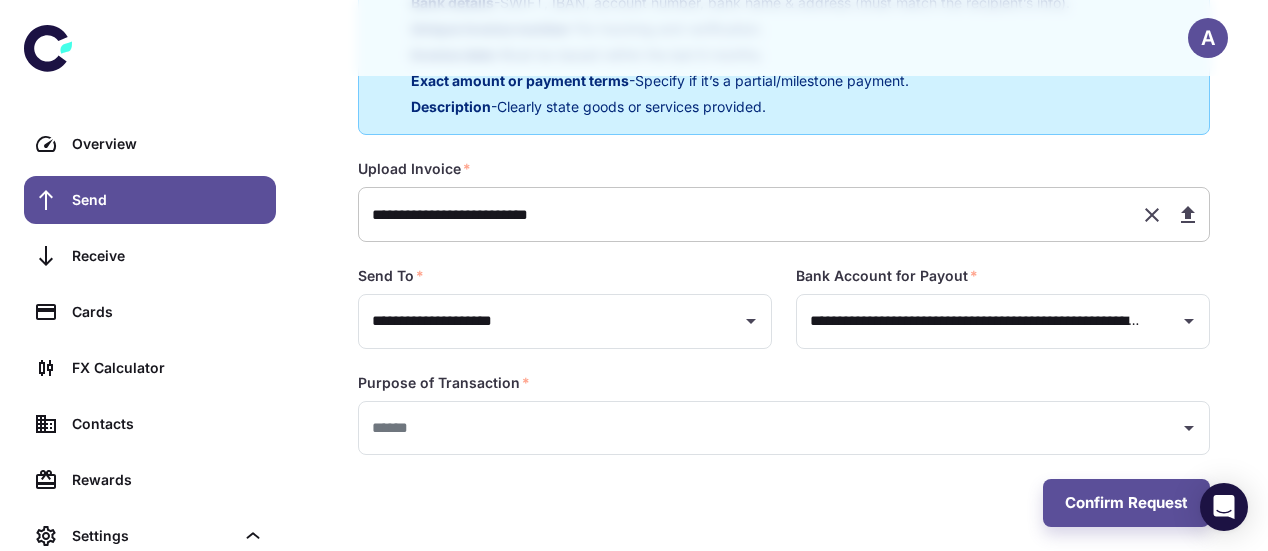 type on "**********" 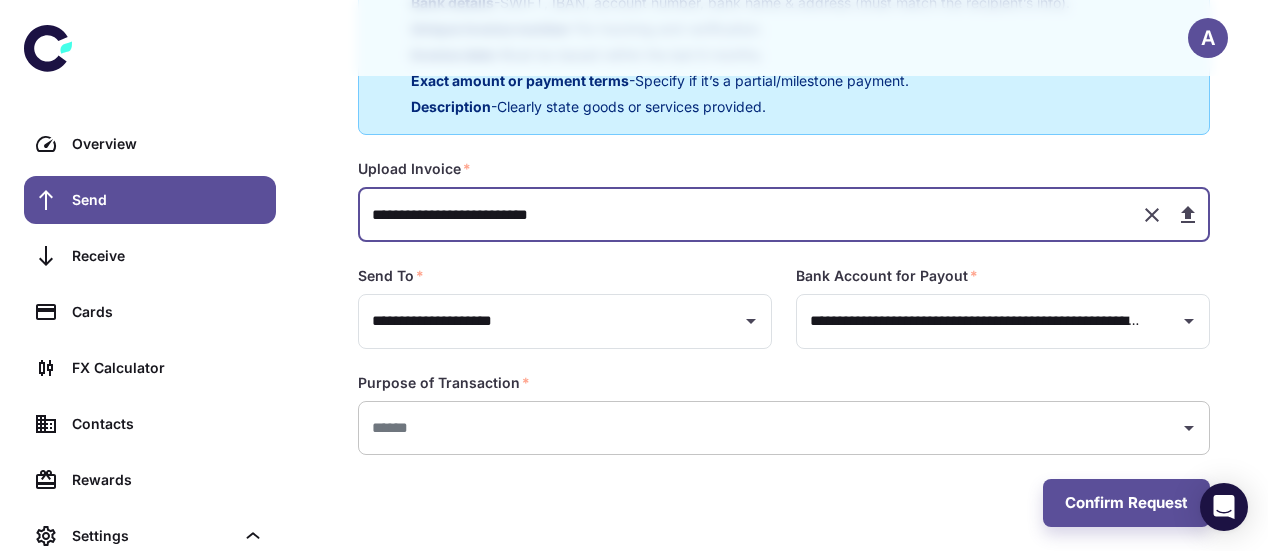 click at bounding box center [769, 428] 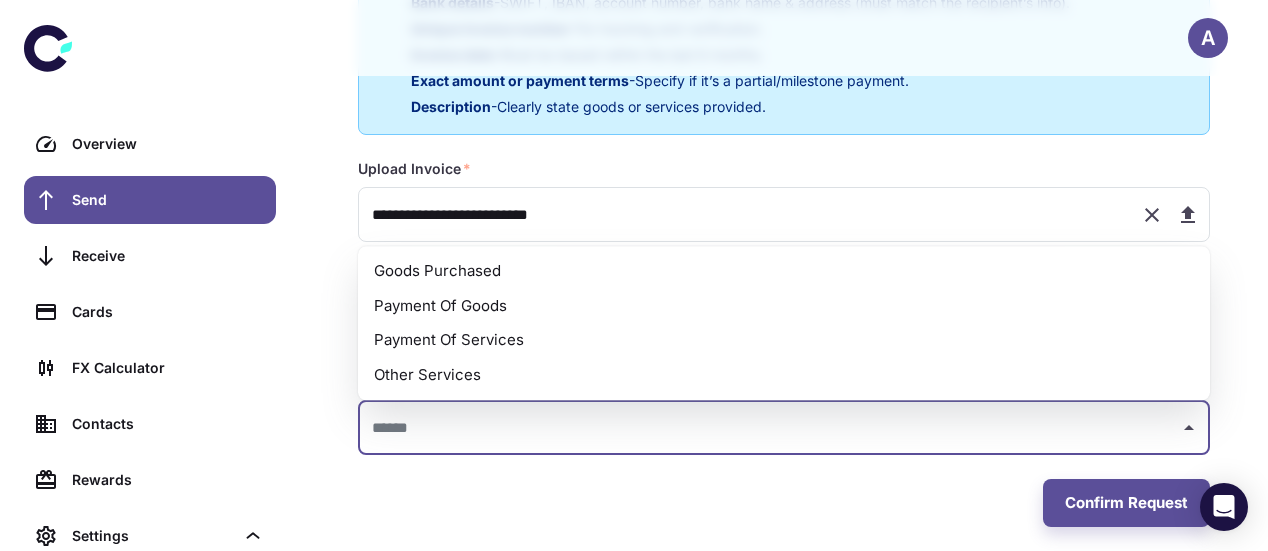 click on "Payment Of Goods" at bounding box center [784, 306] 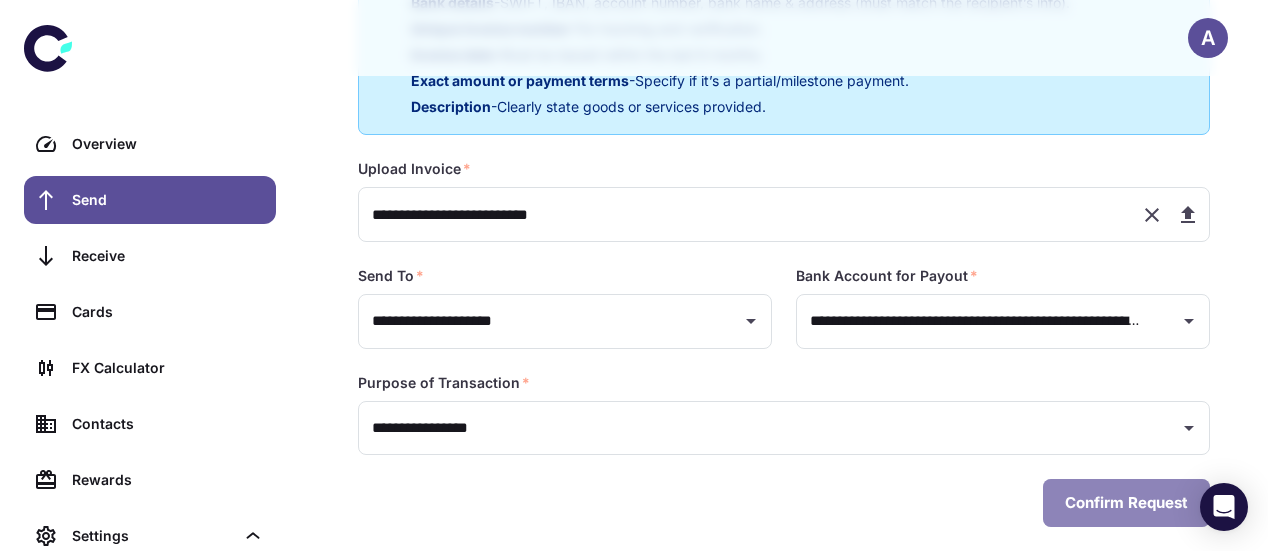 click on "Confirm Request" at bounding box center [1126, 503] 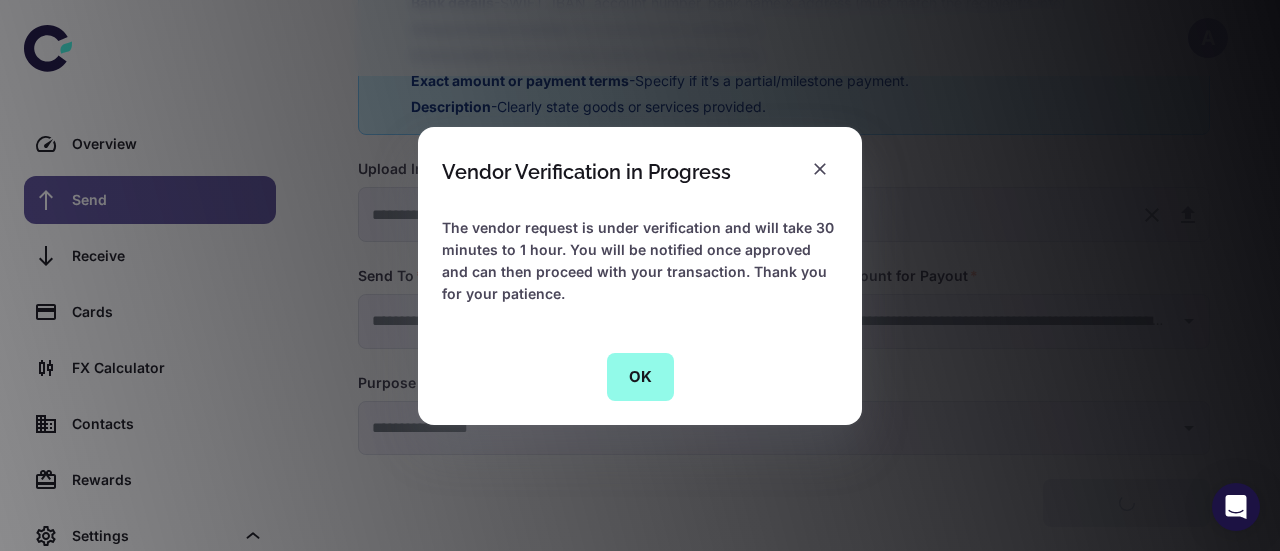 click on "OK" at bounding box center [640, 377] 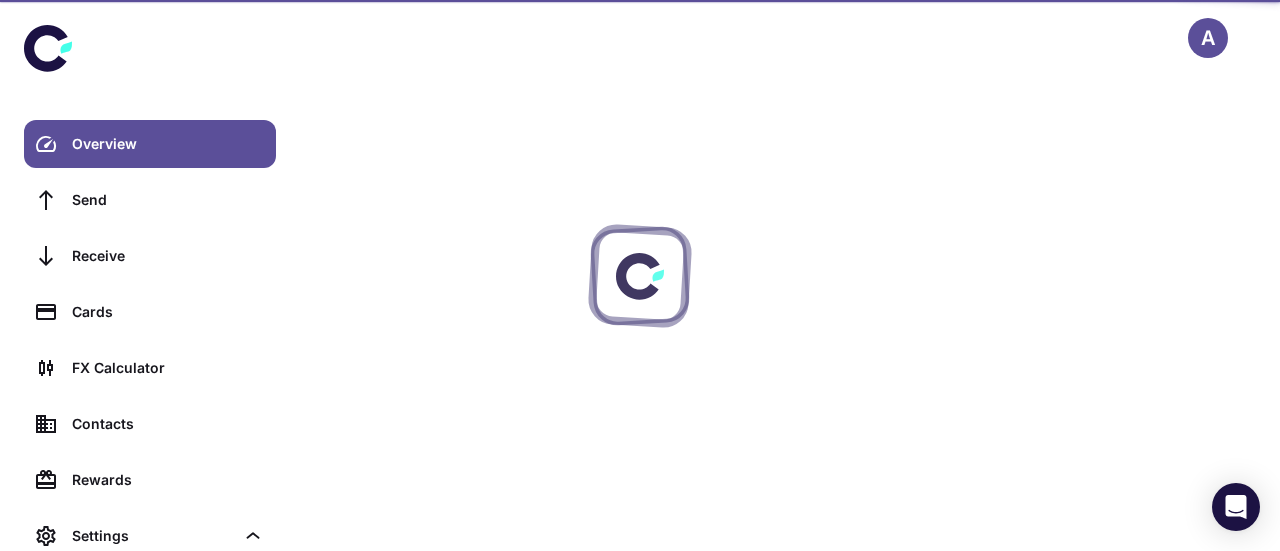scroll, scrollTop: 0, scrollLeft: 0, axis: both 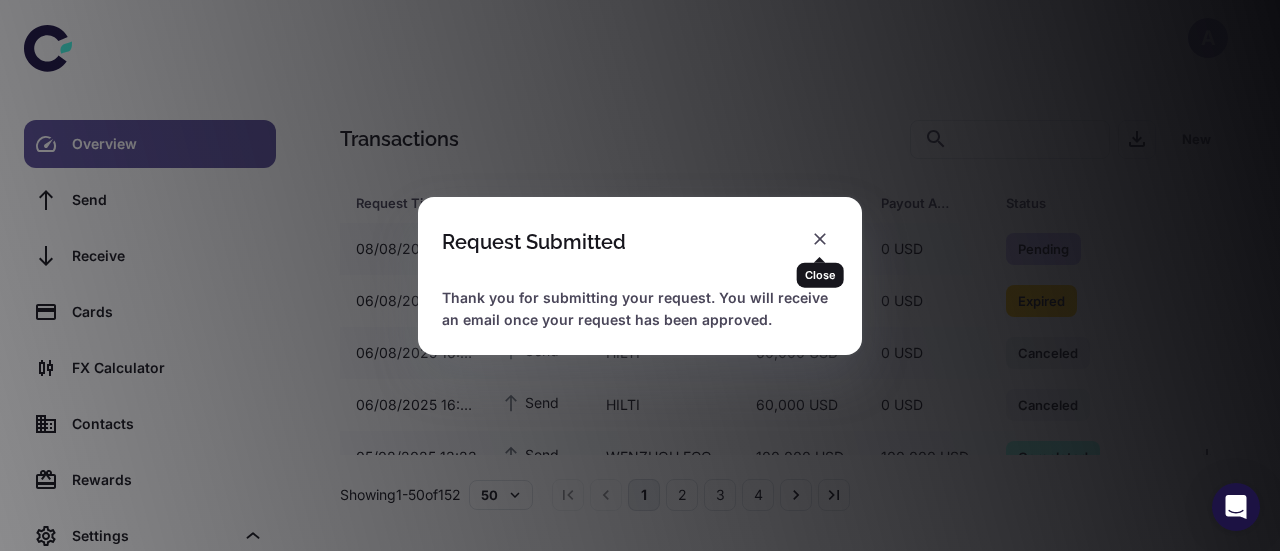 click 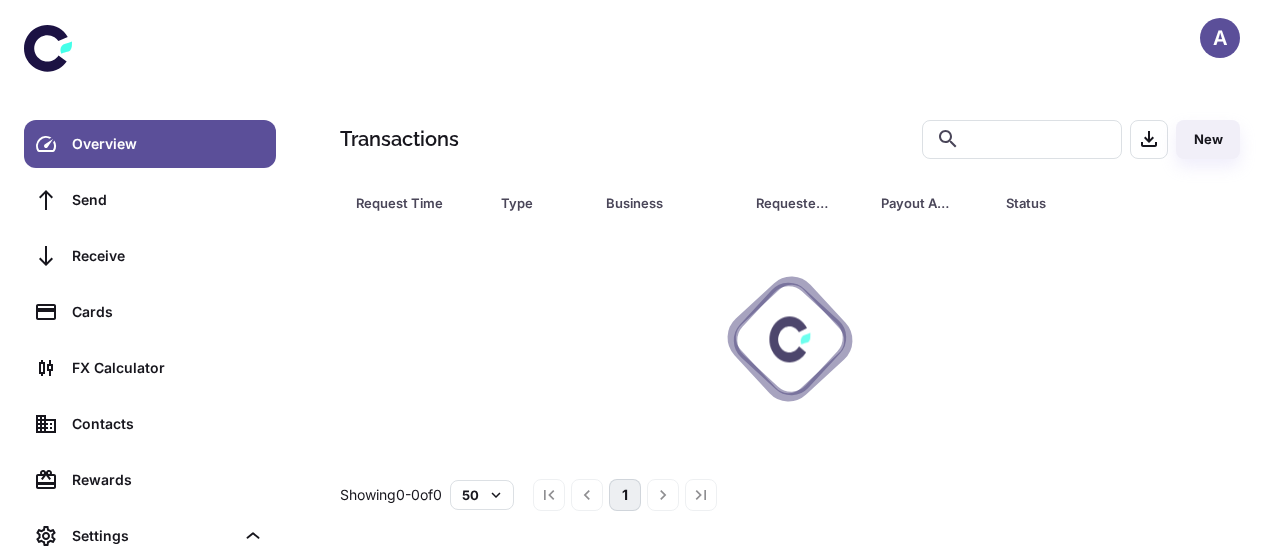 scroll, scrollTop: 0, scrollLeft: 0, axis: both 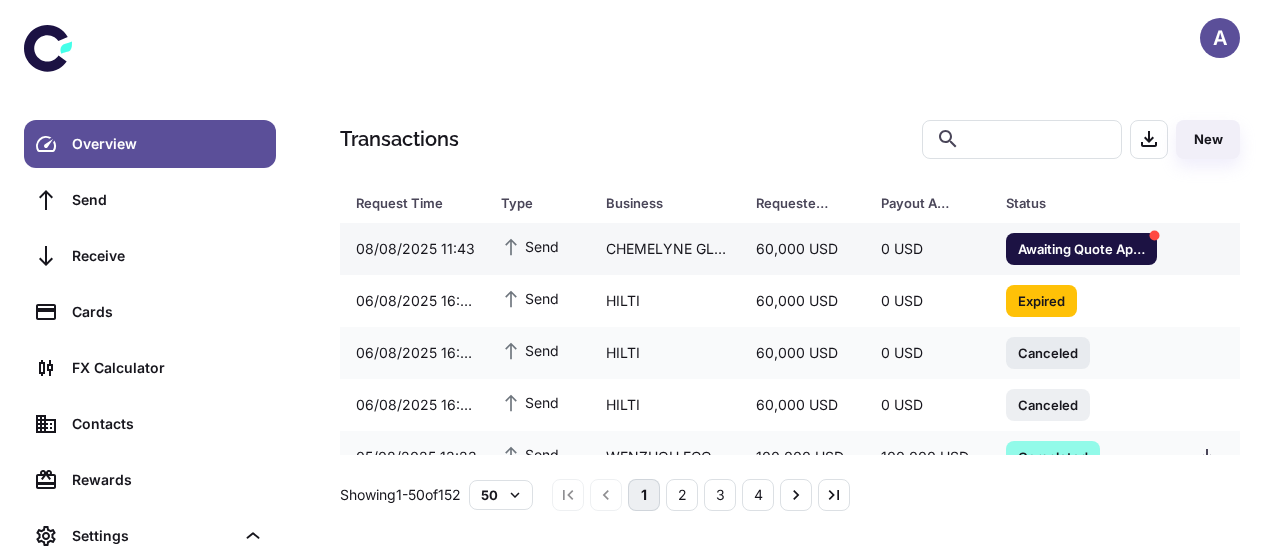 click on "CHEMELYNE GLOBAL LLP" at bounding box center (665, 249) 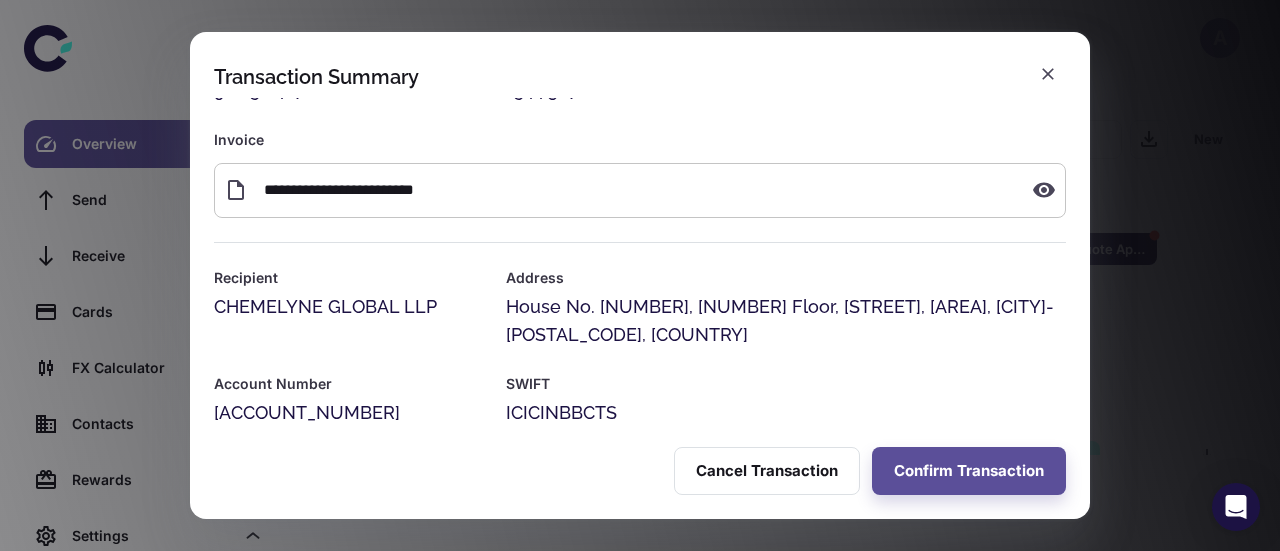 scroll, scrollTop: 98, scrollLeft: 0, axis: vertical 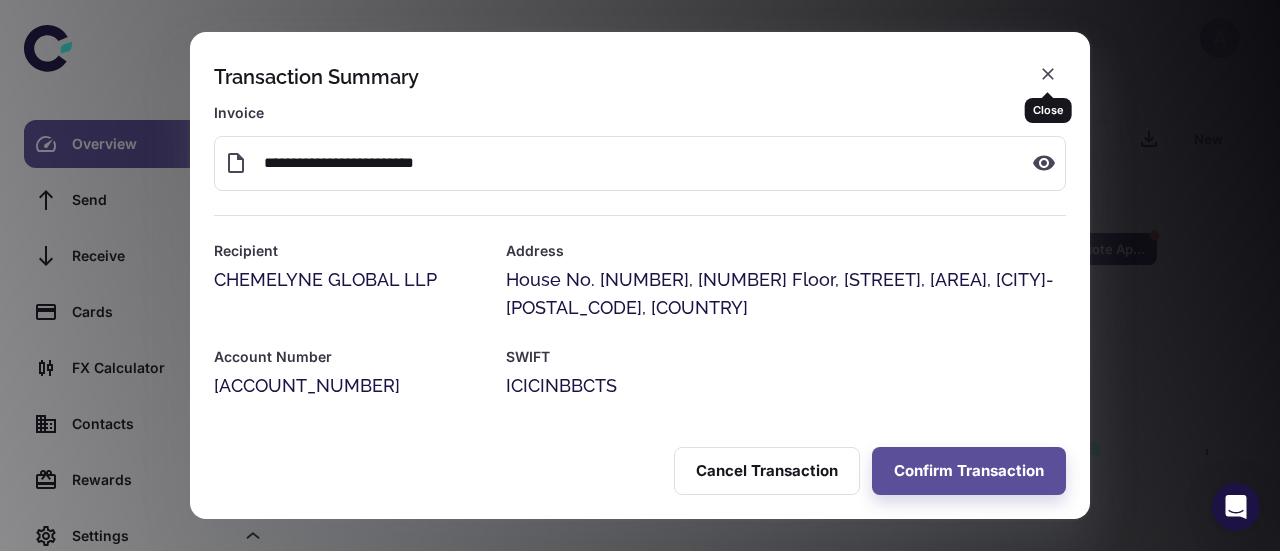 click 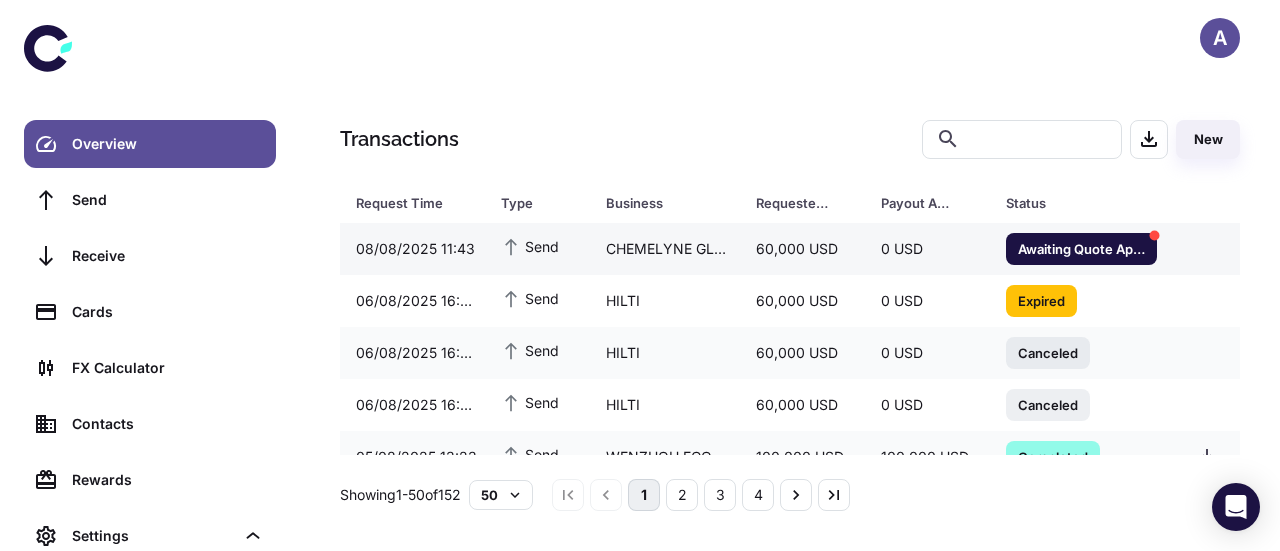 click on "Awaiting Quote Approval" at bounding box center [1081, 248] 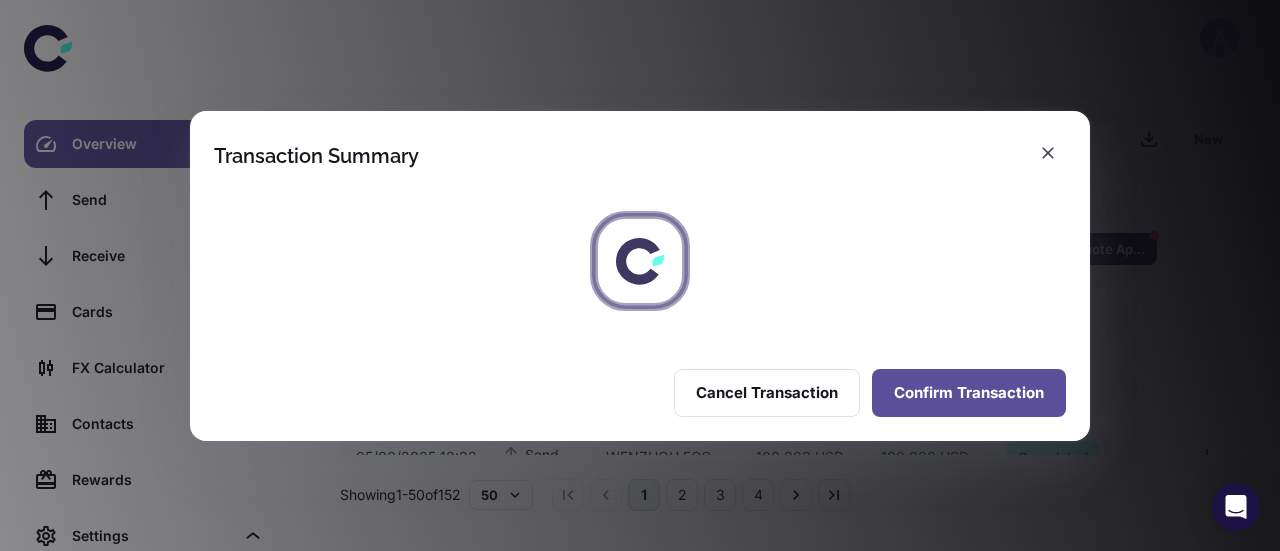 click on "Confirm Transaction" at bounding box center (969, 393) 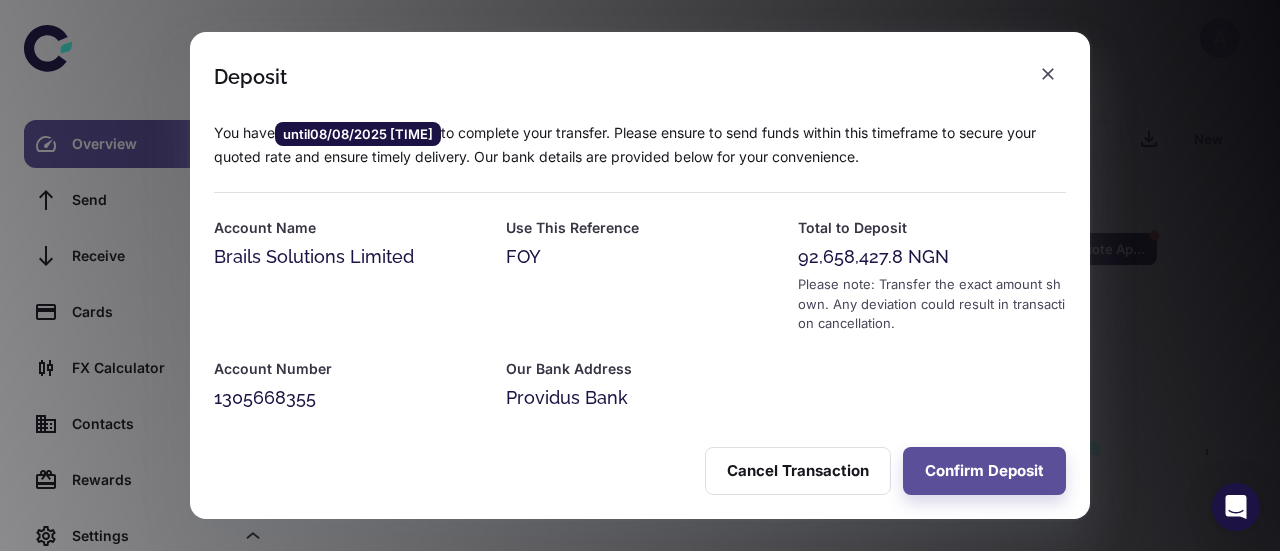 scroll, scrollTop: 104, scrollLeft: 0, axis: vertical 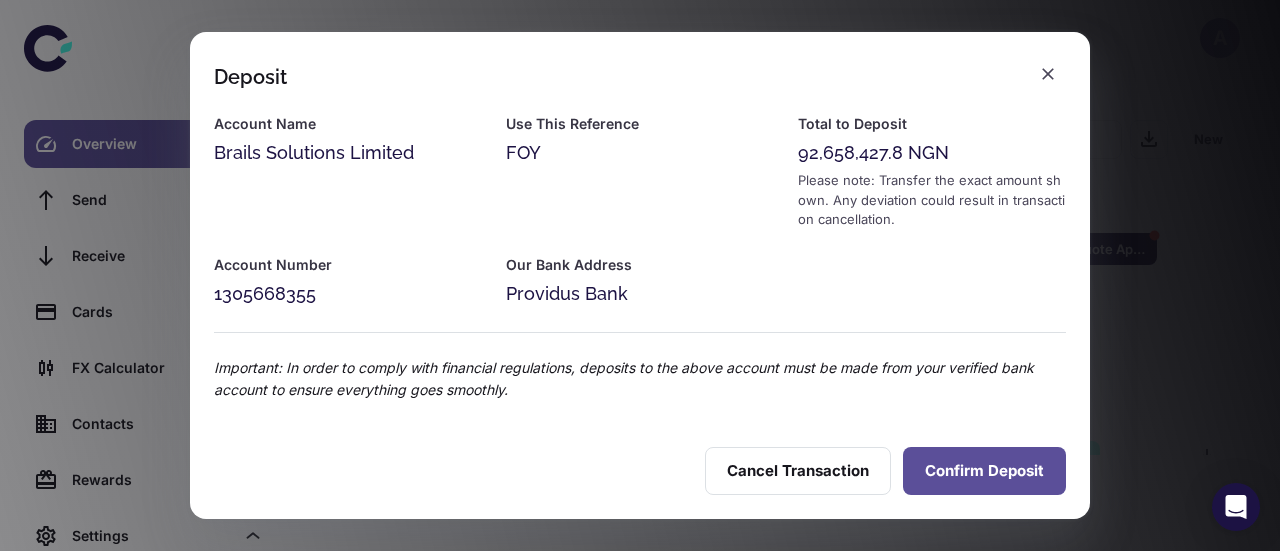 click on "Confirm Deposit" at bounding box center [984, 471] 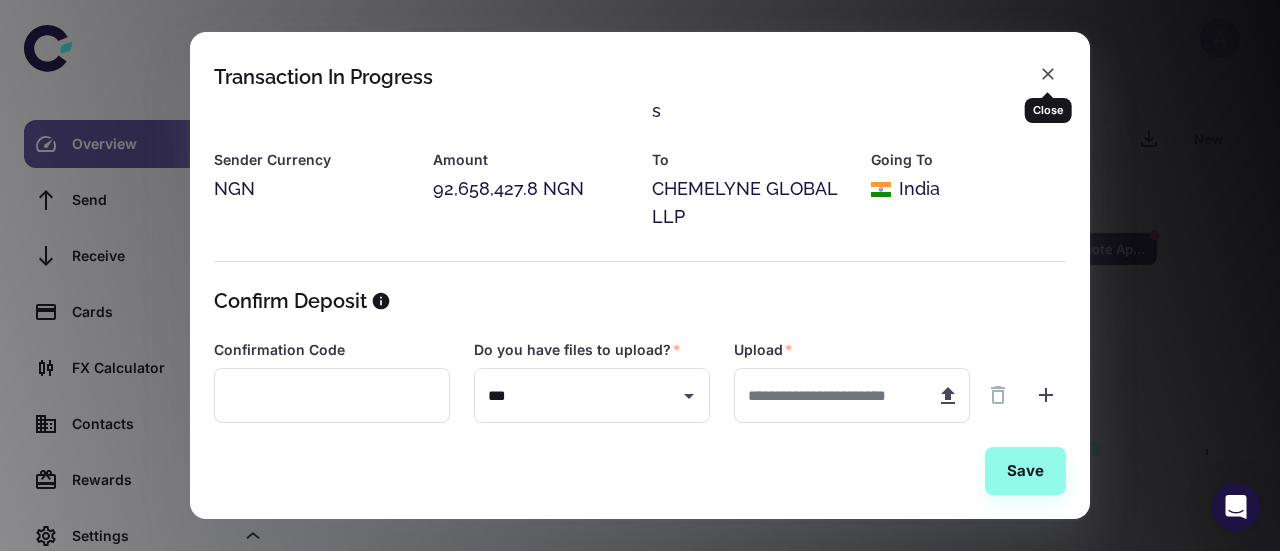 click 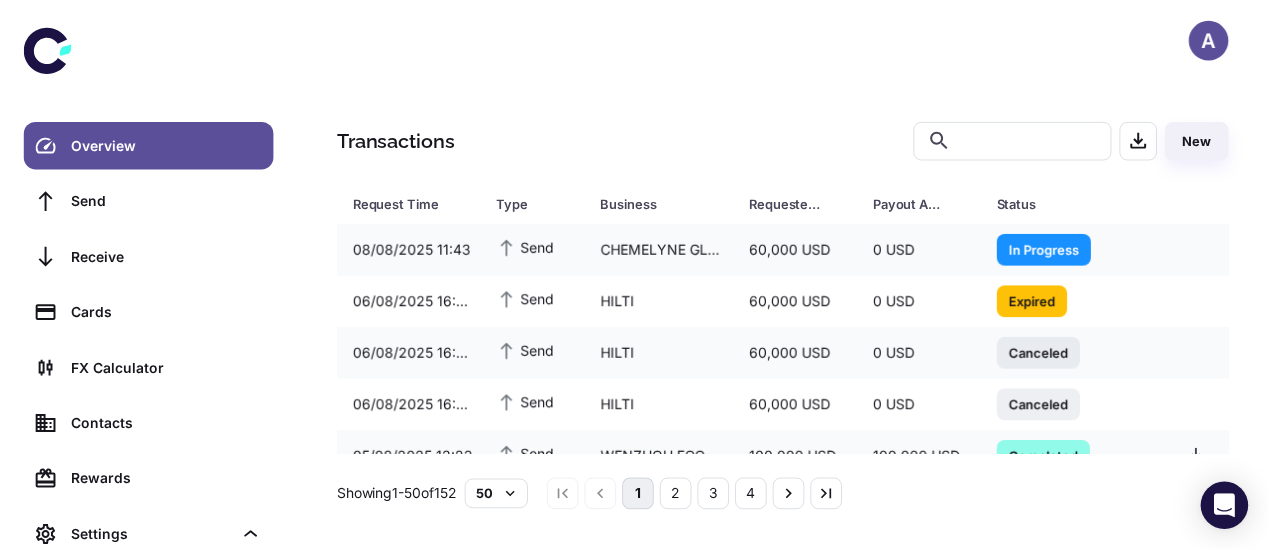 scroll, scrollTop: 0, scrollLeft: 0, axis: both 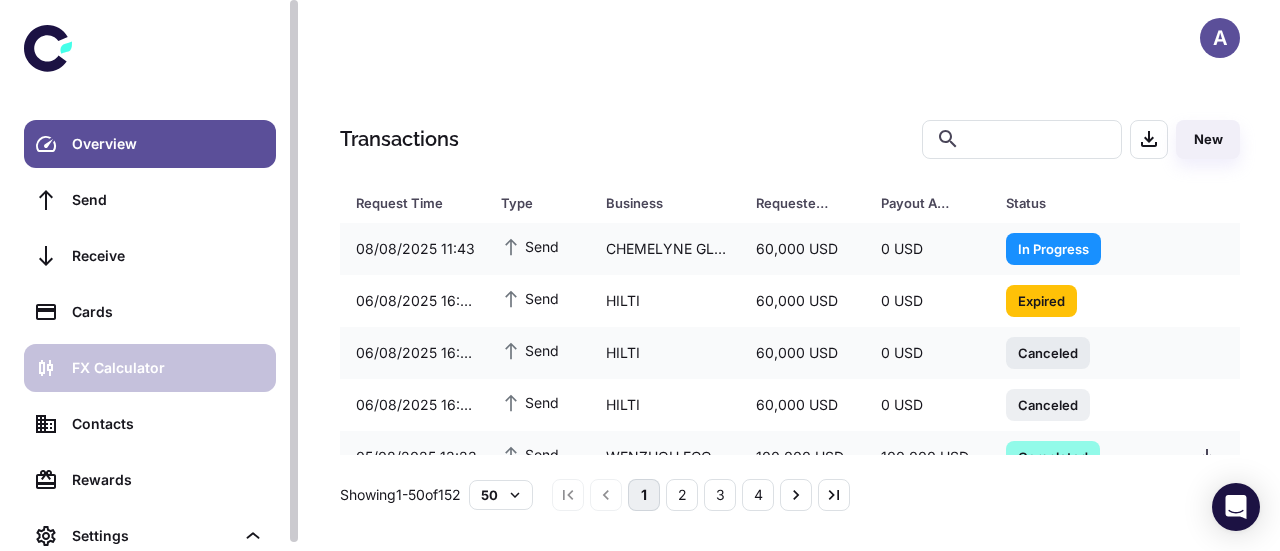 click on "FX Calculator" at bounding box center [168, 368] 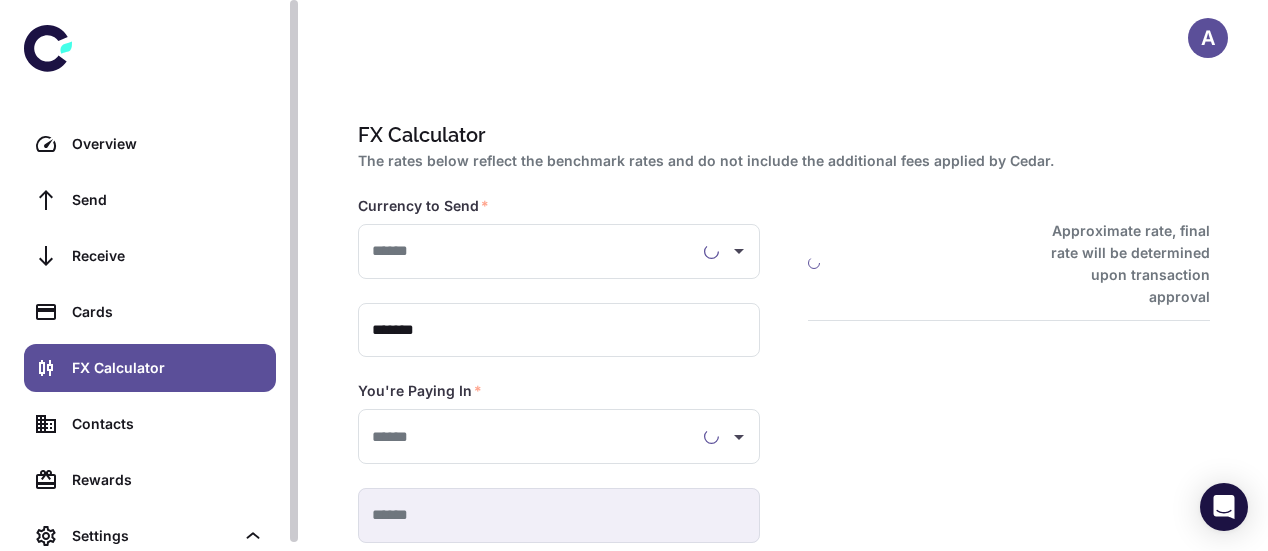 type on "**********" 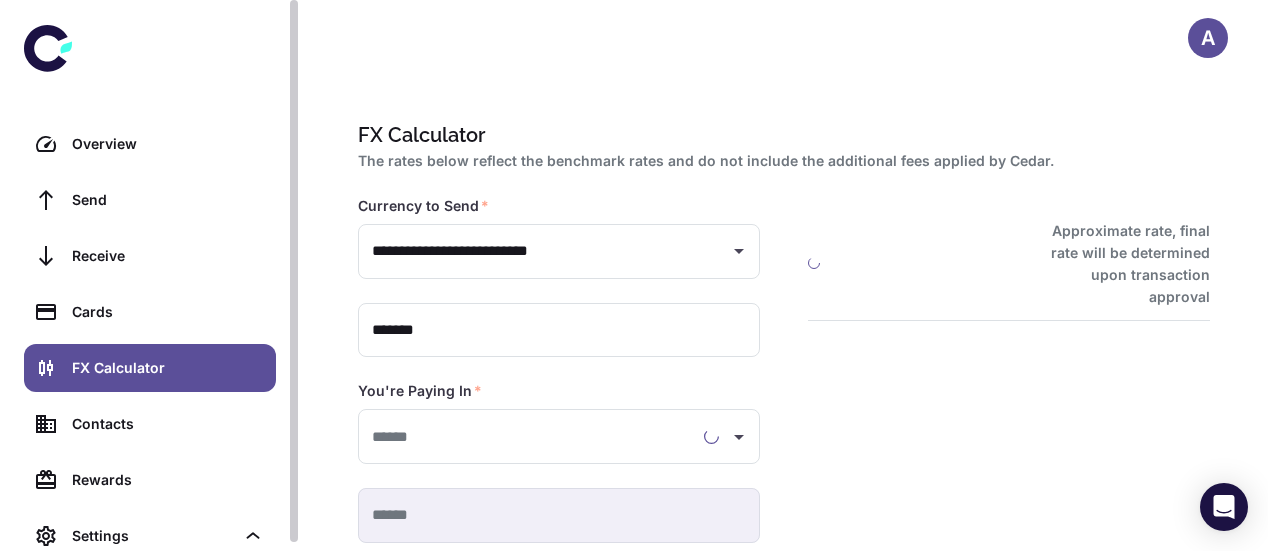 type on "**********" 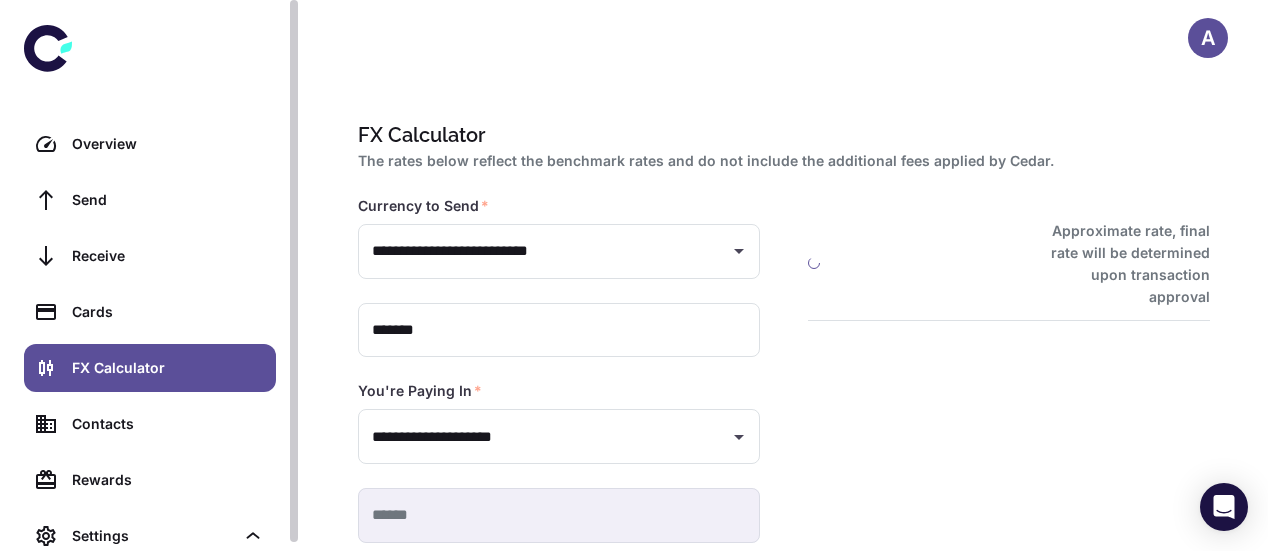 type on "**********" 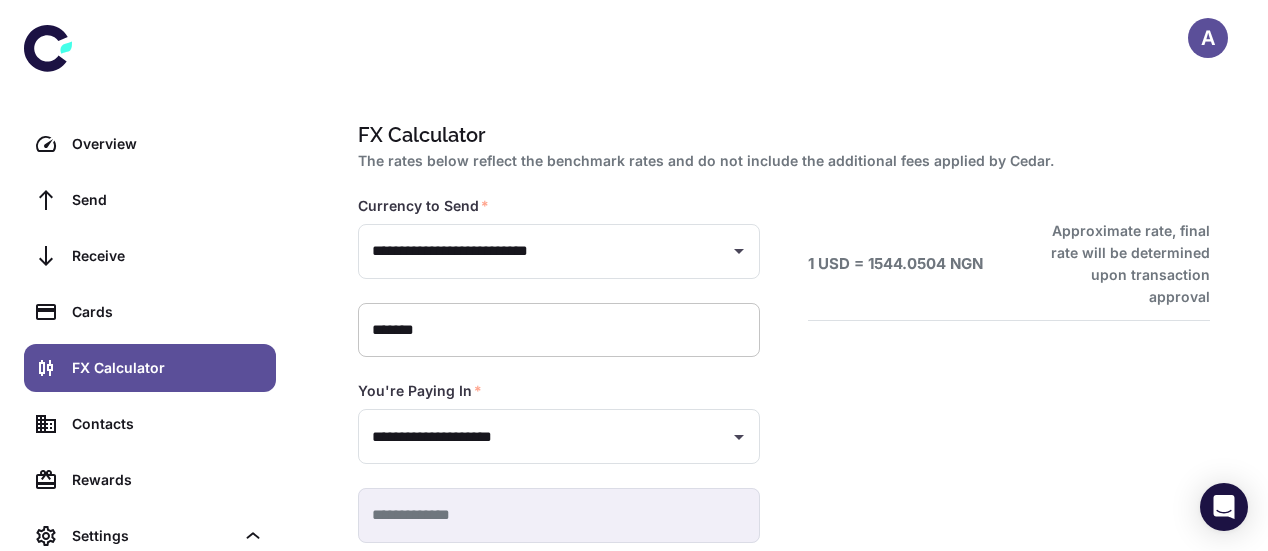 click on "*******" at bounding box center (559, 330) 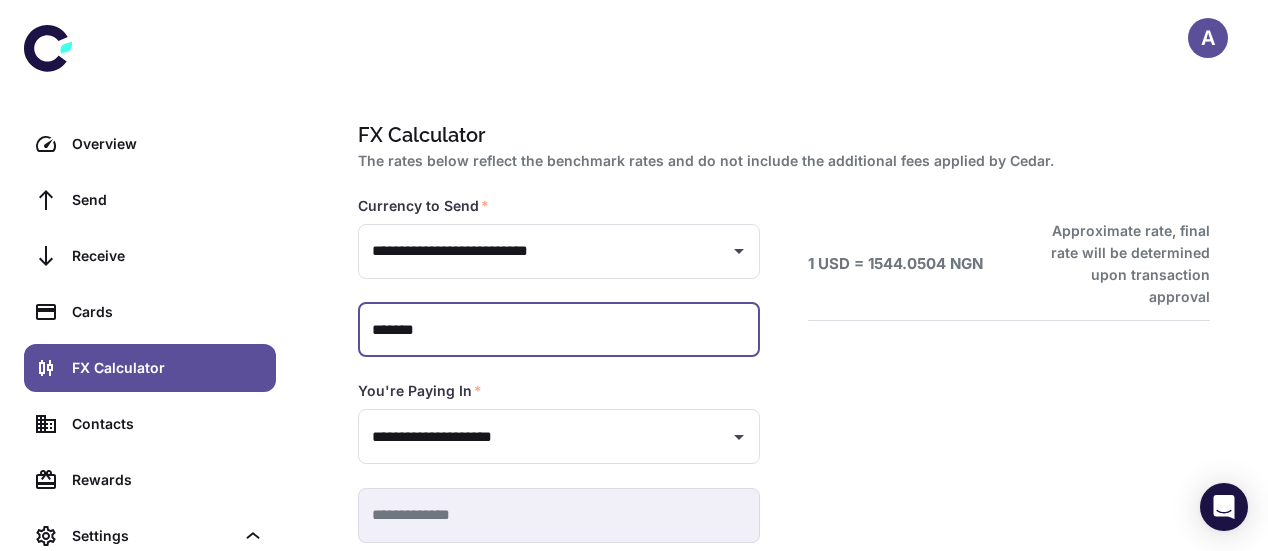 type on "******" 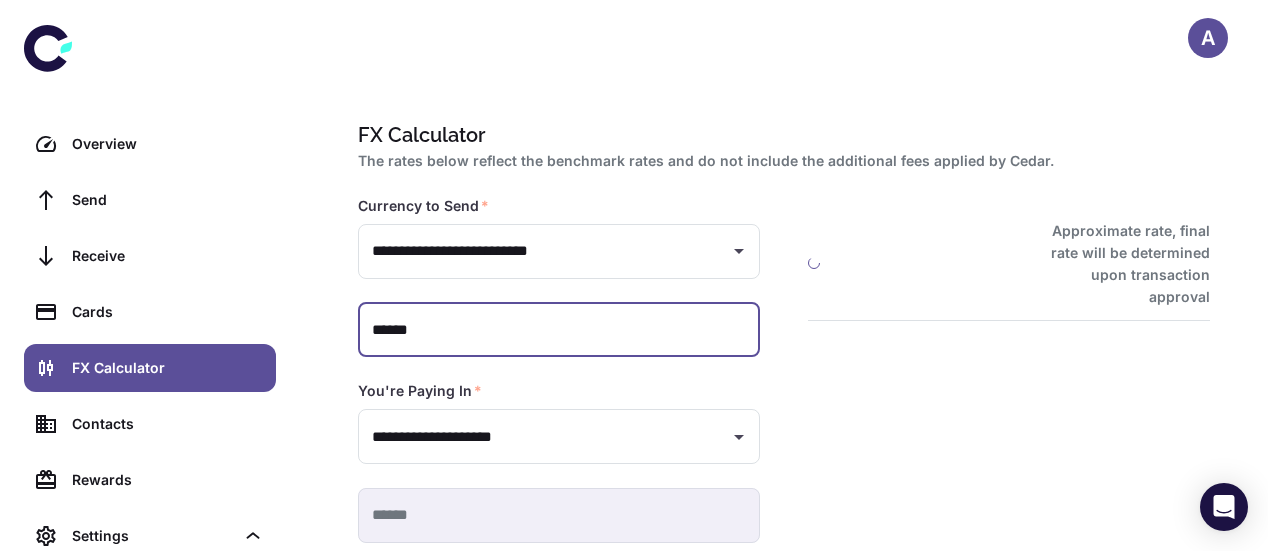 type on "**********" 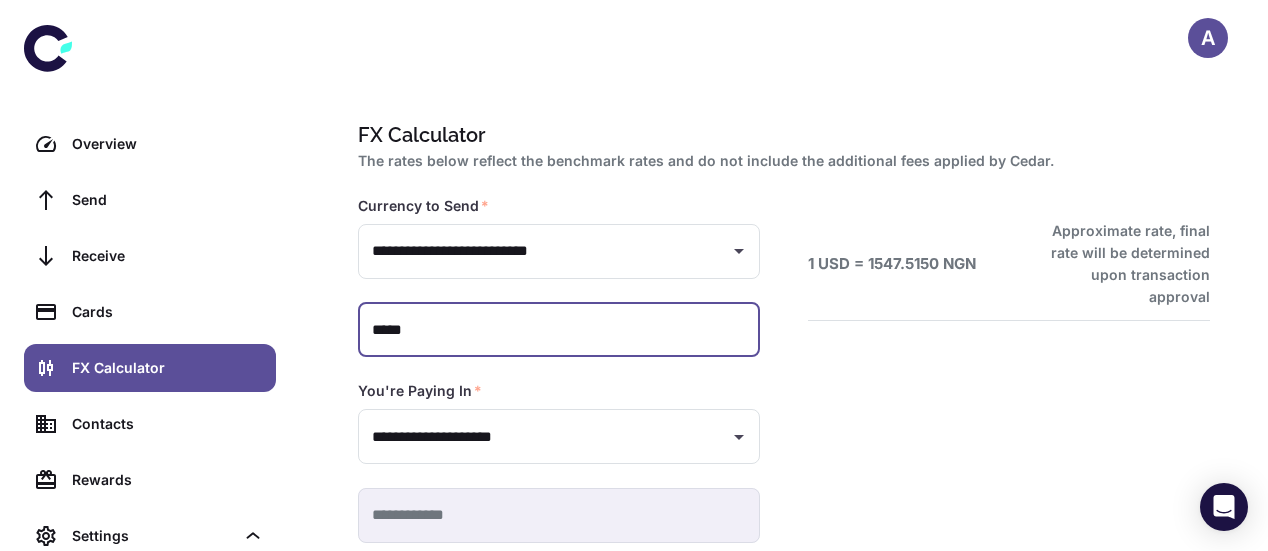 type on "***" 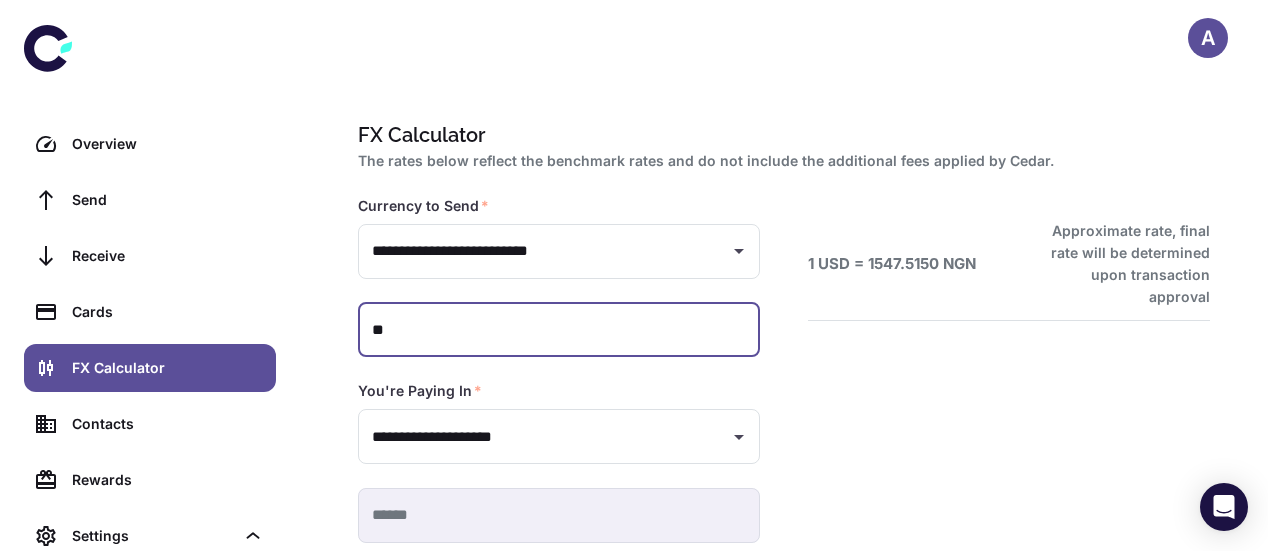 type on "*" 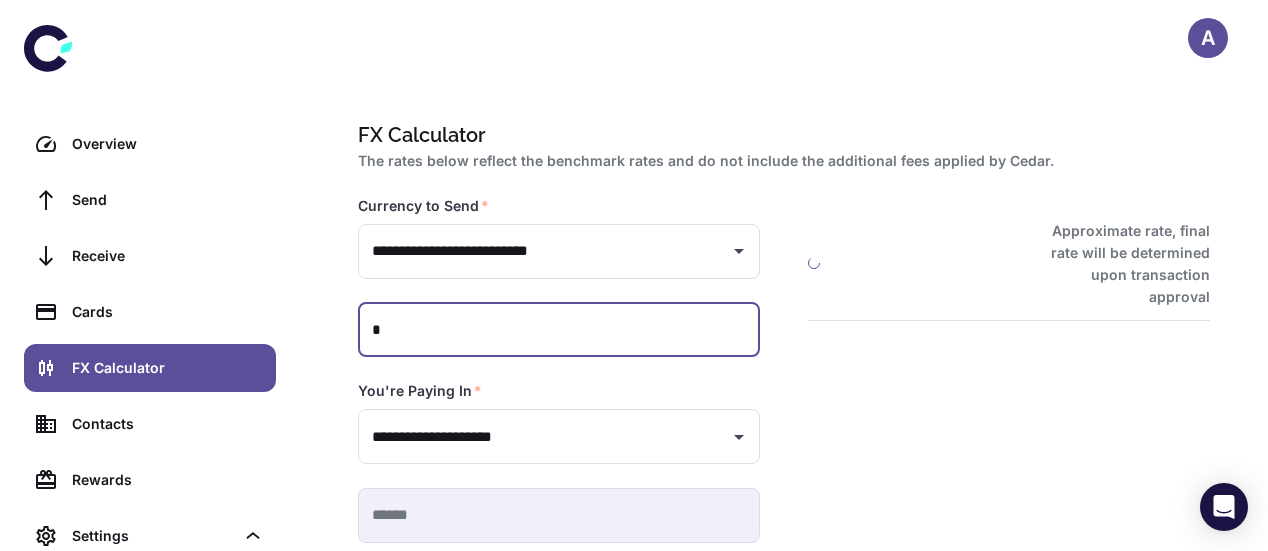type on "**" 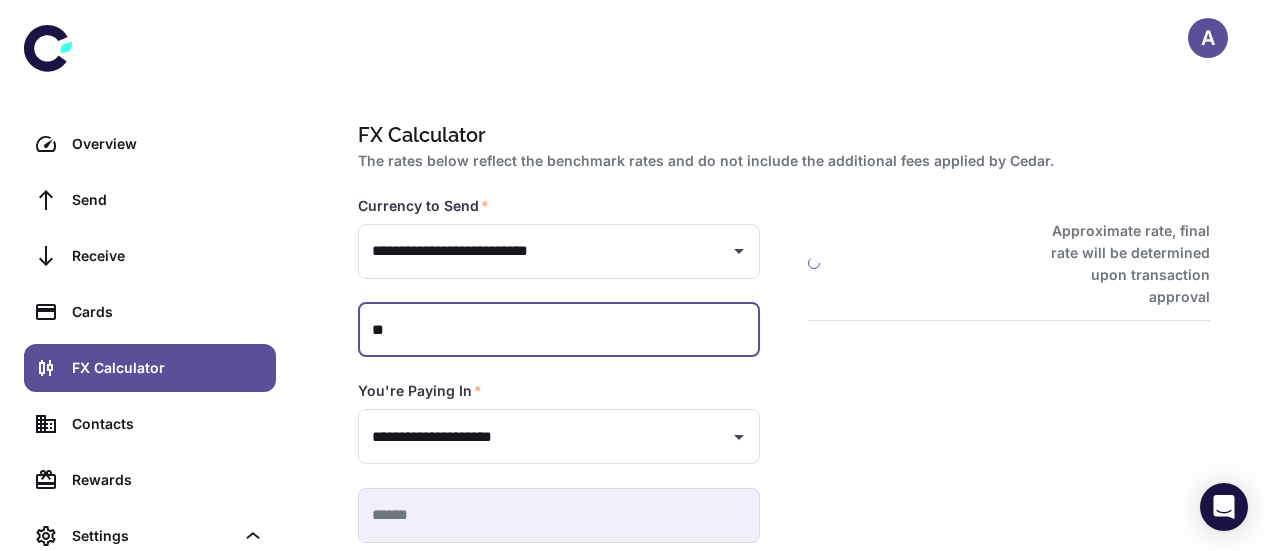 type on "**********" 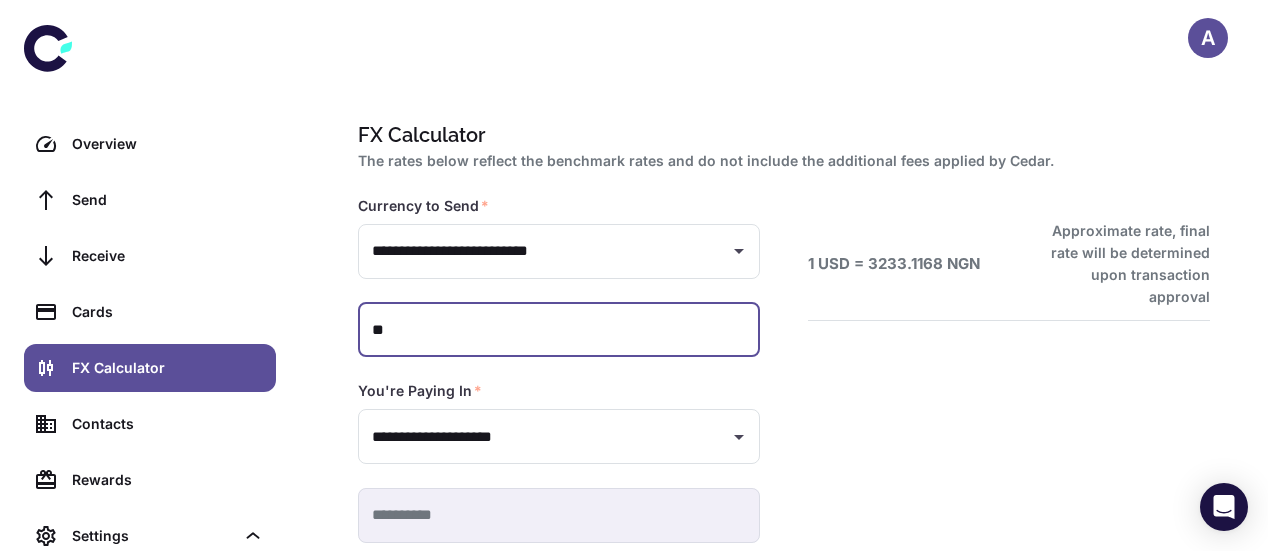 type on "***" 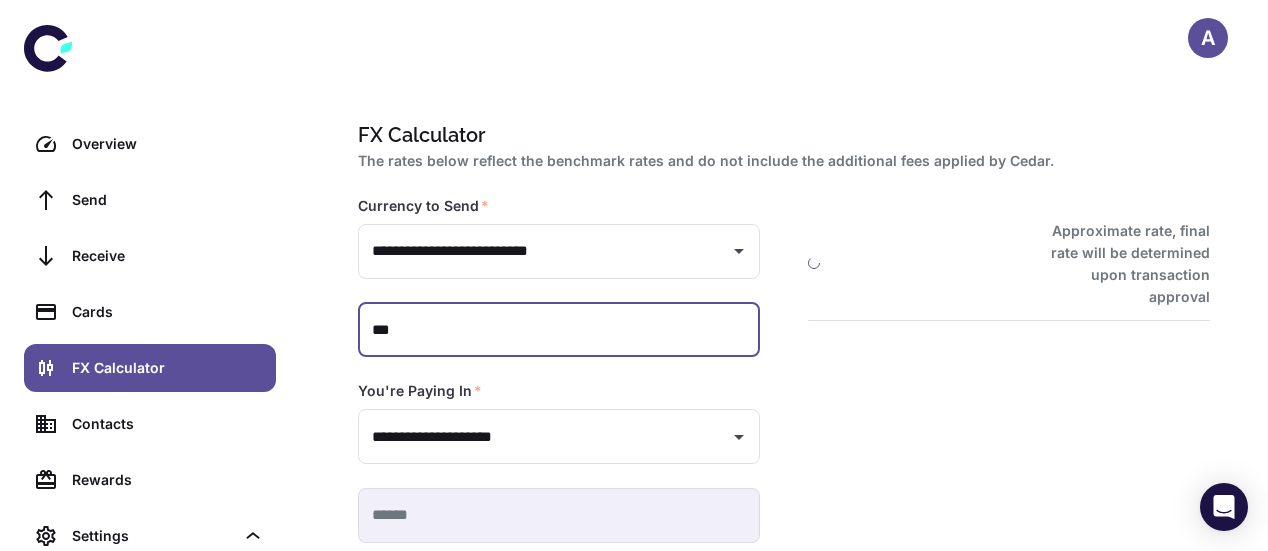 type on "**********" 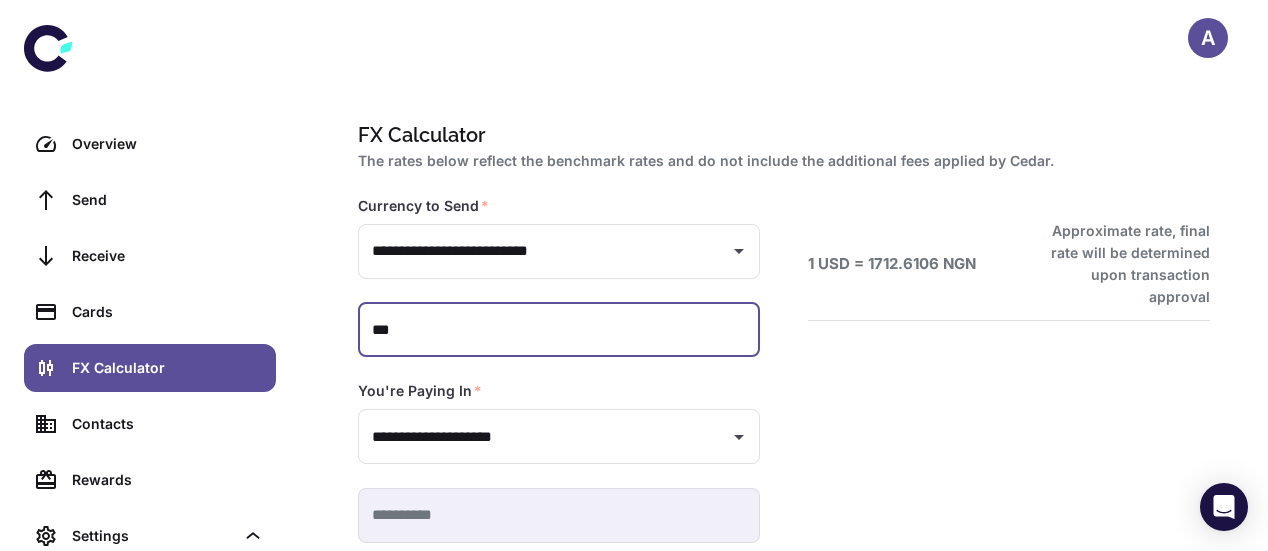 type on "*****" 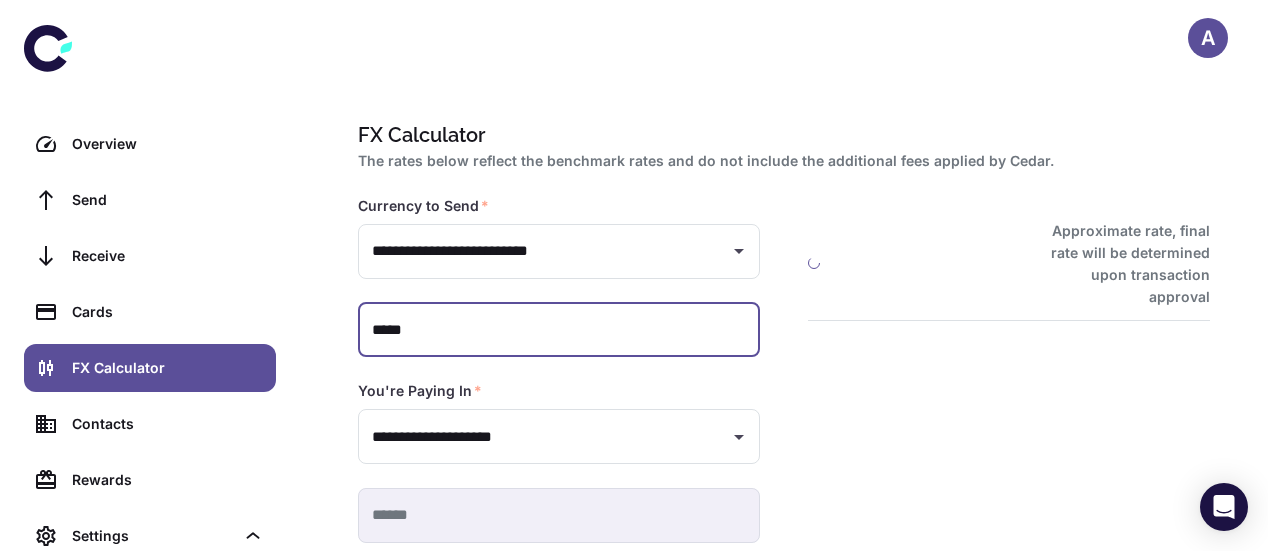 type on "**********" 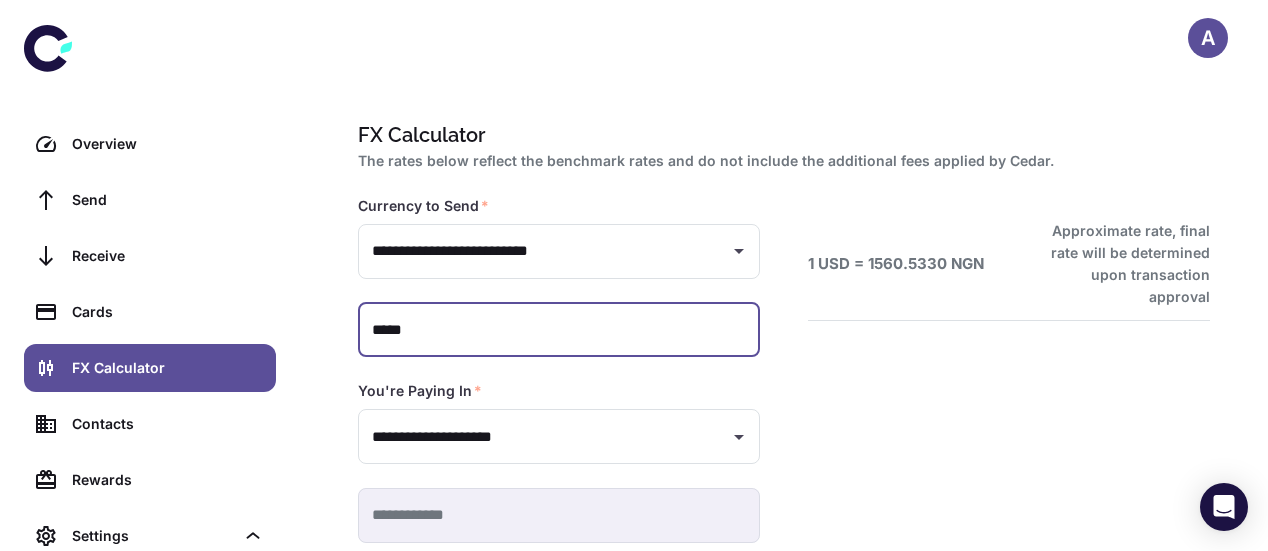 type on "******" 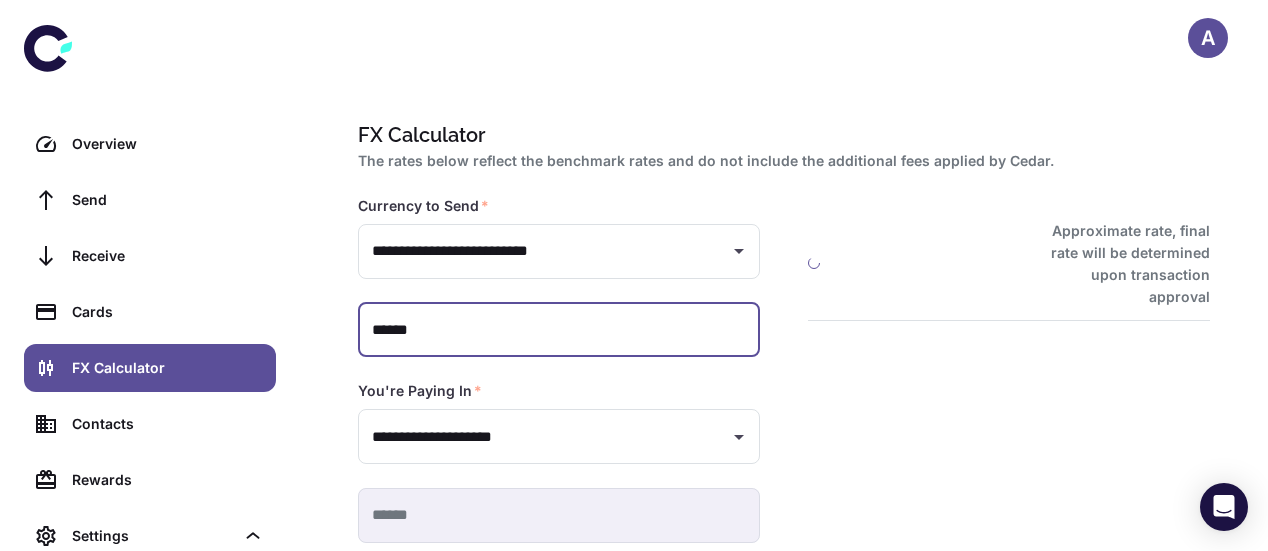 type on "**********" 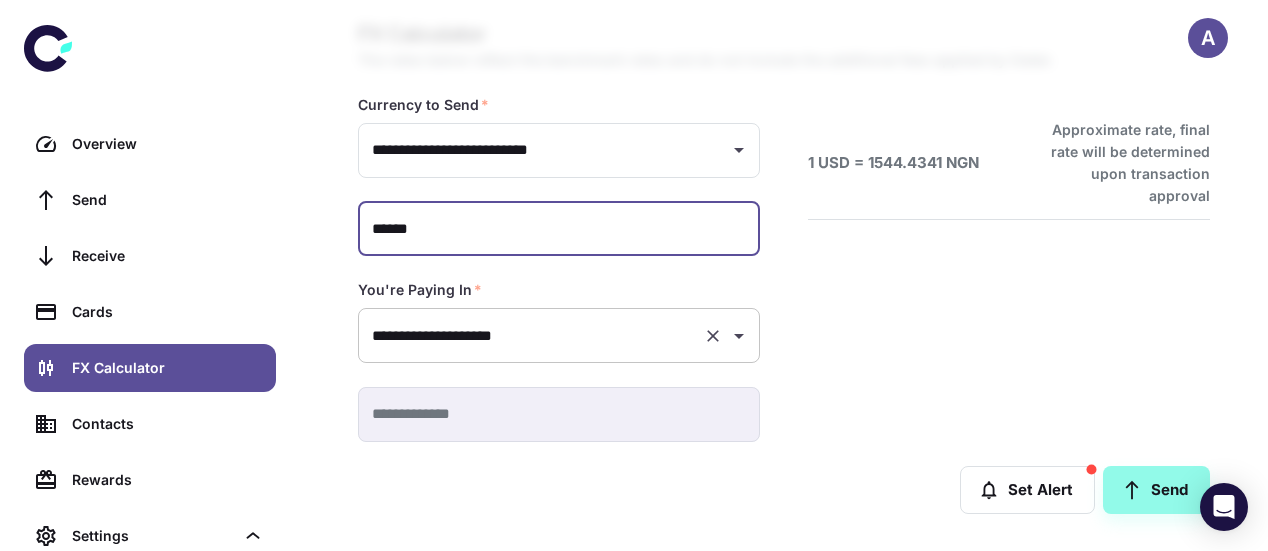 scroll, scrollTop: 103, scrollLeft: 0, axis: vertical 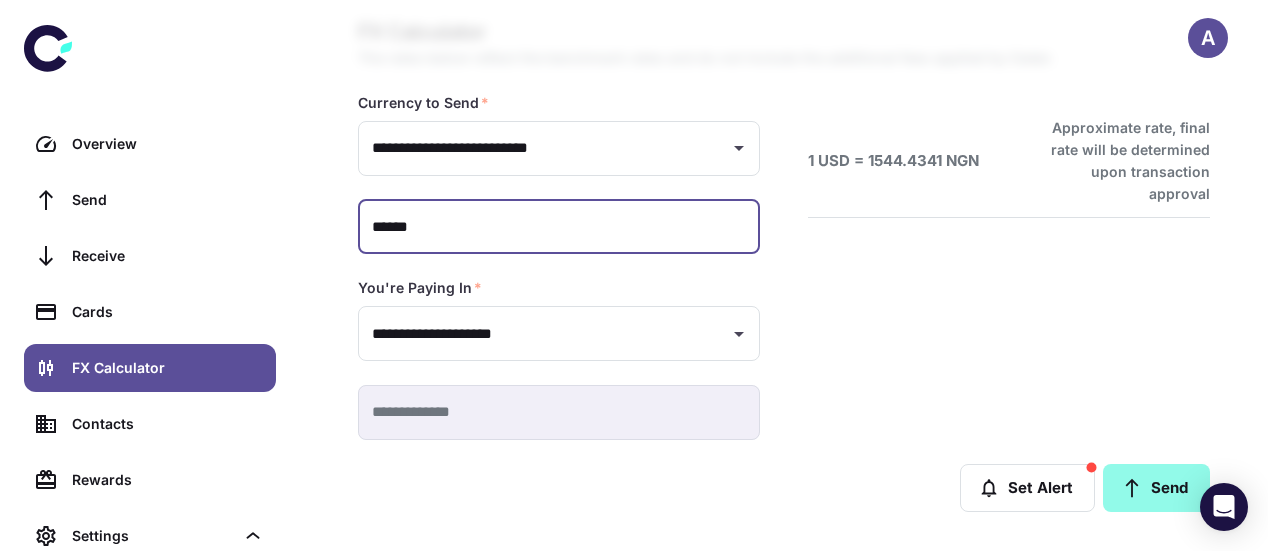type on "******" 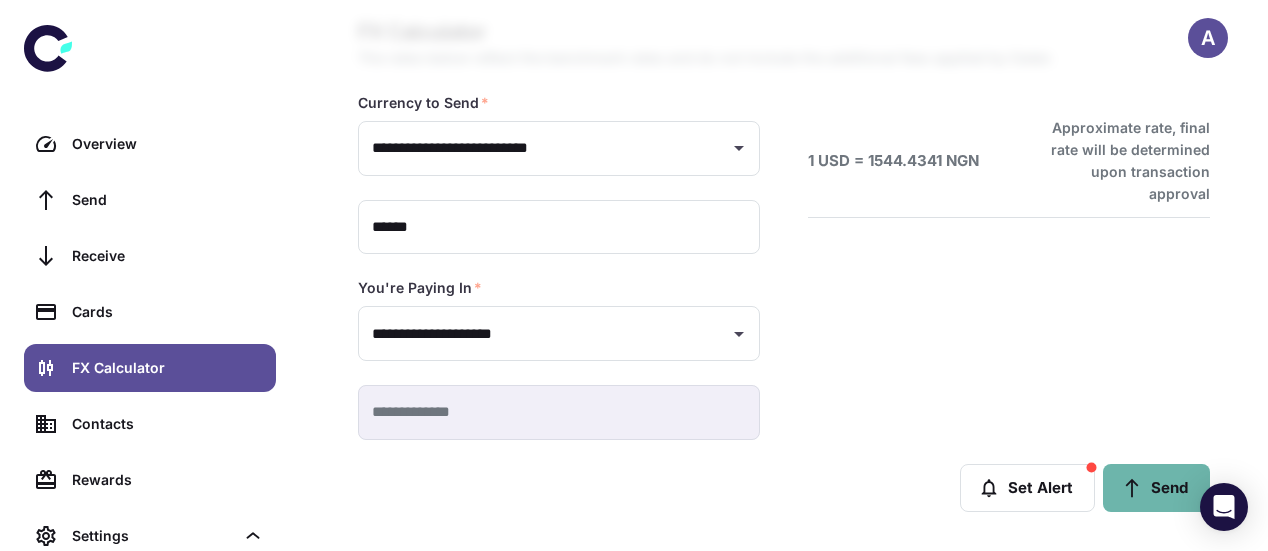 click on "Send" at bounding box center (1156, 488) 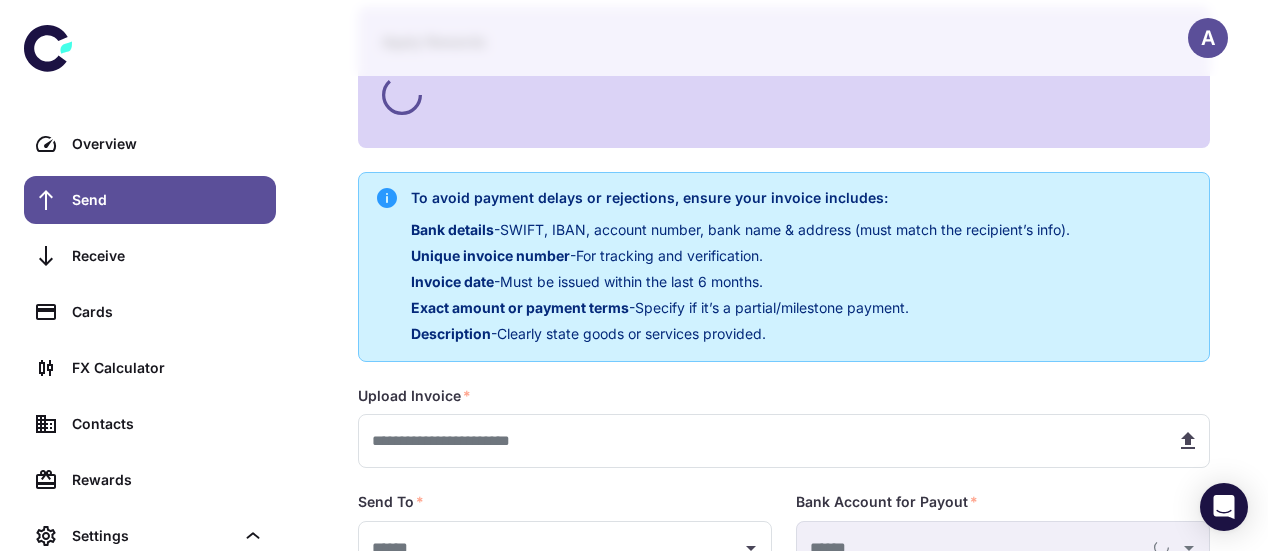 scroll, scrollTop: 500, scrollLeft: 0, axis: vertical 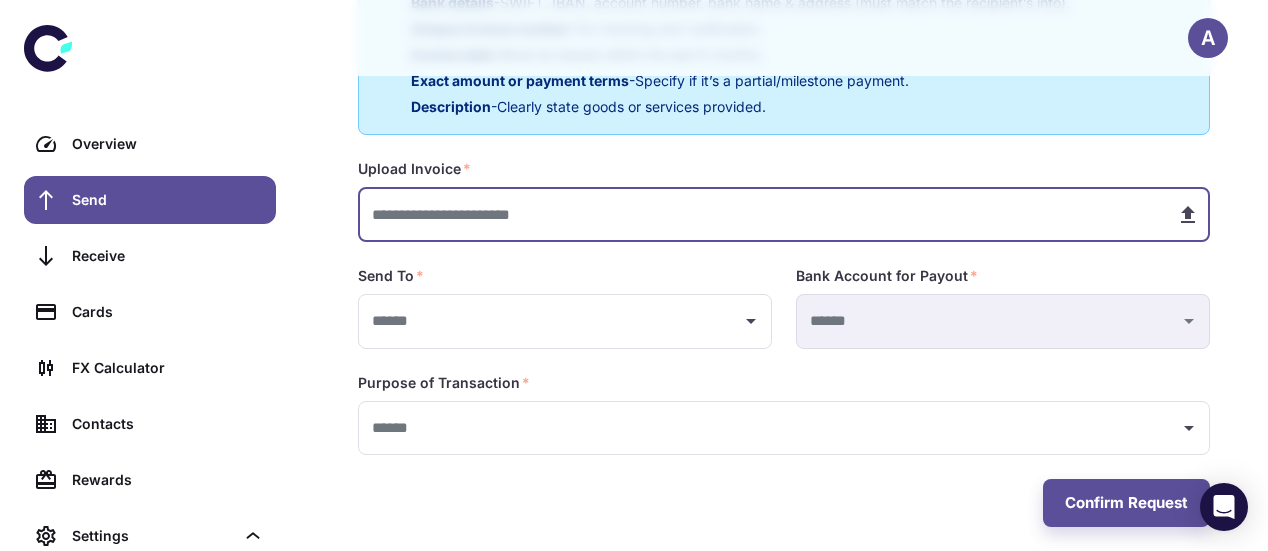 click at bounding box center (759, 214) 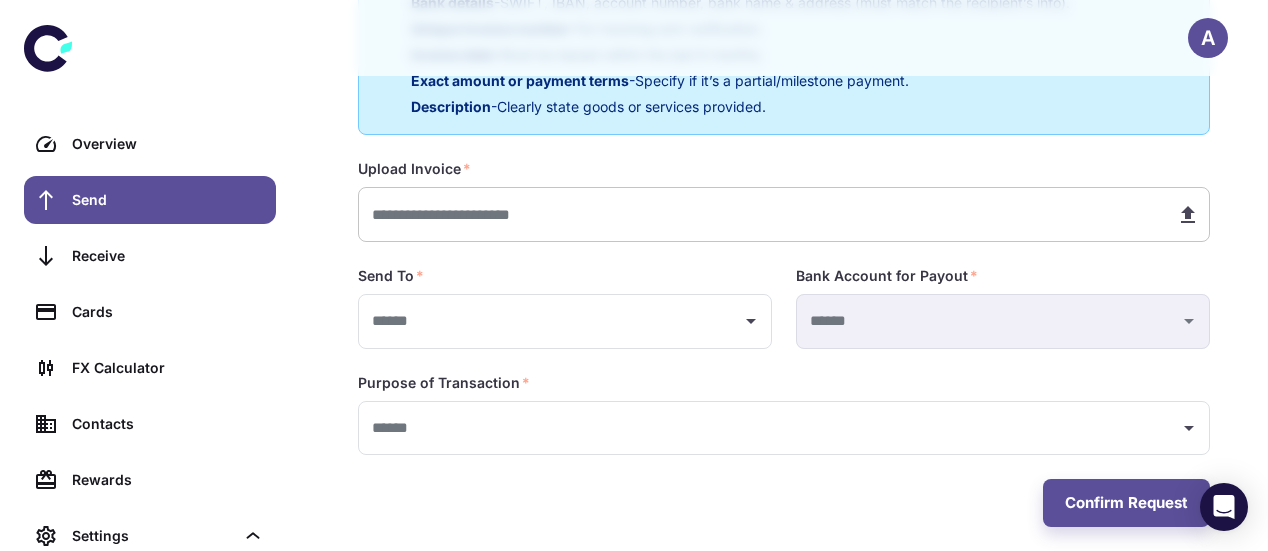 type on "**********" 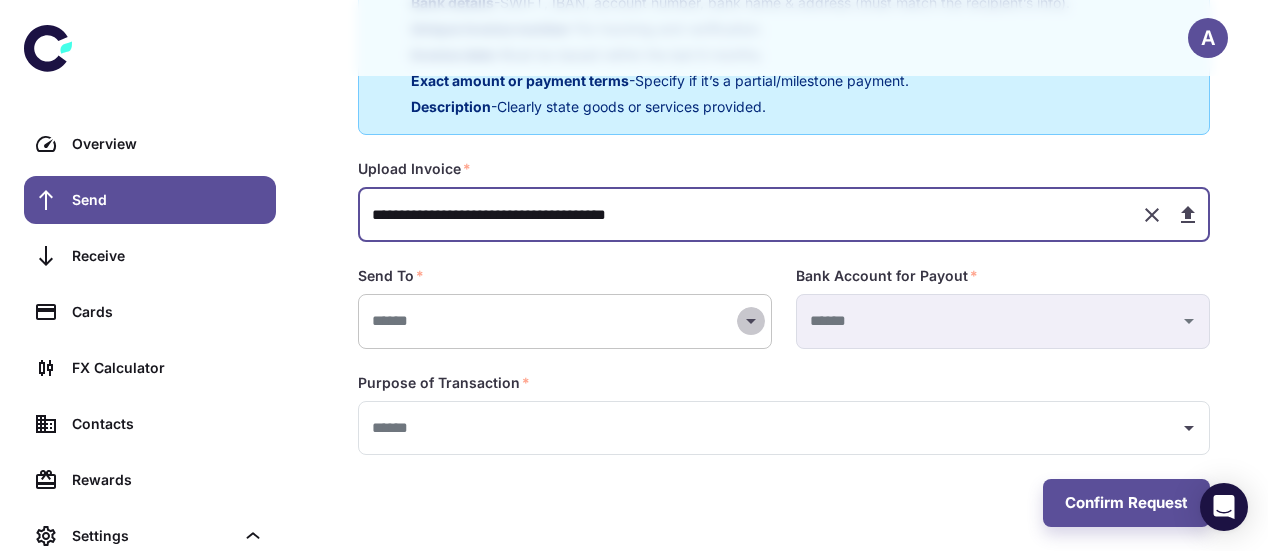 click 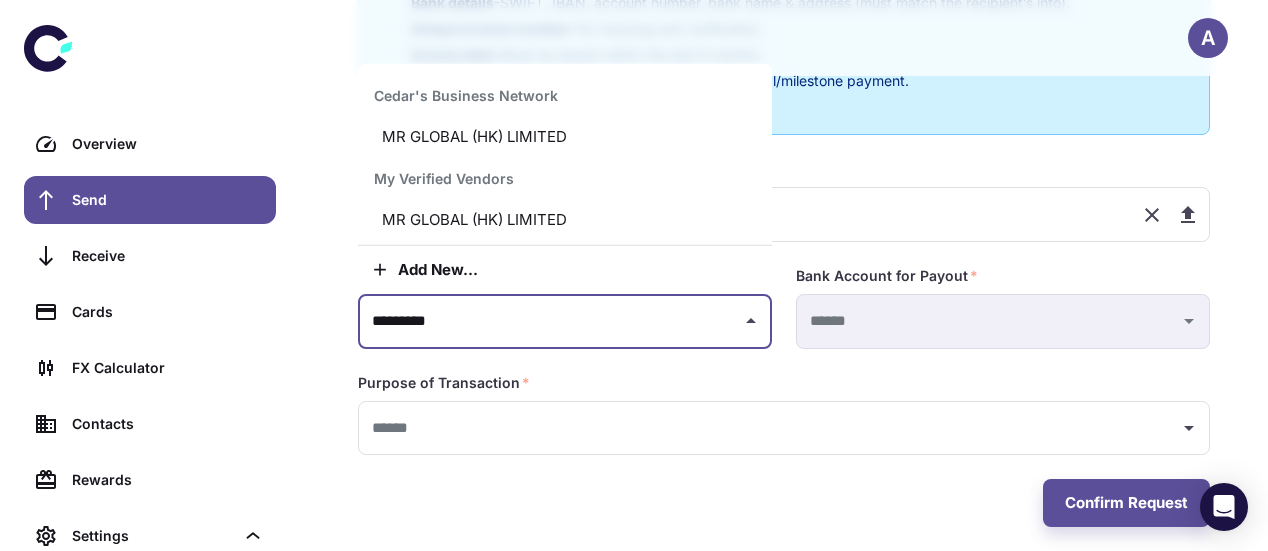 click on "MR GLOBAL (HK) LIMITED" at bounding box center (565, 219) 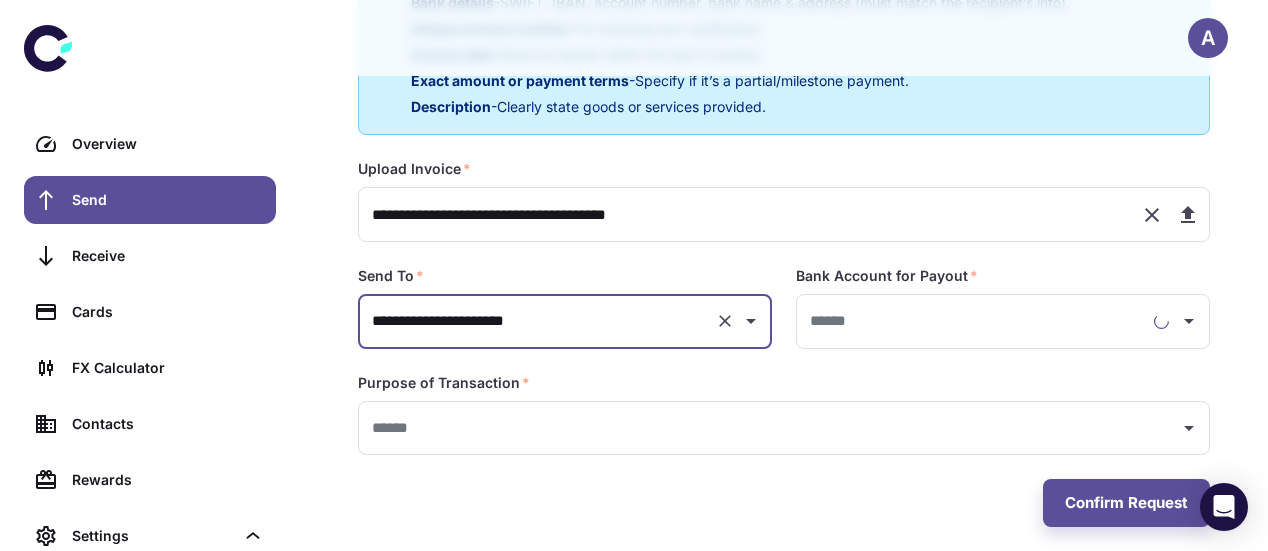 type on "**********" 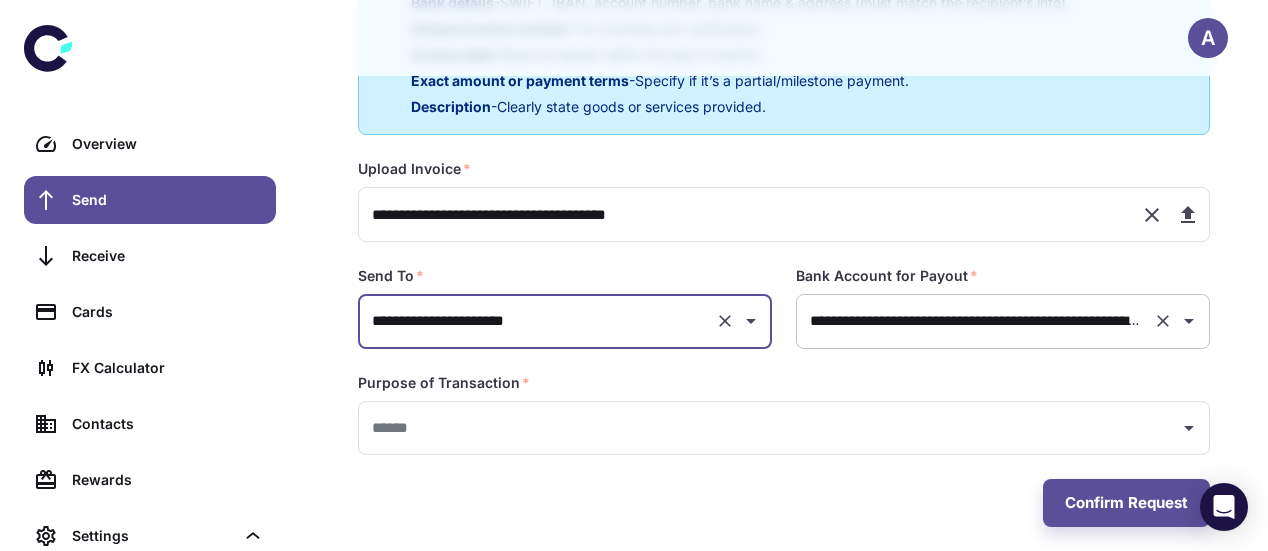 type on "**********" 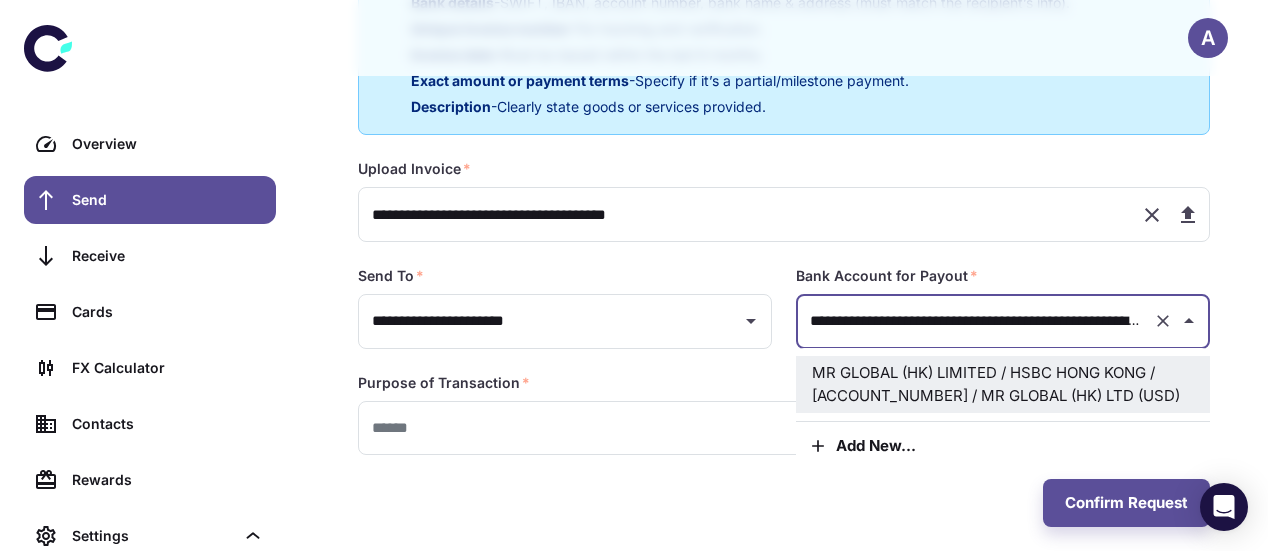 click on "**********" at bounding box center (975, 321) 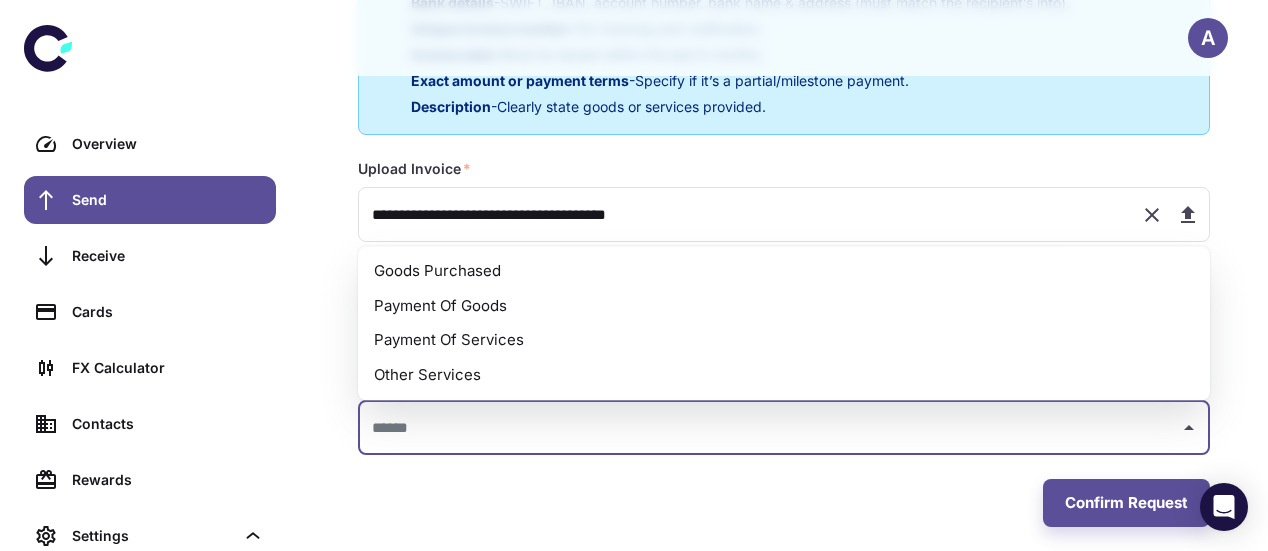 click at bounding box center (769, 428) 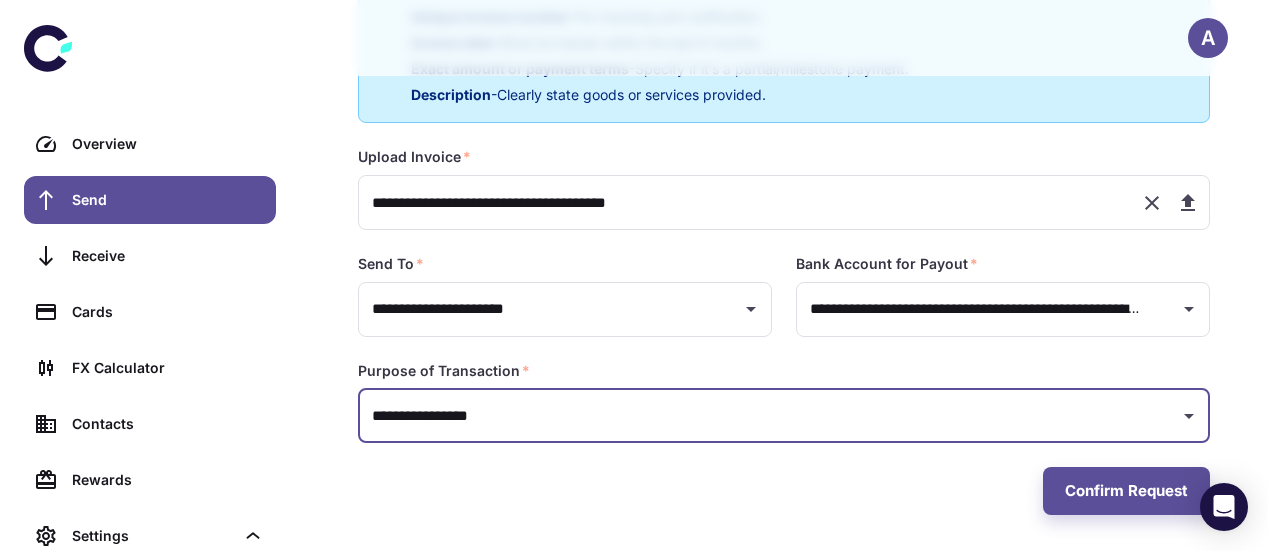 scroll, scrollTop: 515, scrollLeft: 0, axis: vertical 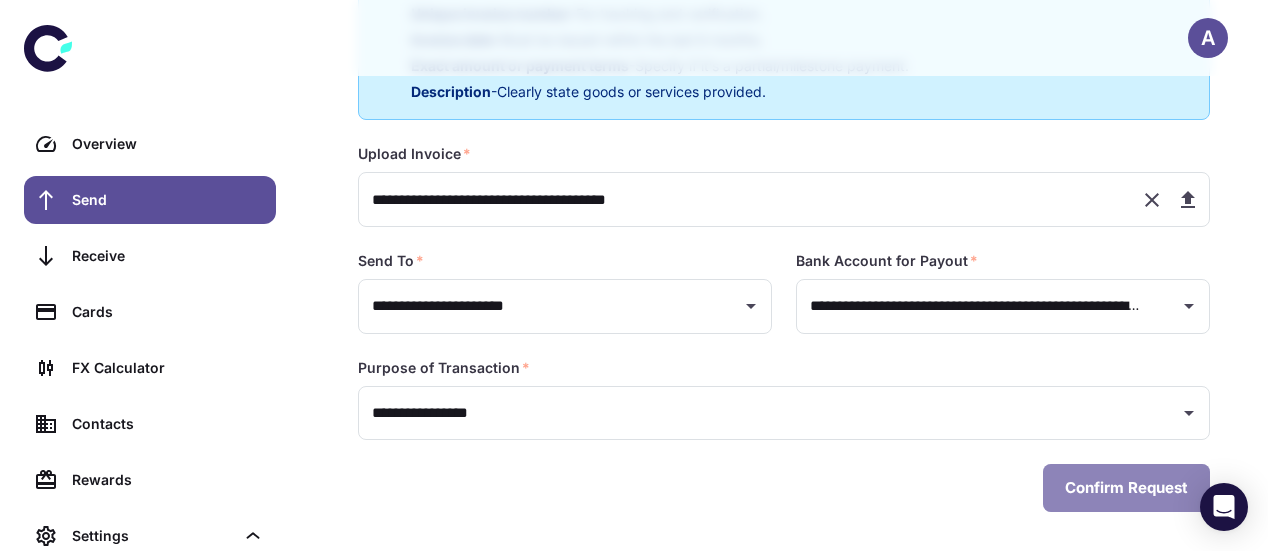 click on "Confirm Request" at bounding box center (1126, 488) 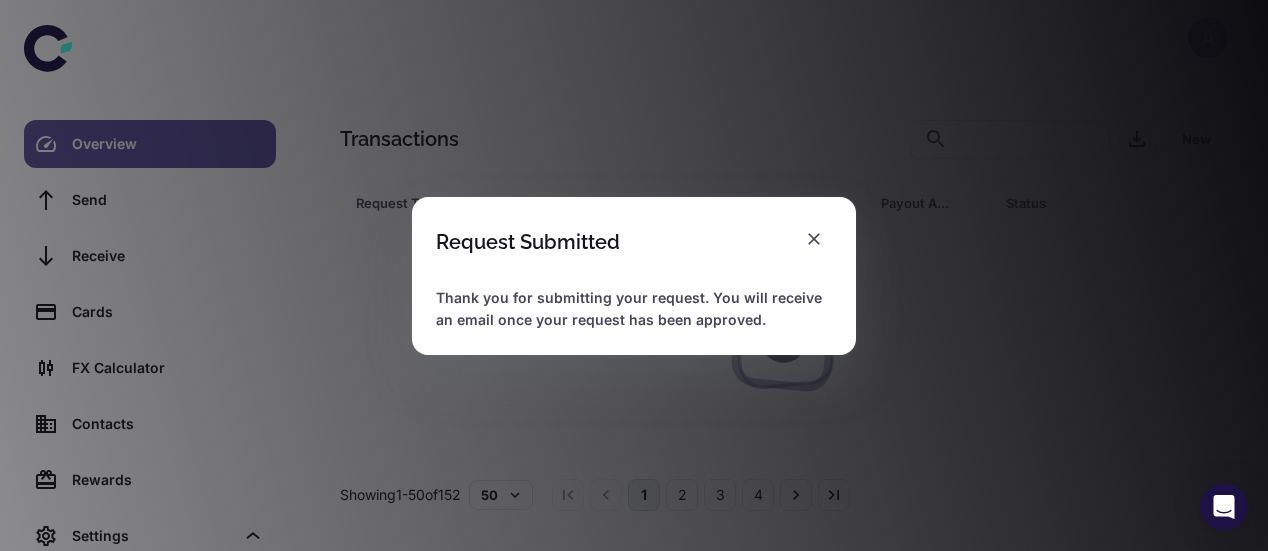 scroll, scrollTop: 0, scrollLeft: 0, axis: both 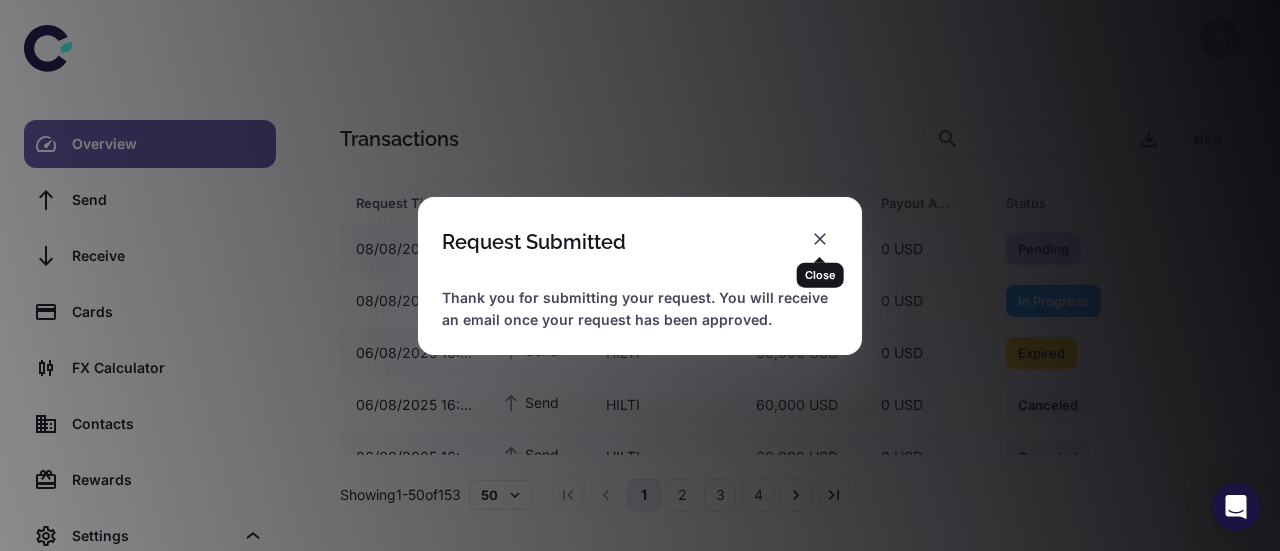 click 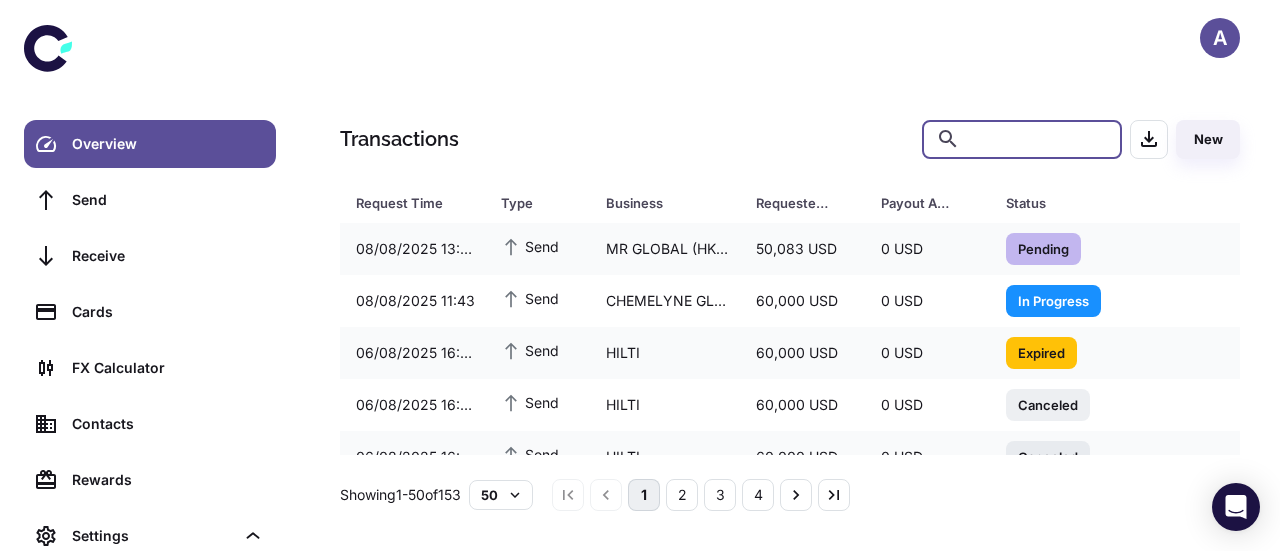 click at bounding box center [1038, 139] 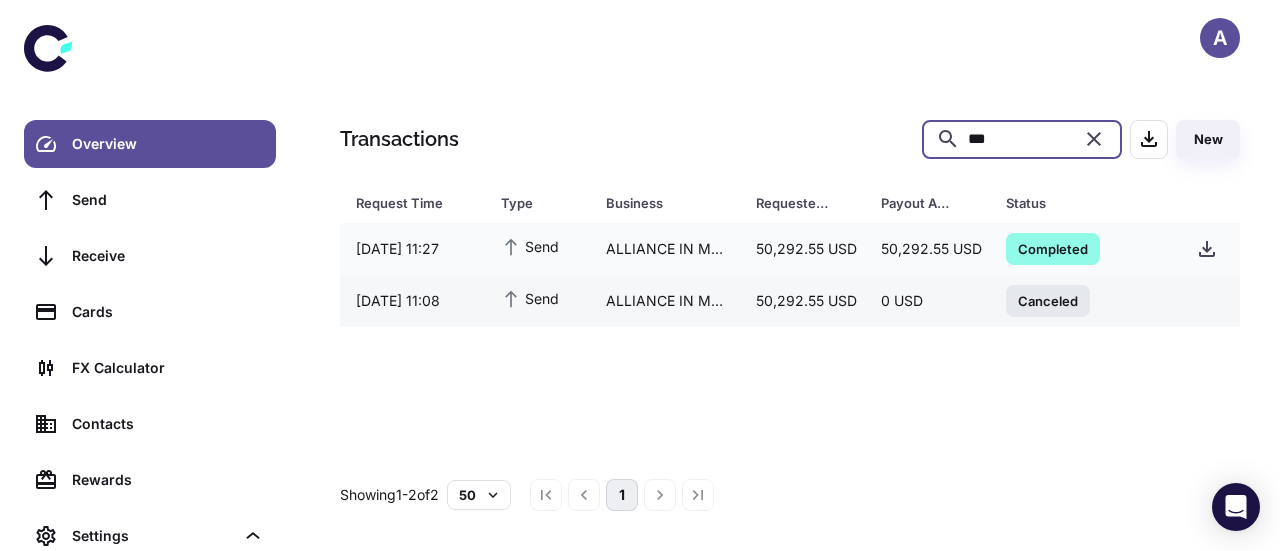 type on "***" 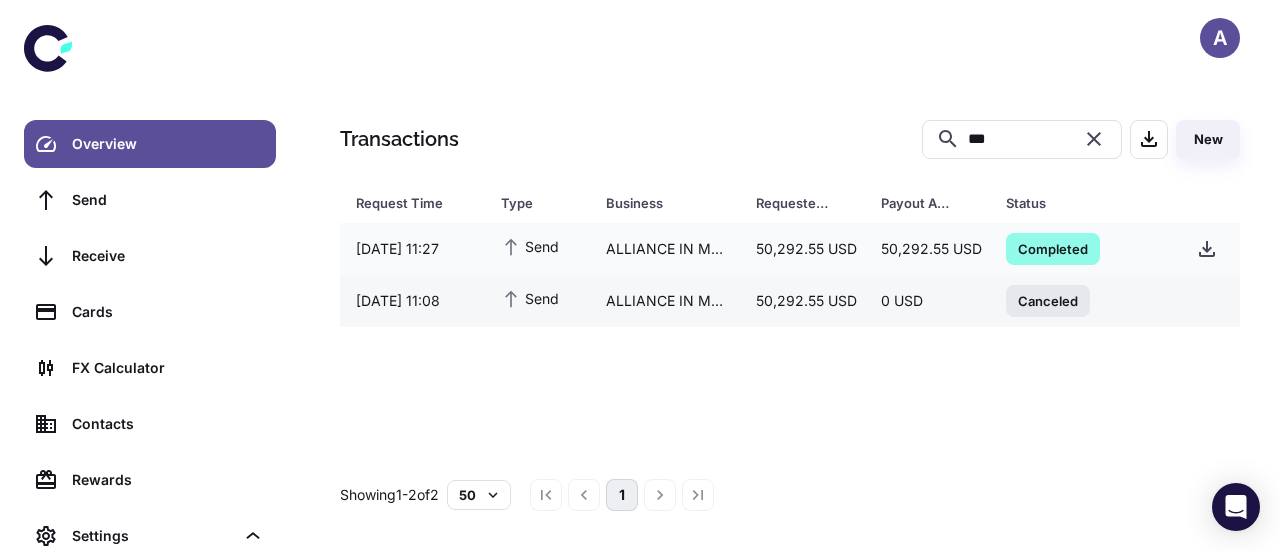 click on "50,292.55 USD" at bounding box center (802, 301) 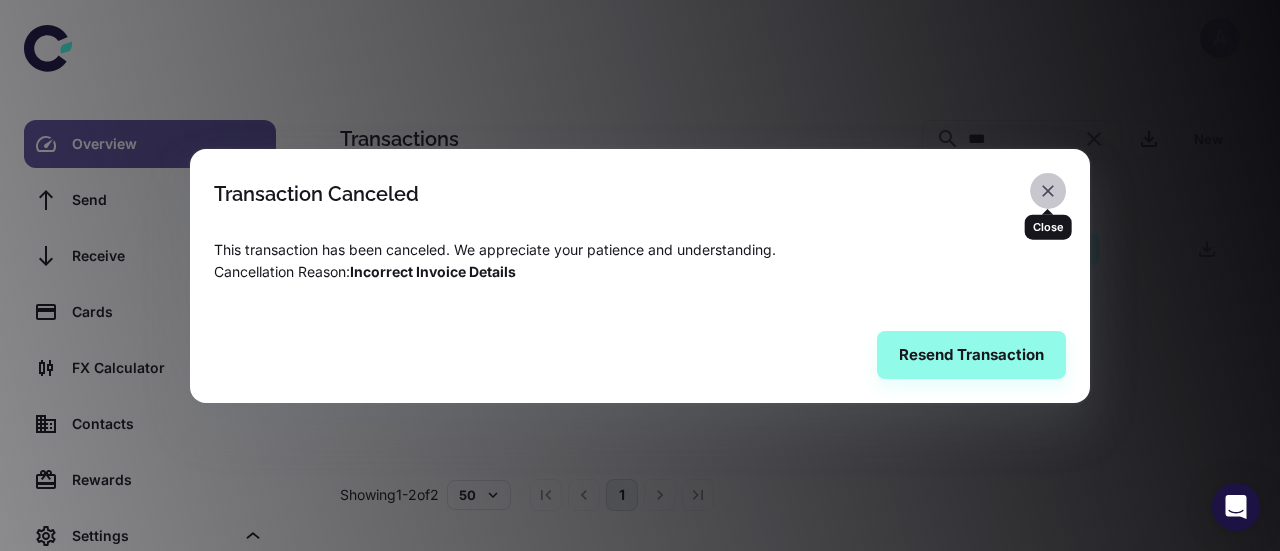 click 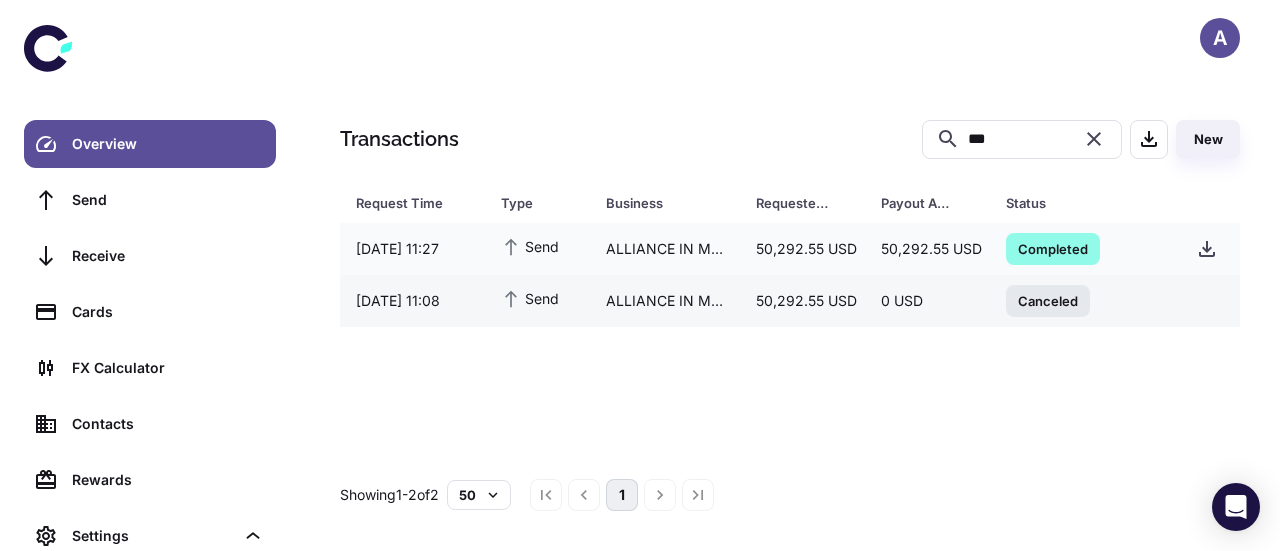 click on "50,292.55 USD" at bounding box center (802, 301) 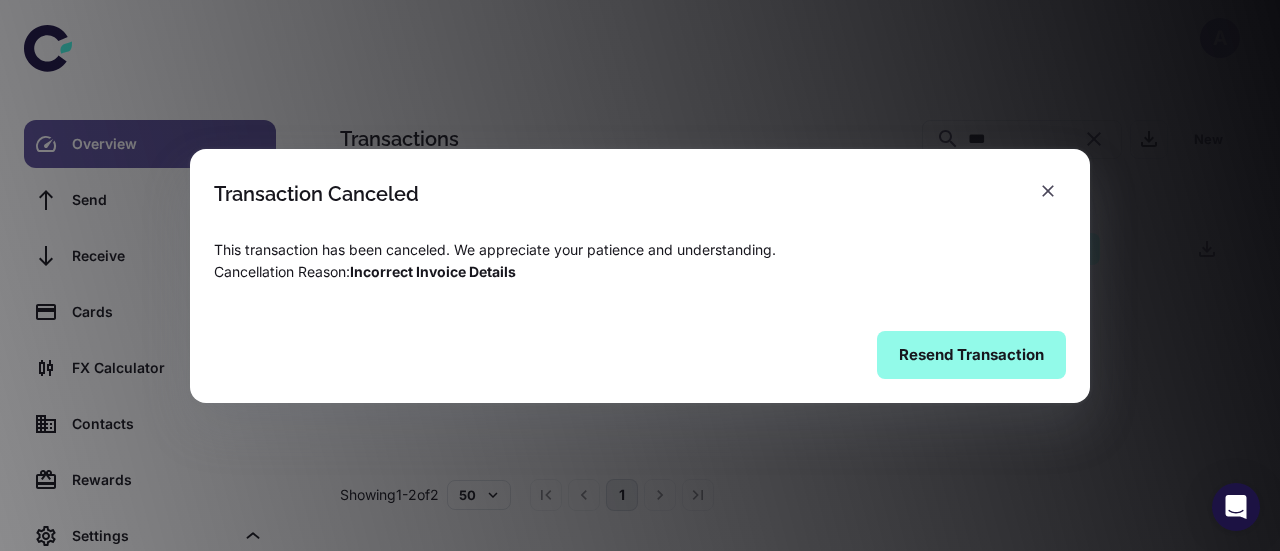 click on "Resend Transaction" at bounding box center (971, 355) 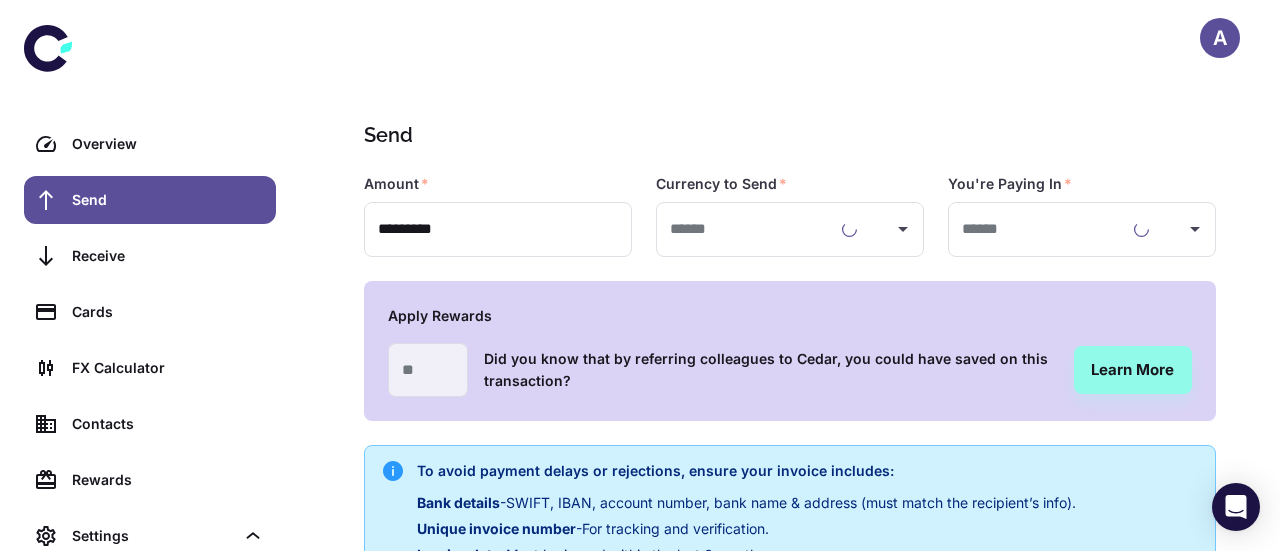 type on "**********" 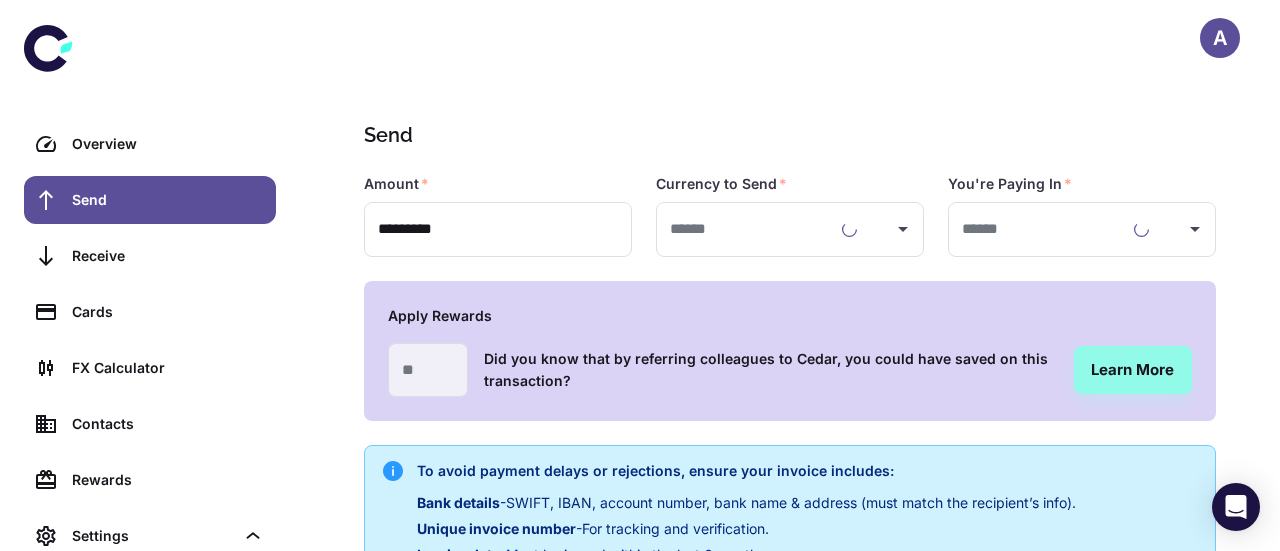 type on "**********" 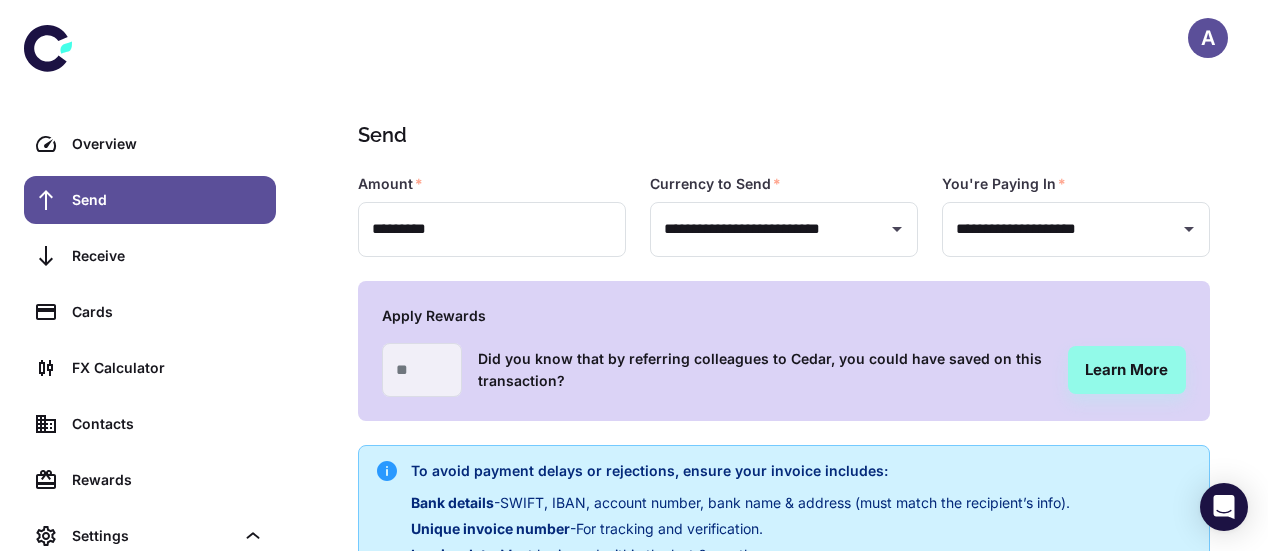 type on "**********" 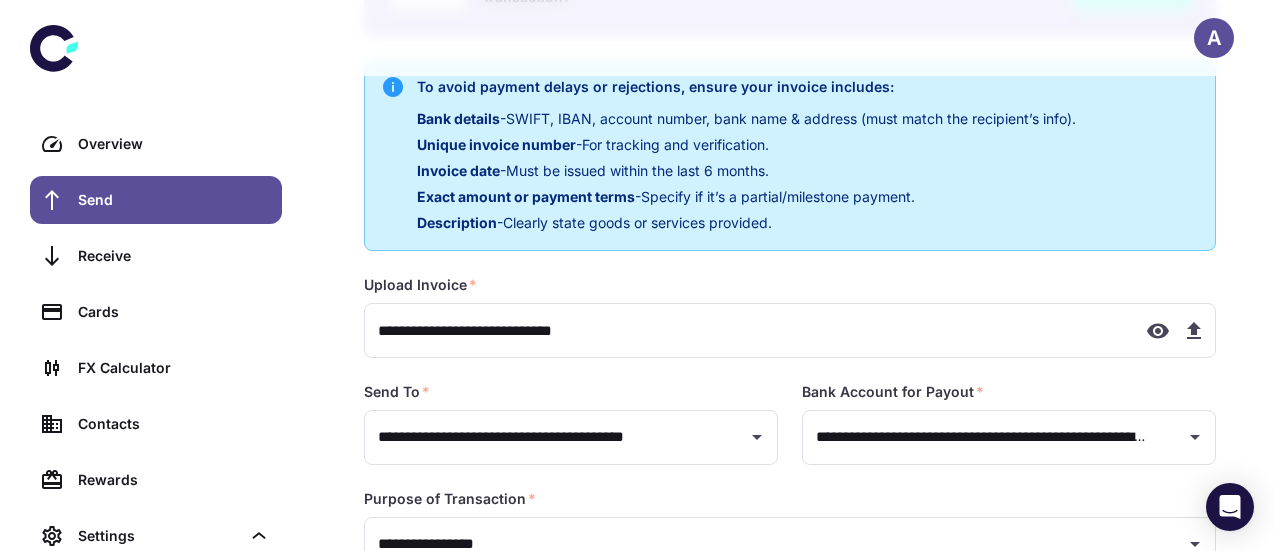 scroll, scrollTop: 400, scrollLeft: 0, axis: vertical 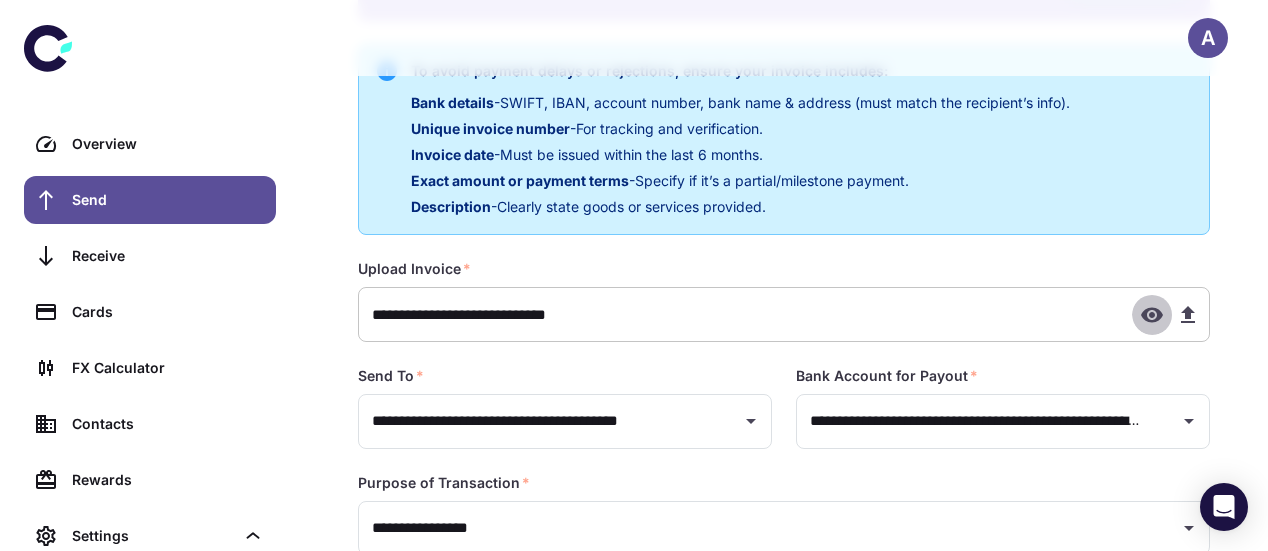 click 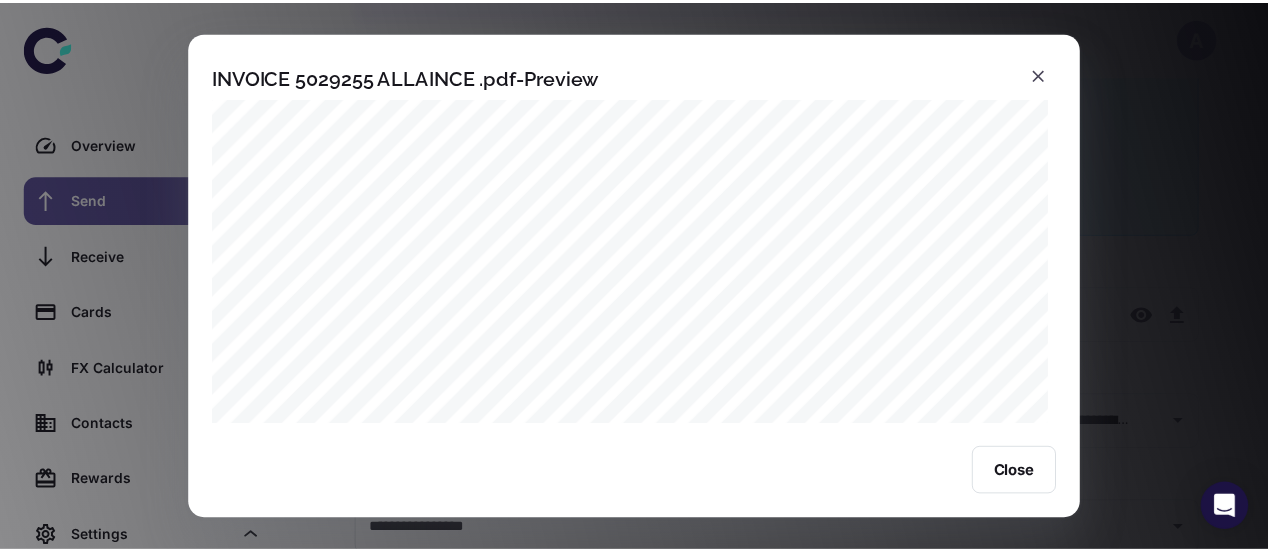 scroll, scrollTop: 100, scrollLeft: 0, axis: vertical 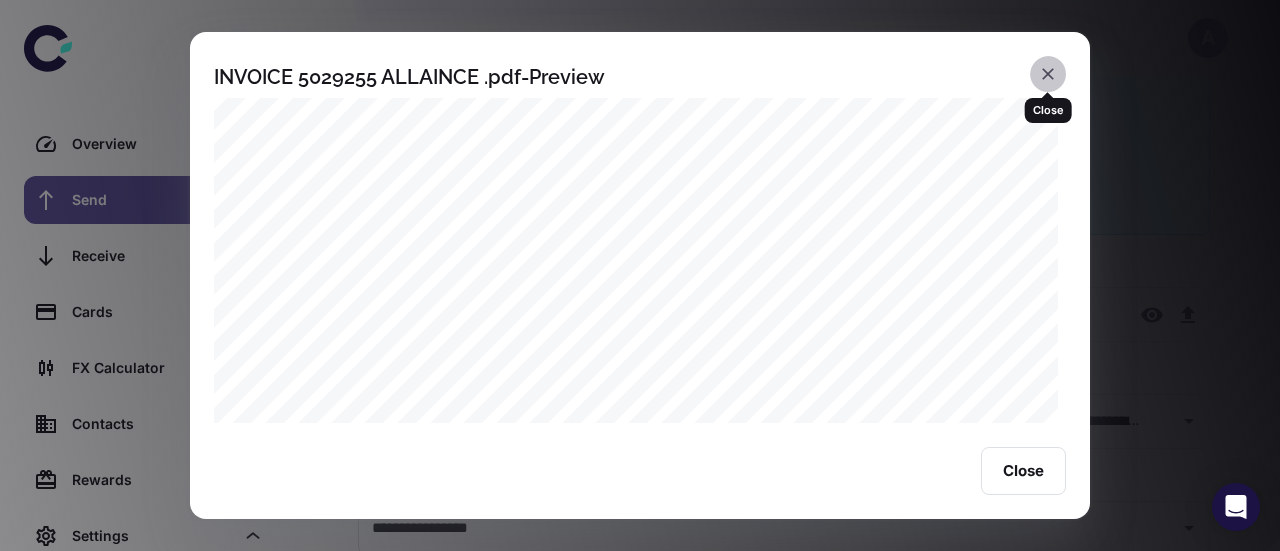click 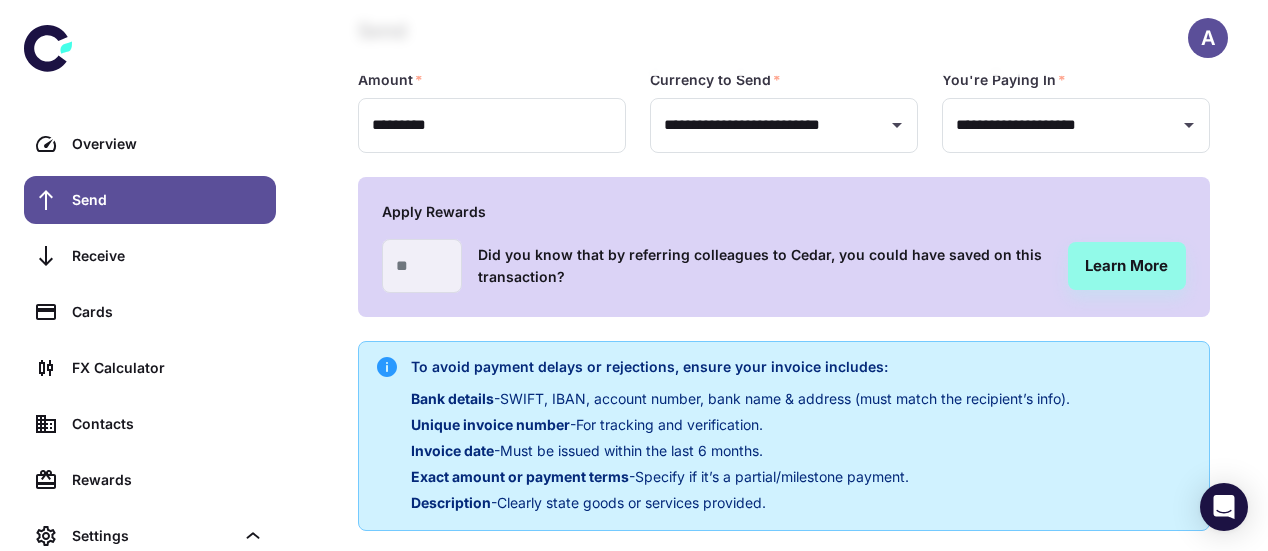 scroll, scrollTop: 100, scrollLeft: 0, axis: vertical 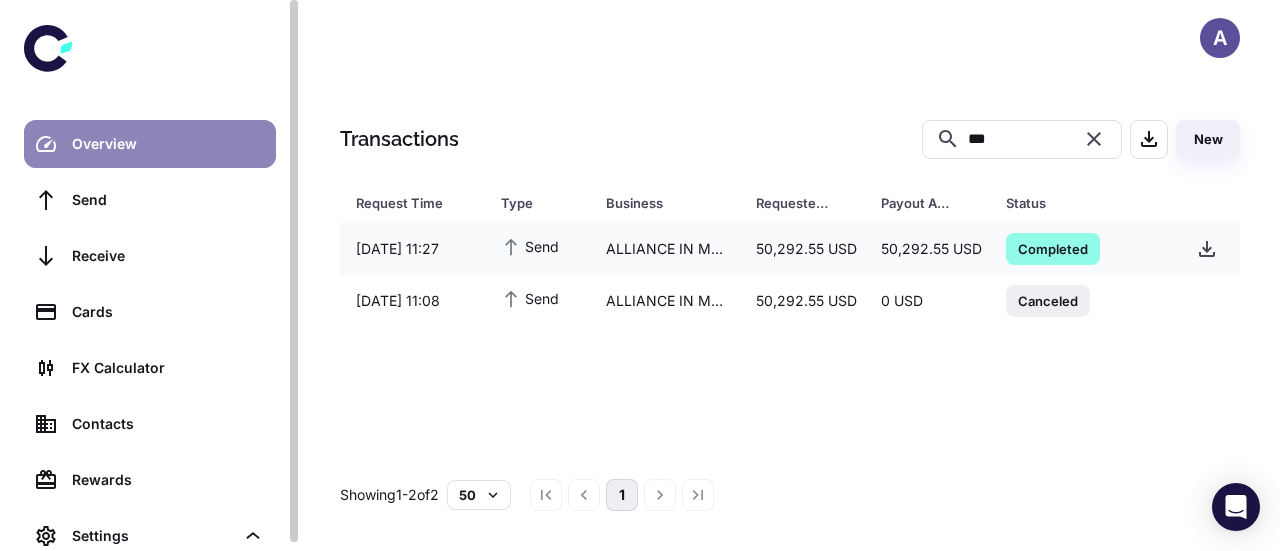 click on "Overview" at bounding box center (168, 144) 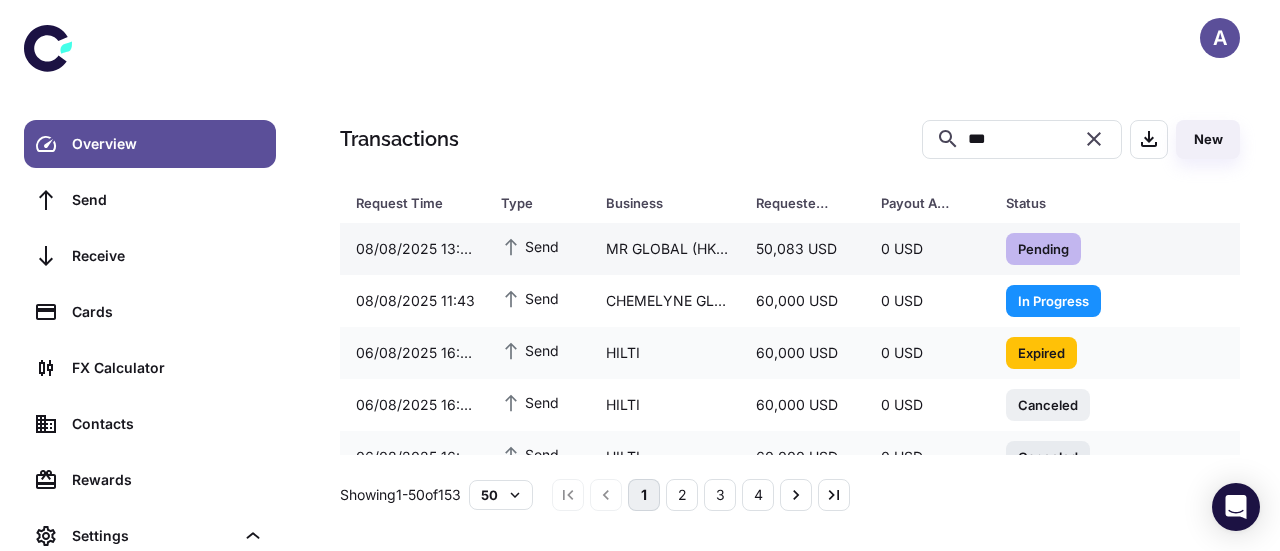 click on "Send" at bounding box center [530, 246] 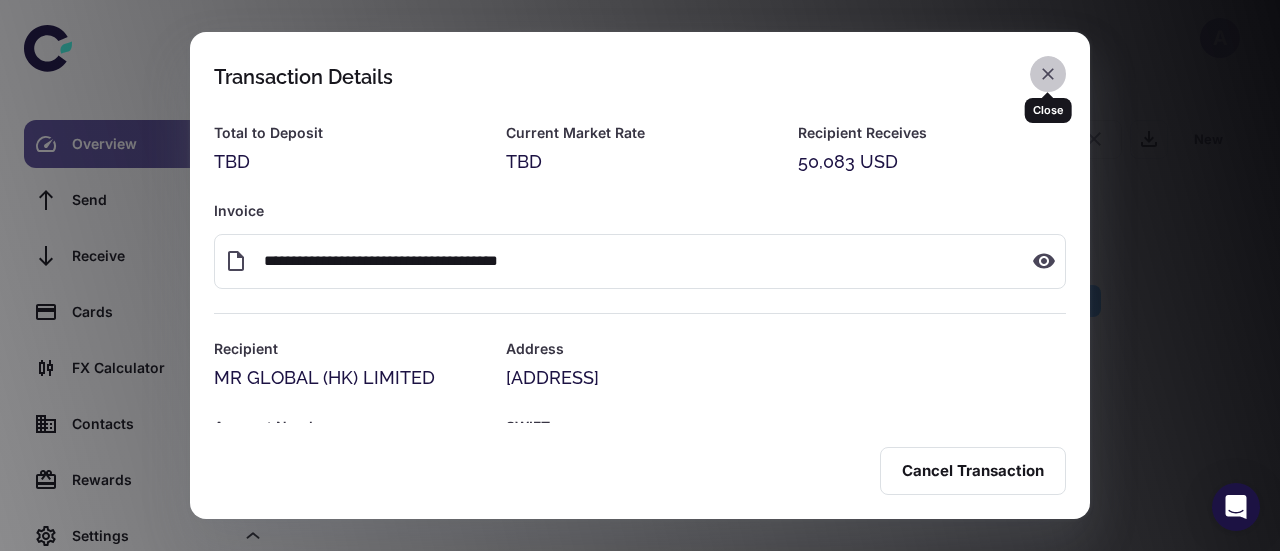 click at bounding box center [1048, 74] 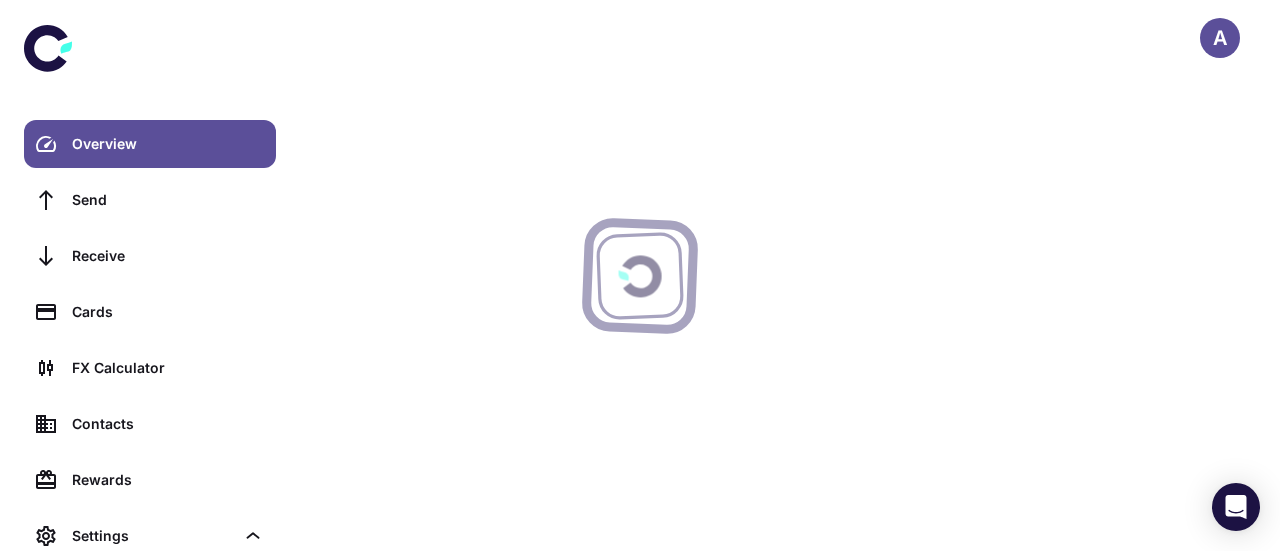 scroll, scrollTop: 0, scrollLeft: 0, axis: both 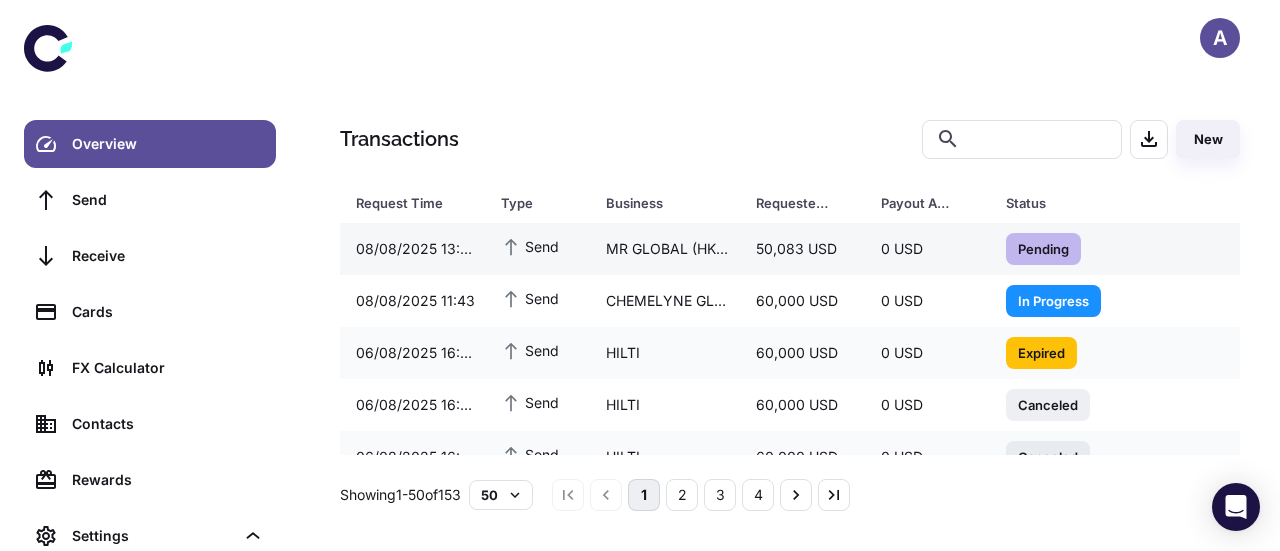 click on "MR GLOBAL (HK) LIMITED" at bounding box center (665, 249) 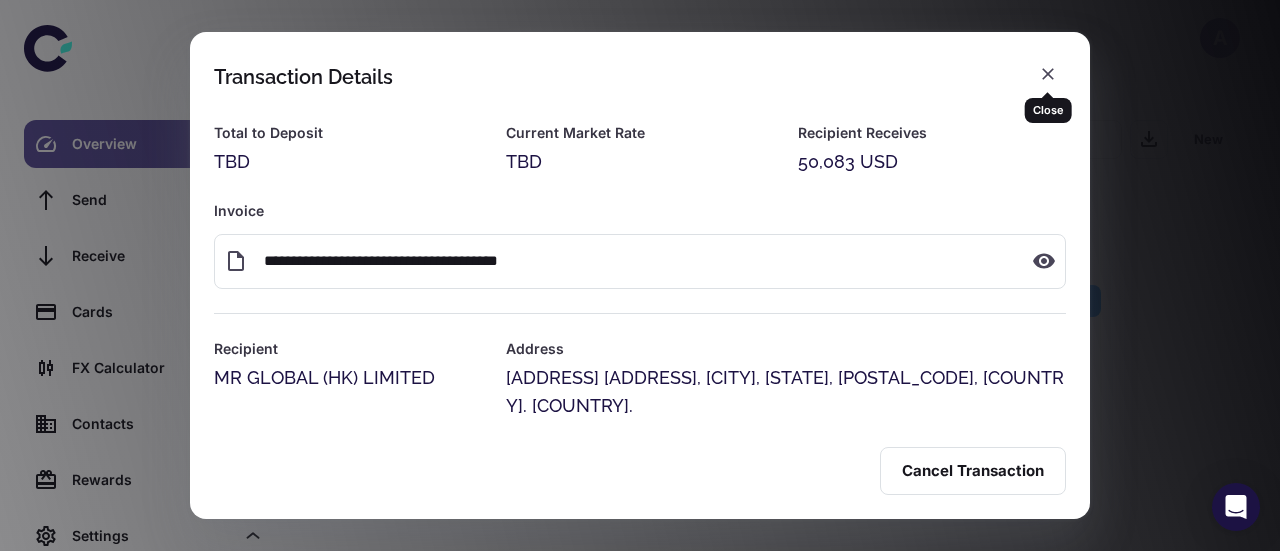 click 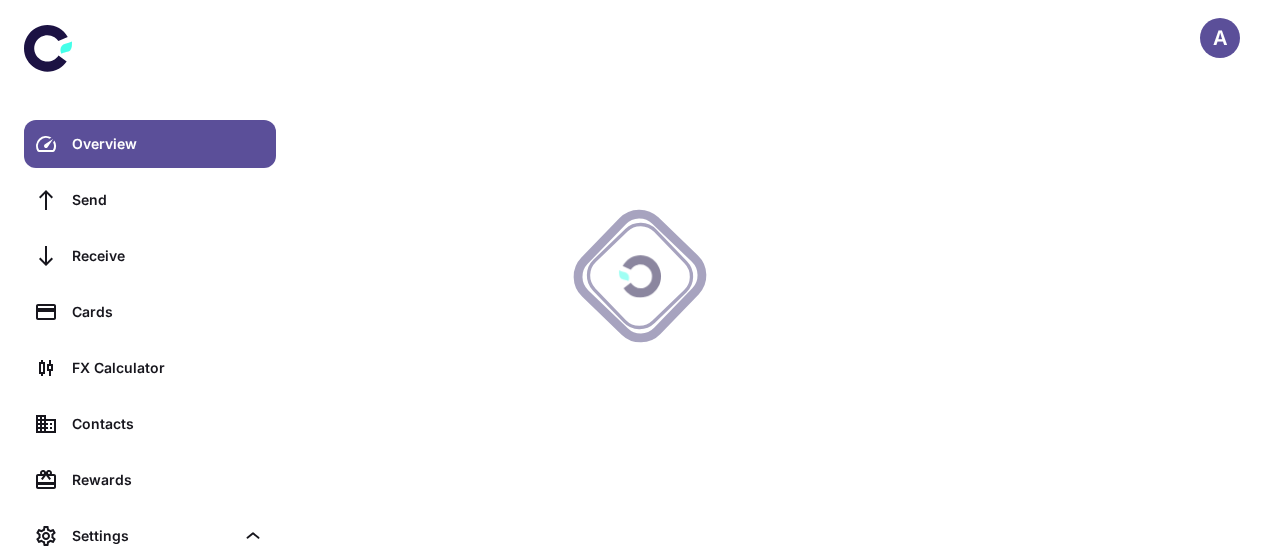 scroll, scrollTop: 0, scrollLeft: 0, axis: both 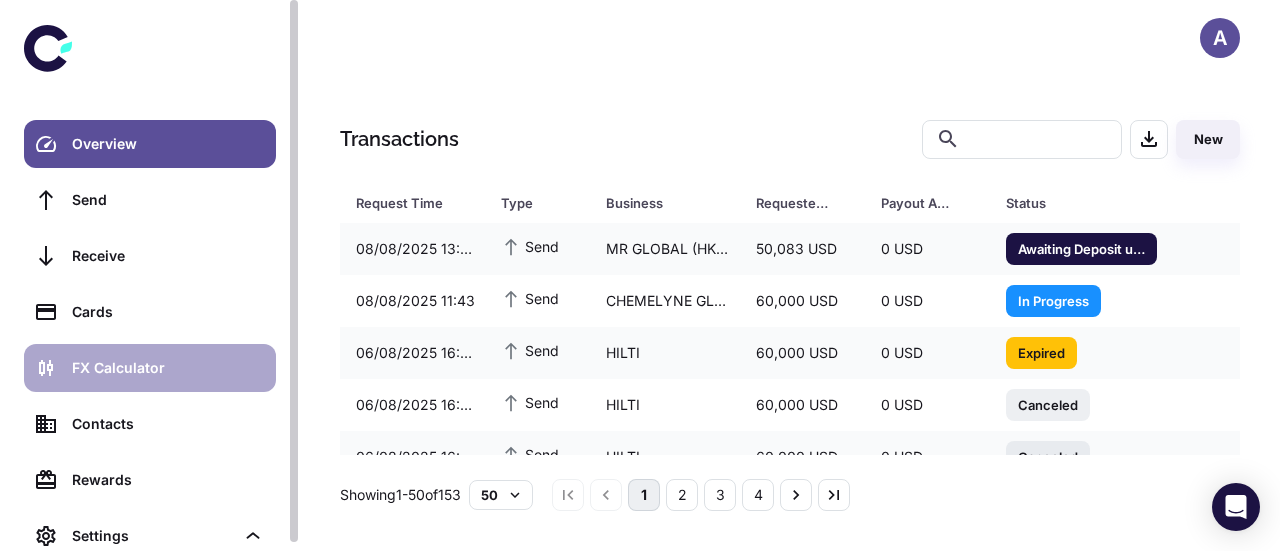 click on "FX Calculator" at bounding box center [168, 368] 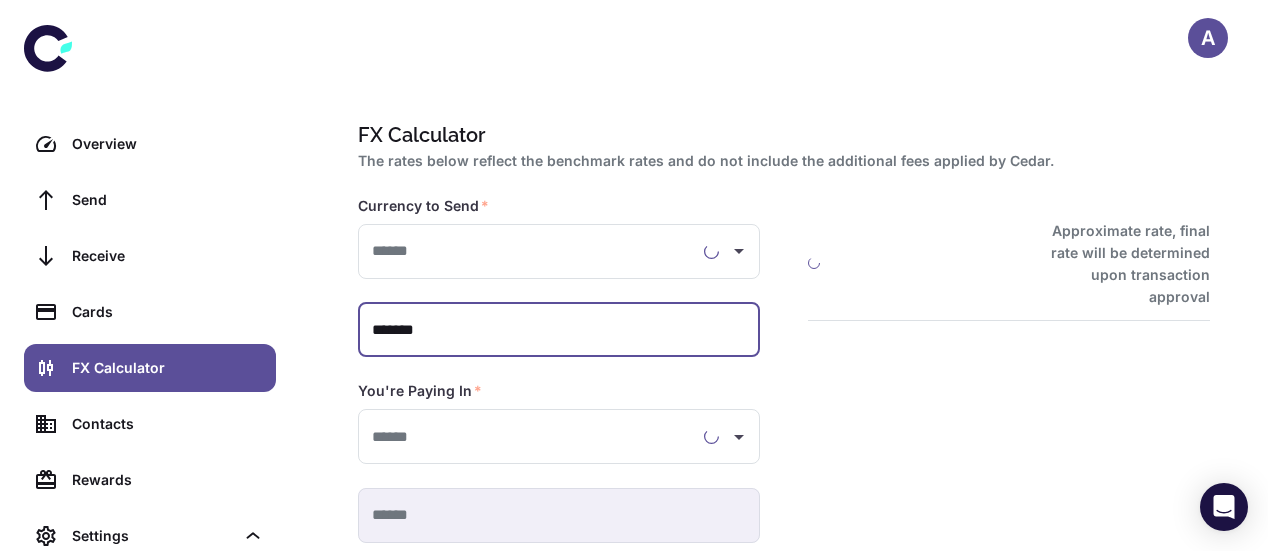 click on "*******" at bounding box center (559, 330) 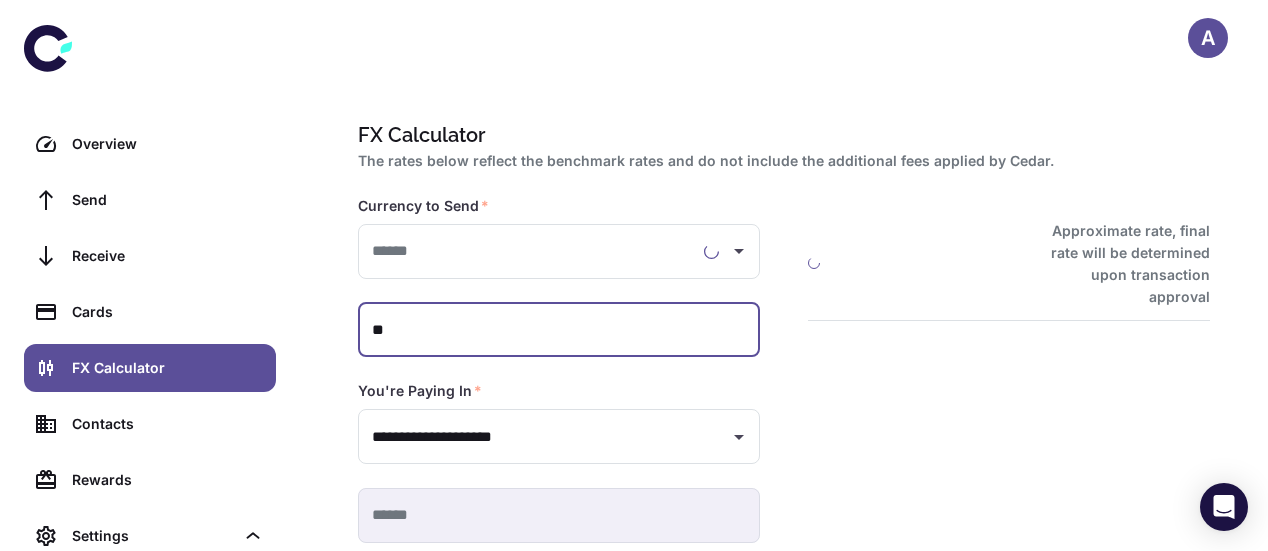 type on "*" 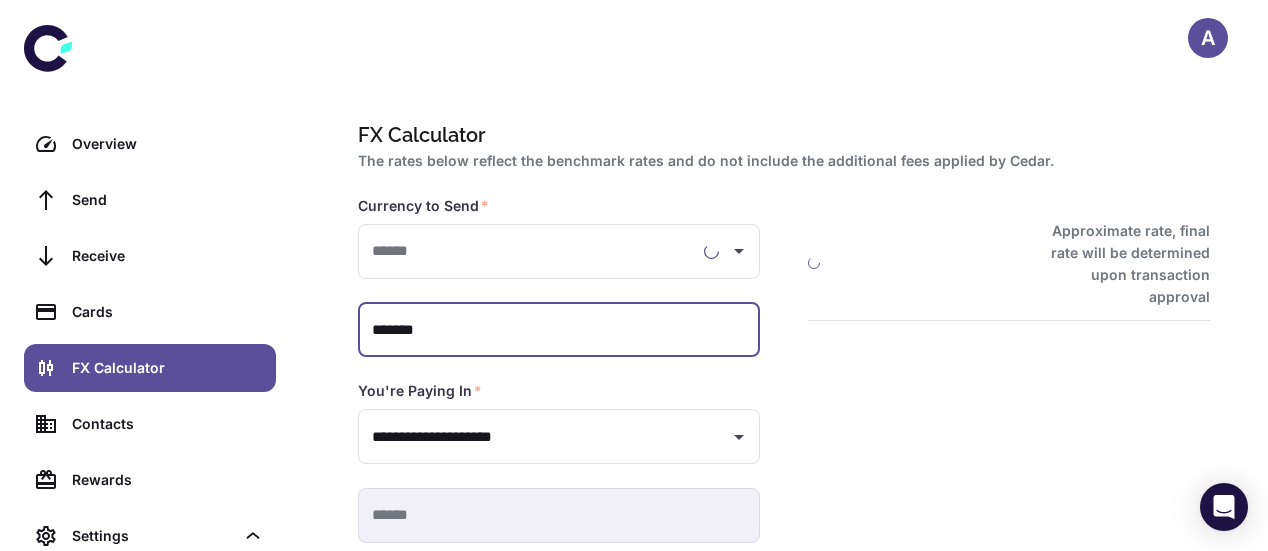 type on "********" 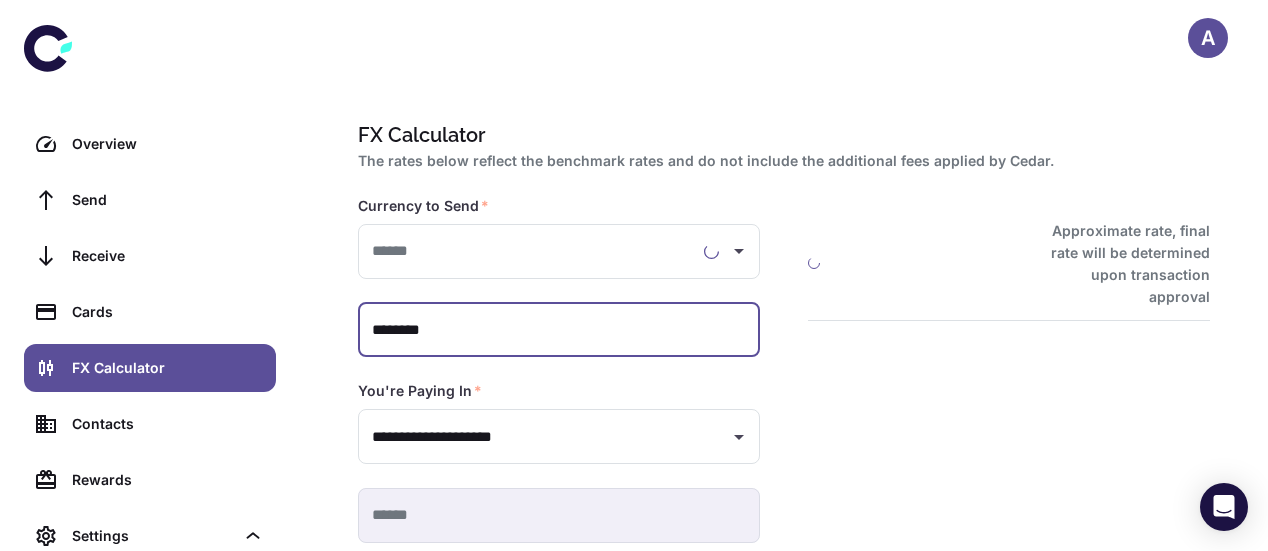 type on "**********" 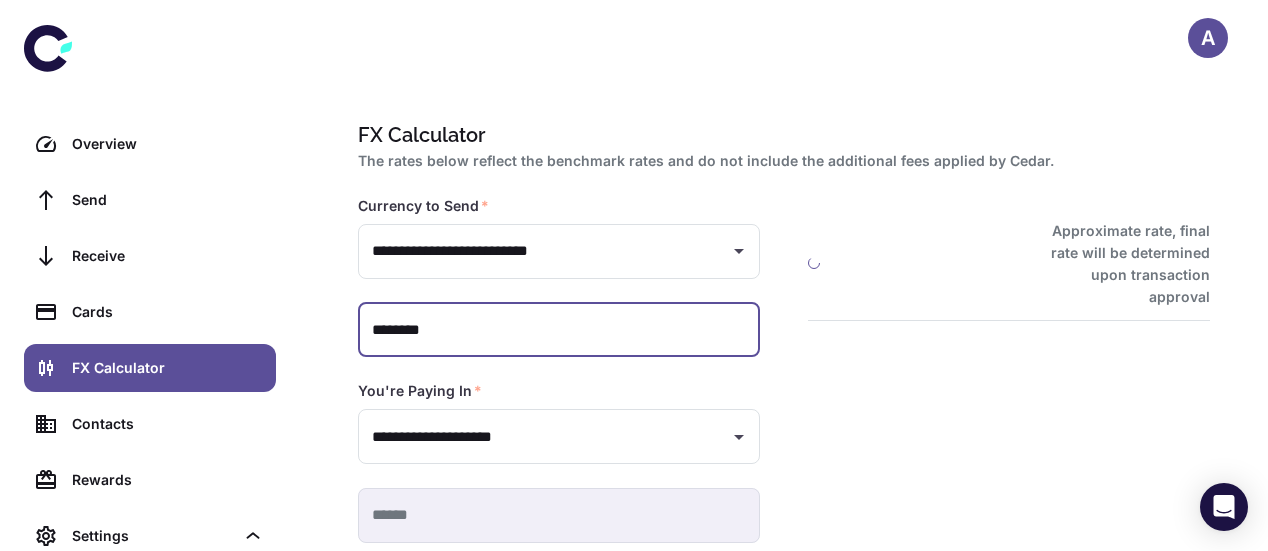 type on "*********" 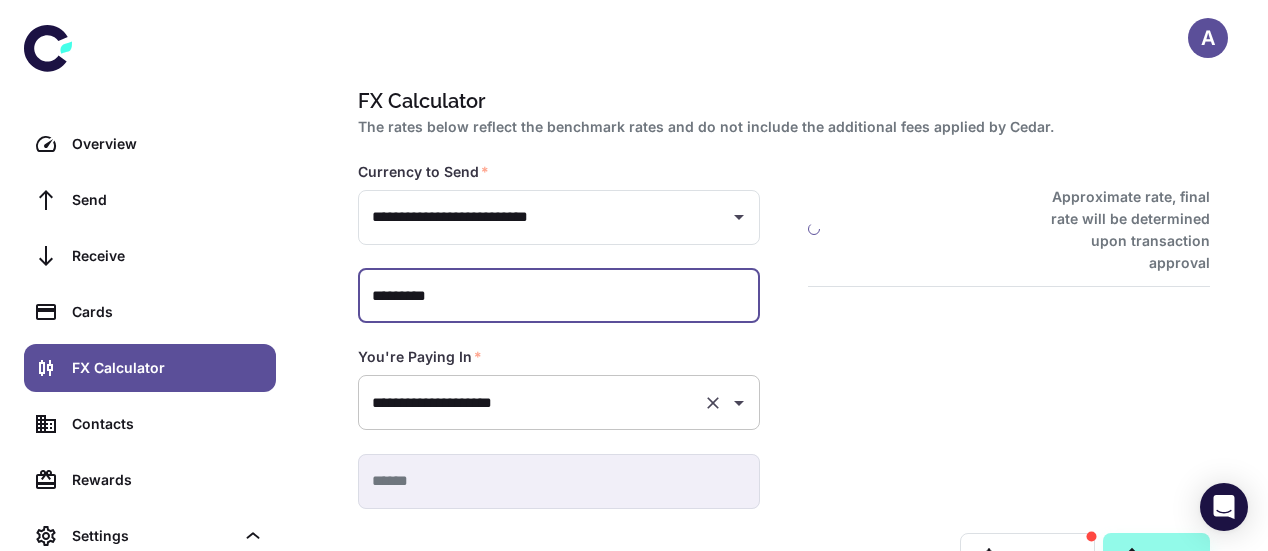 scroll, scrollTop: 0, scrollLeft: 0, axis: both 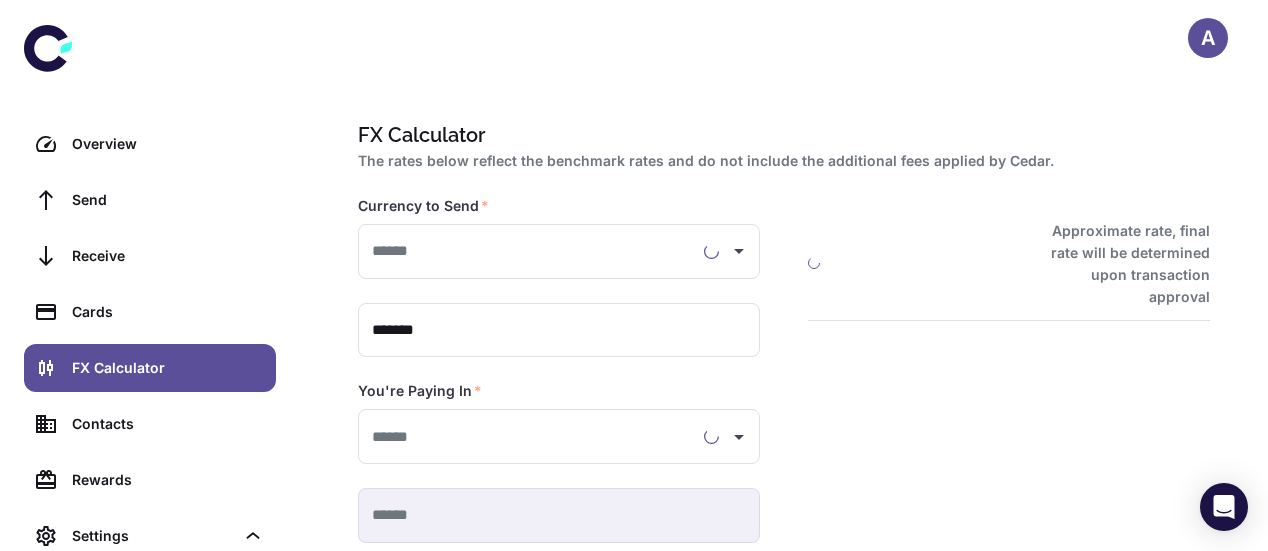 type on "**********" 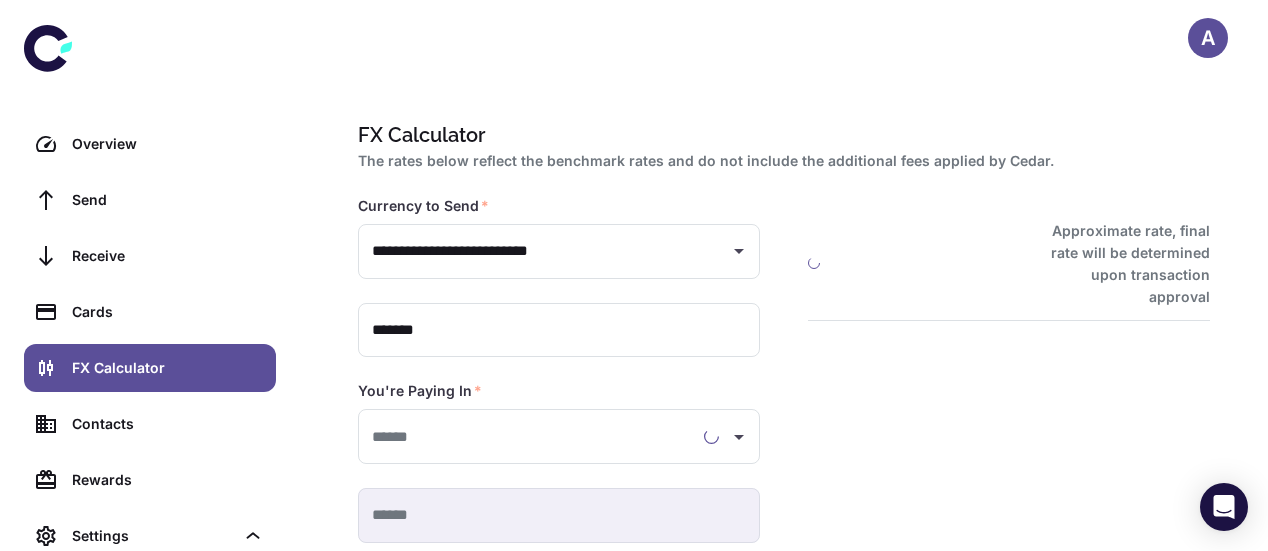 type on "**********" 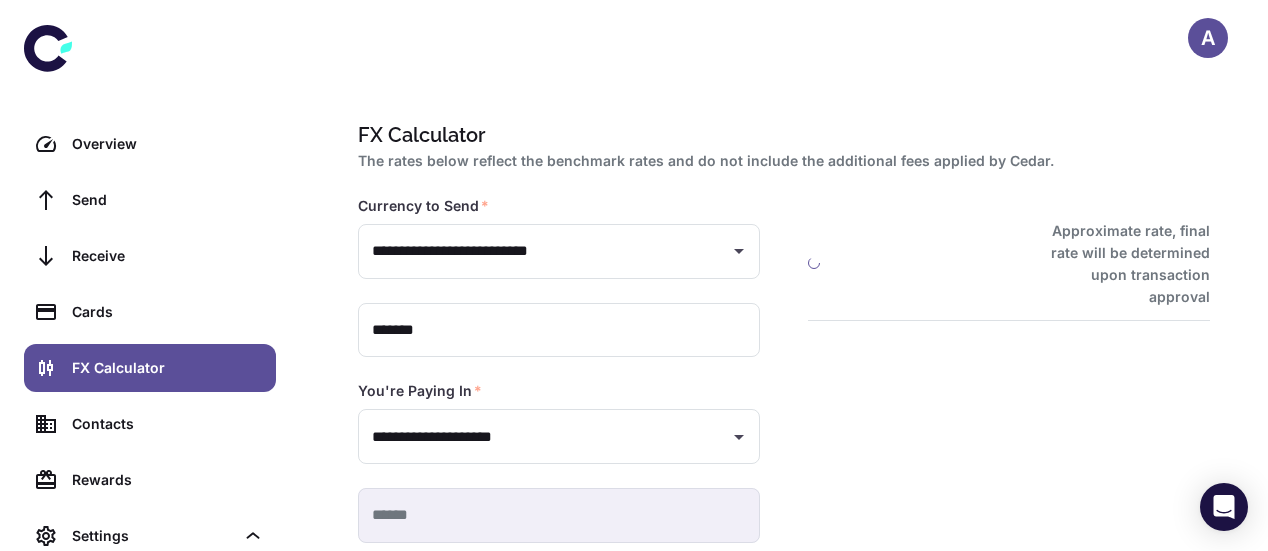 type on "**********" 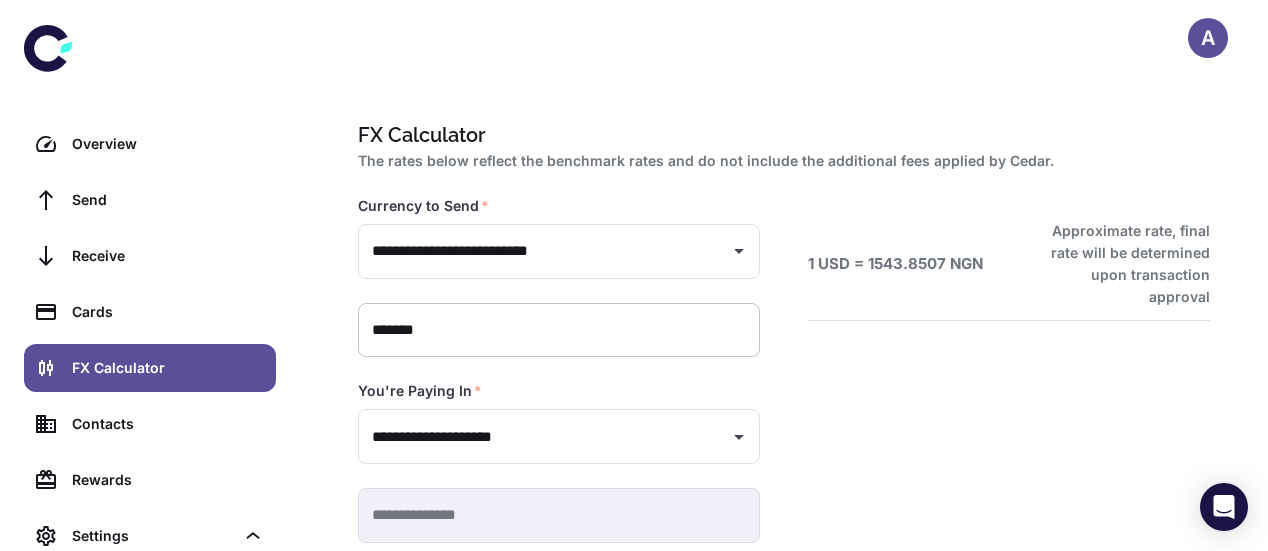 click on "*******" at bounding box center [559, 330] 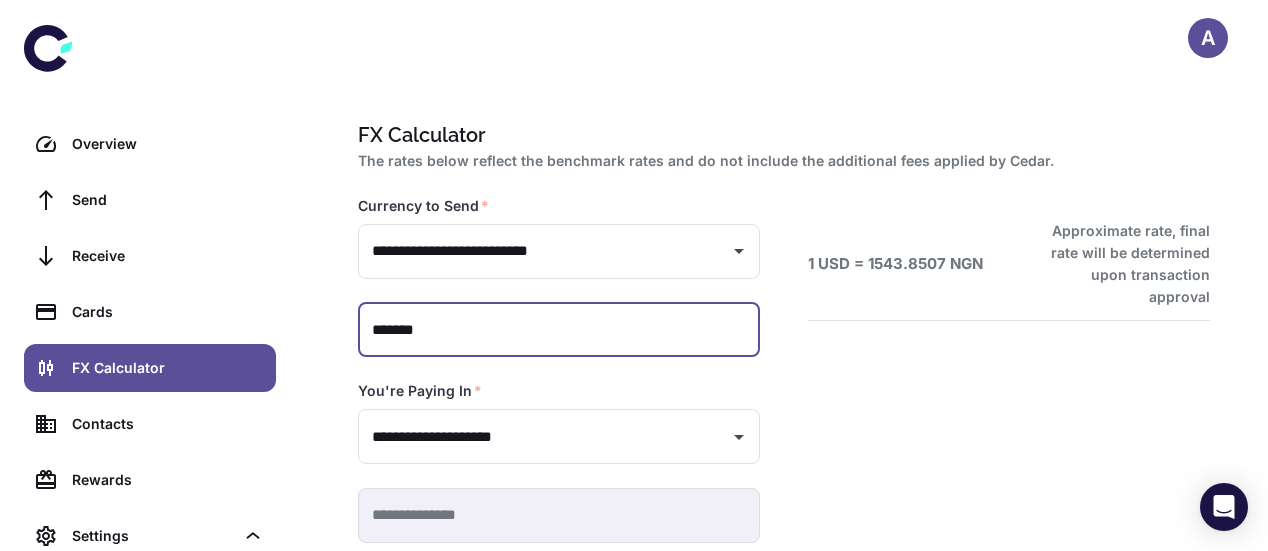 type on "******" 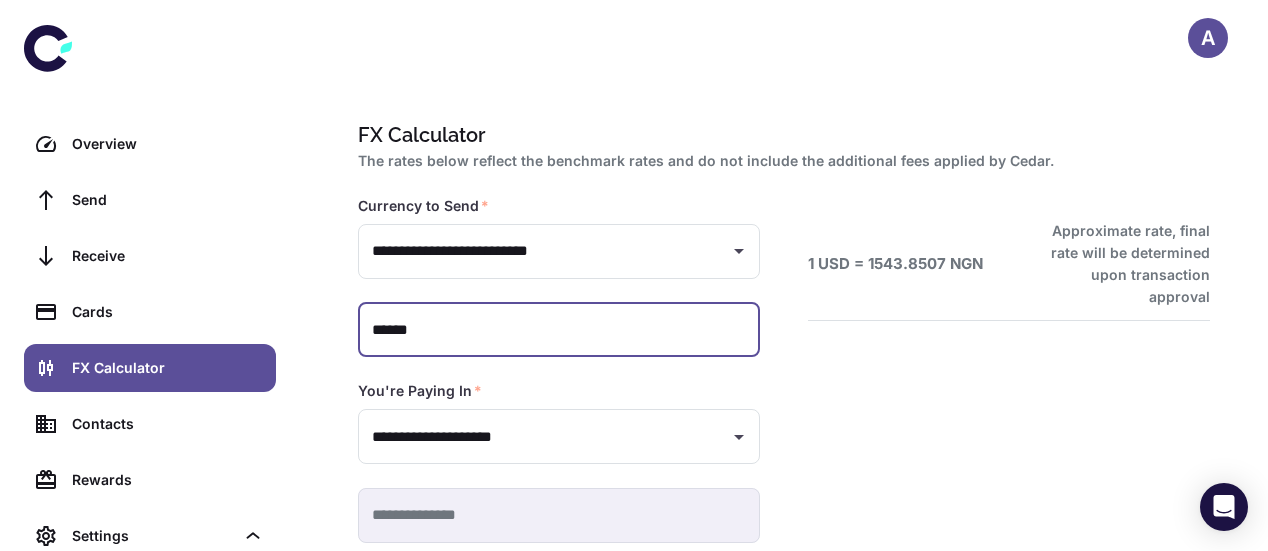 type 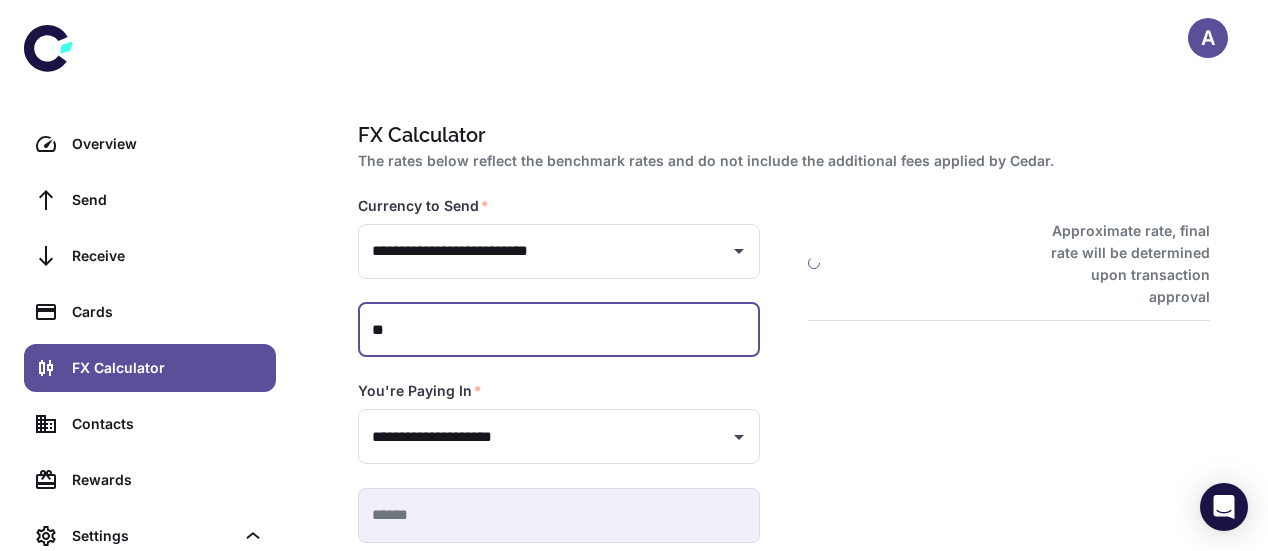 type on "*" 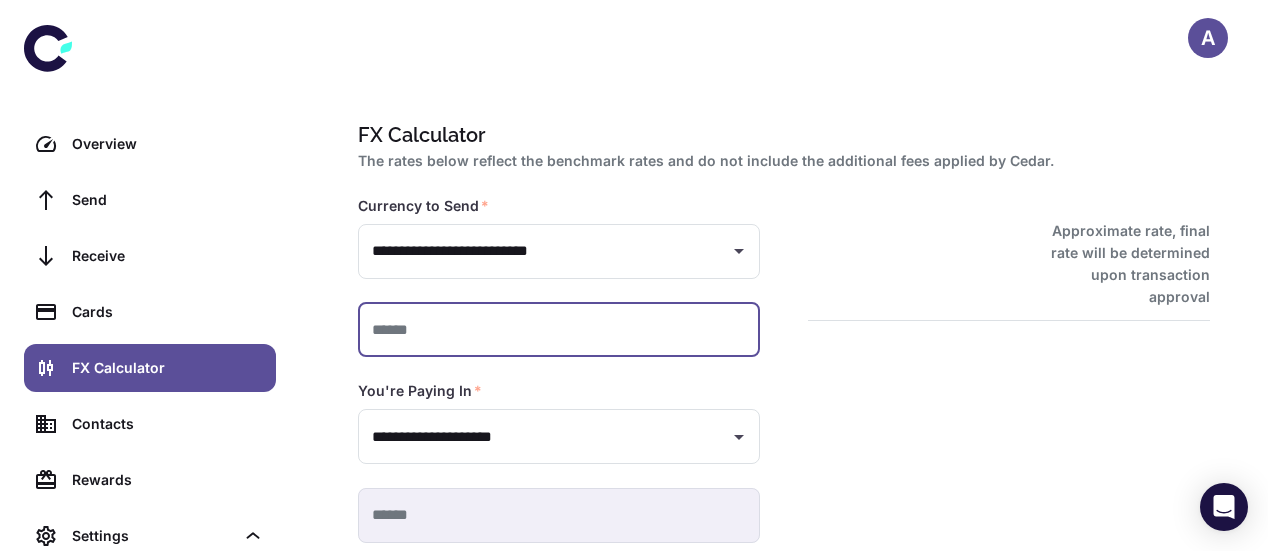 type on "*" 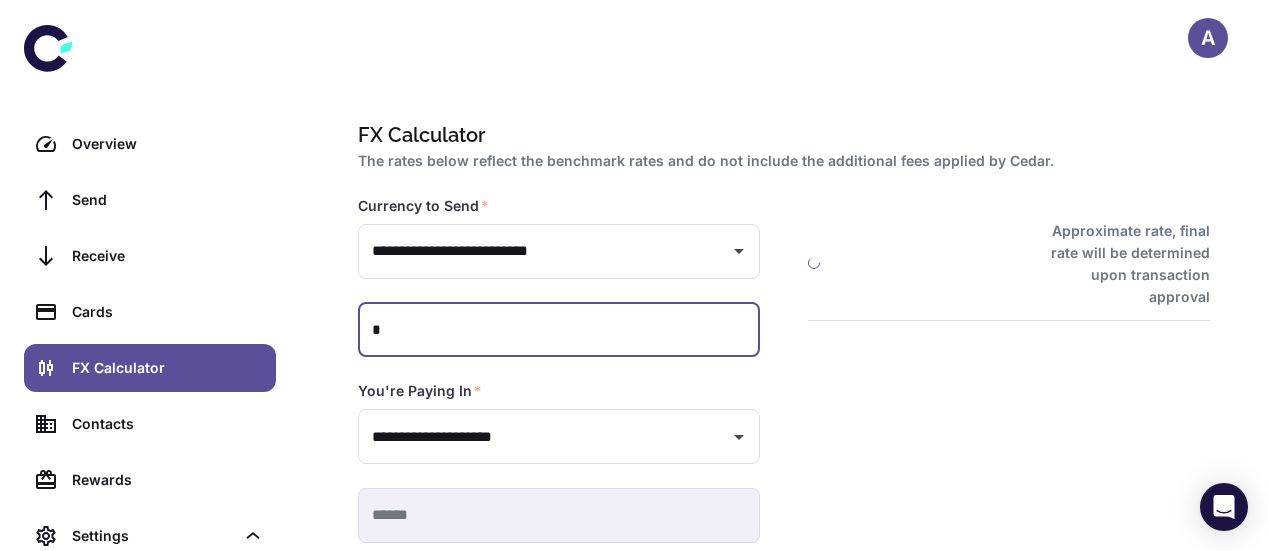 type on "*********" 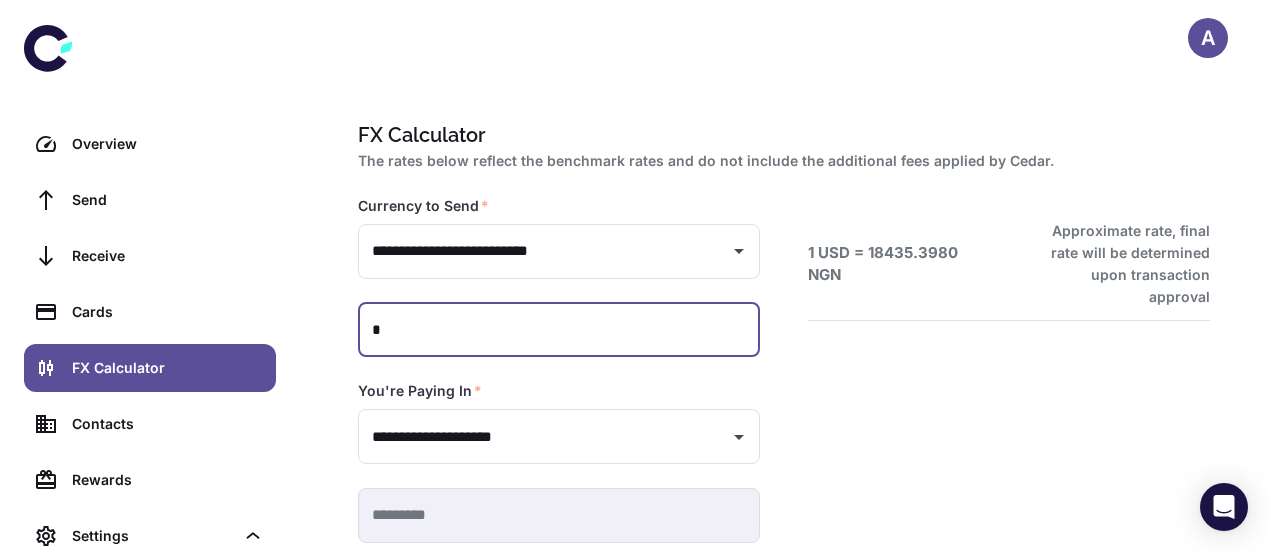 type on "**" 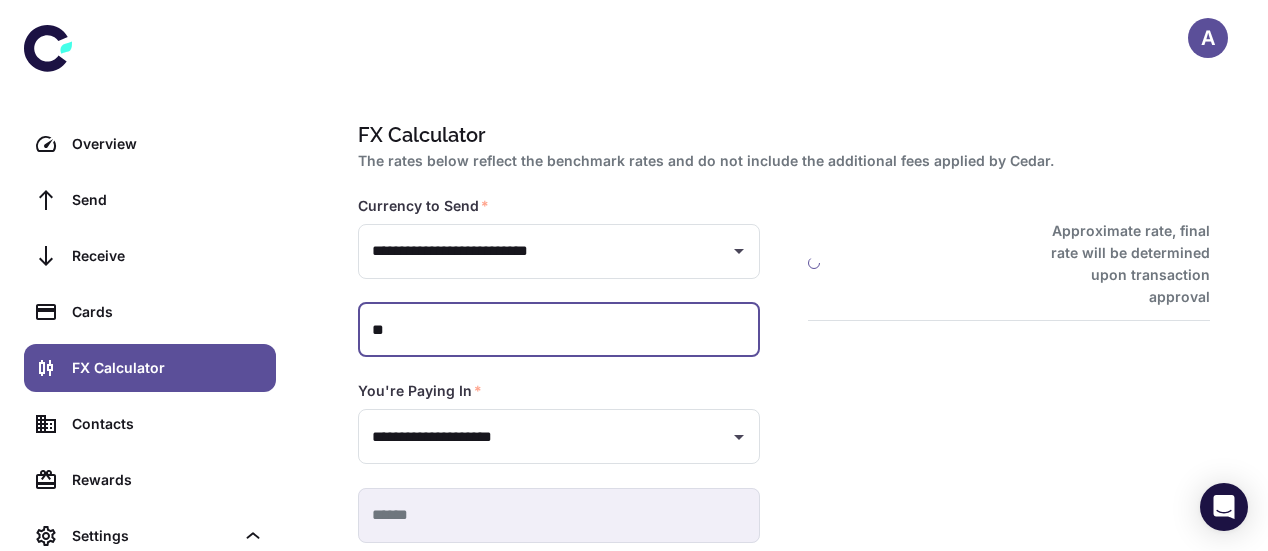 type on "**********" 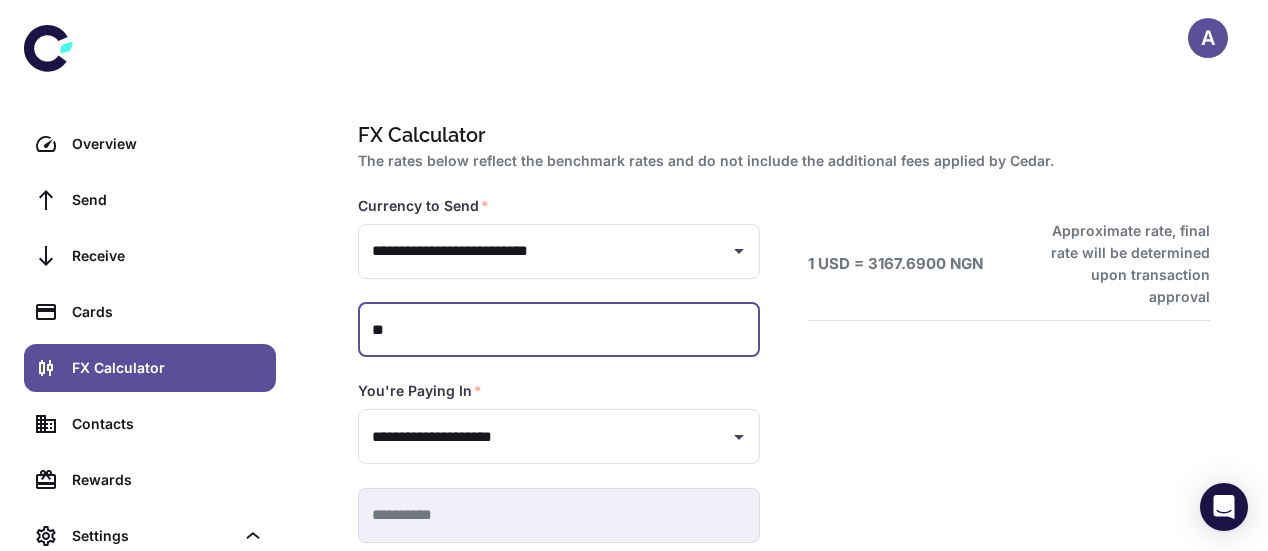 type on "***" 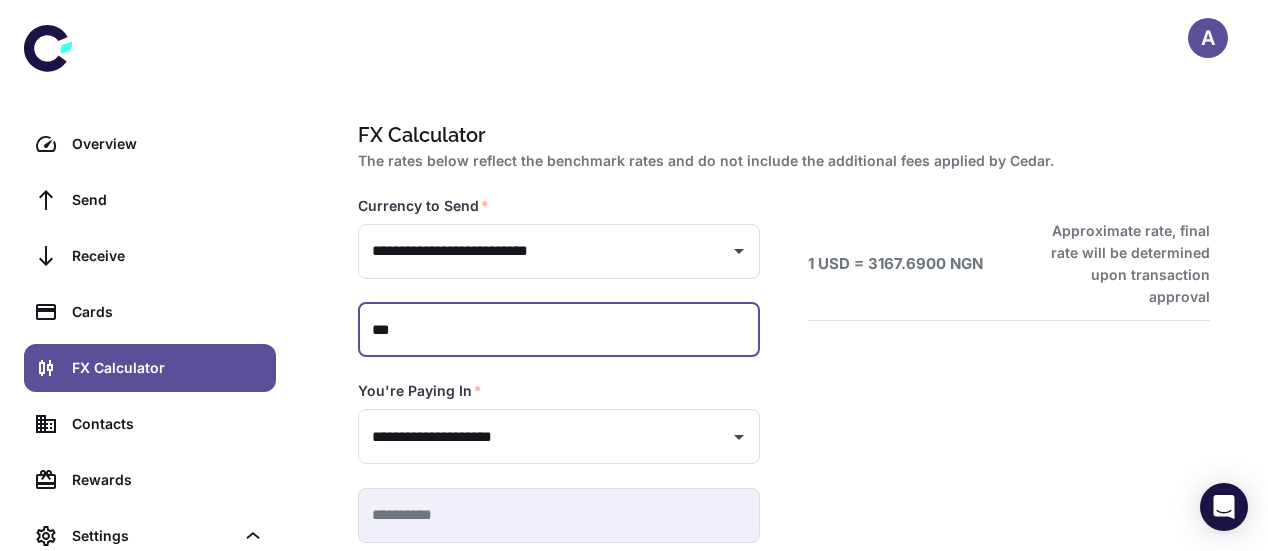 type 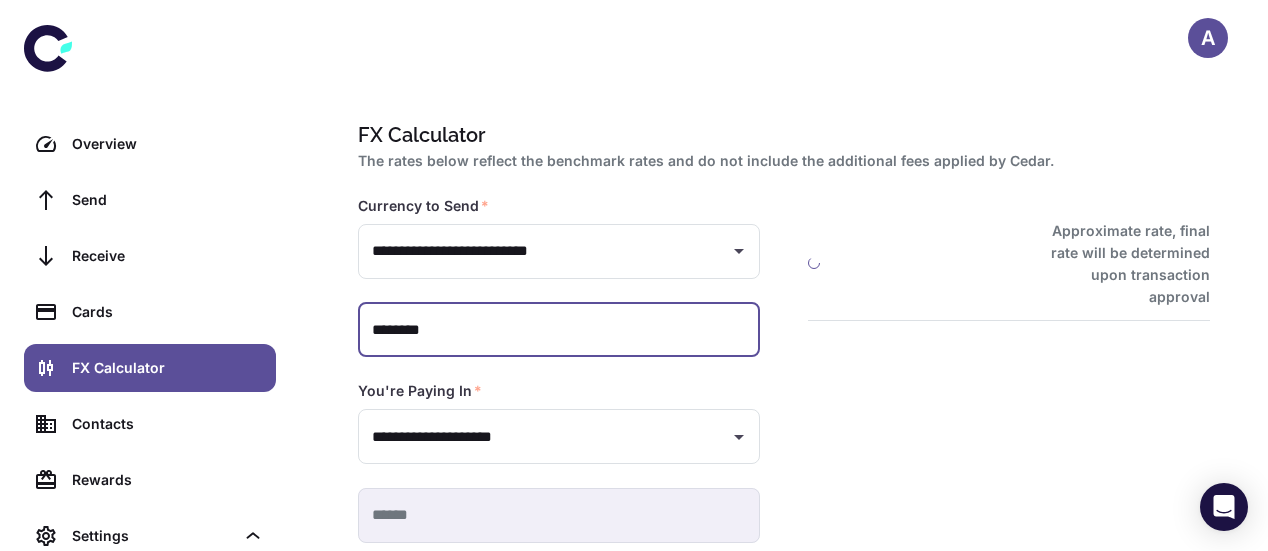 type on "*********" 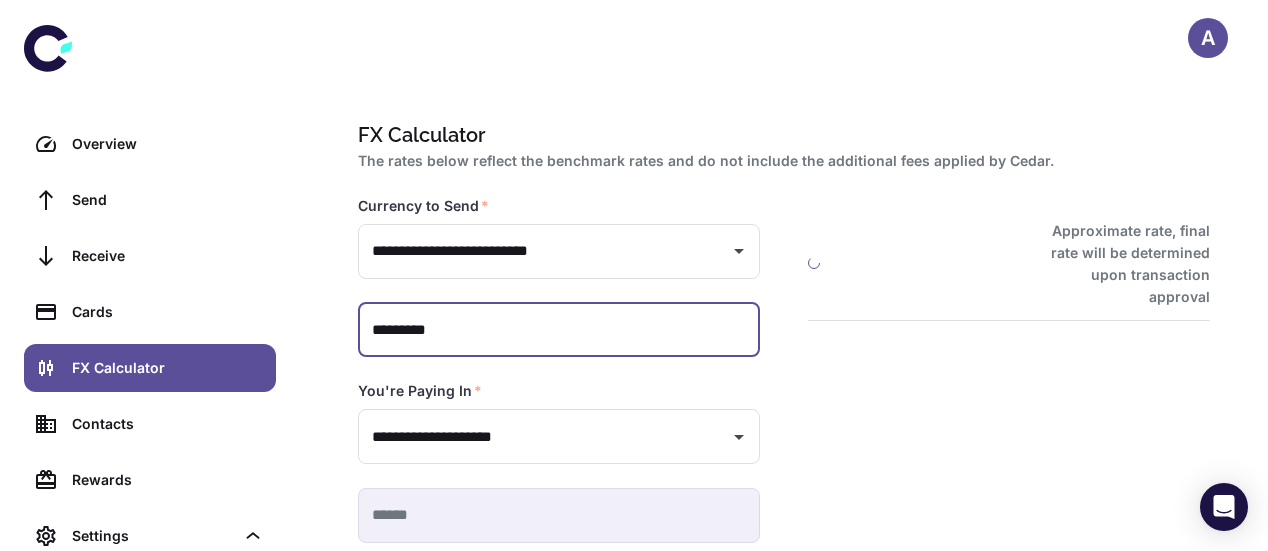 type on "**********" 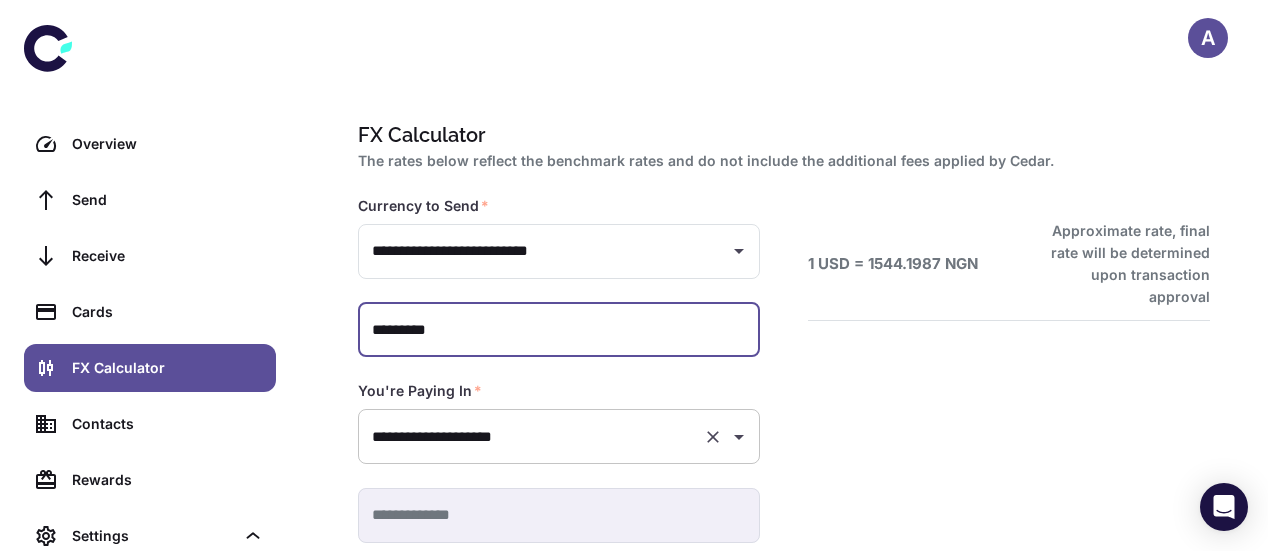 scroll, scrollTop: 103, scrollLeft: 0, axis: vertical 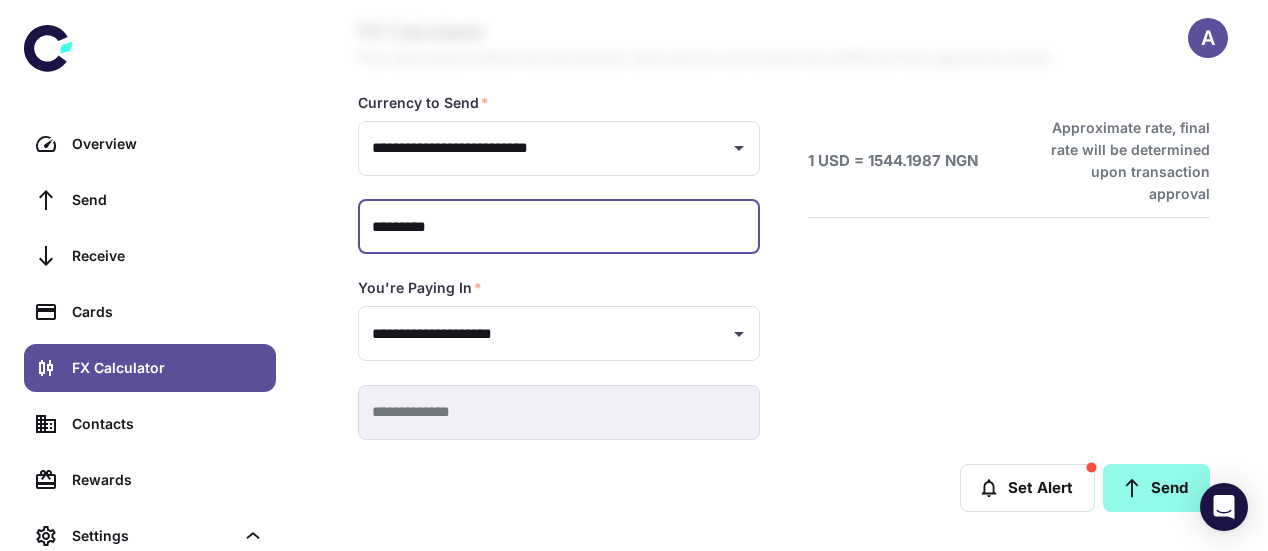 type on "*********" 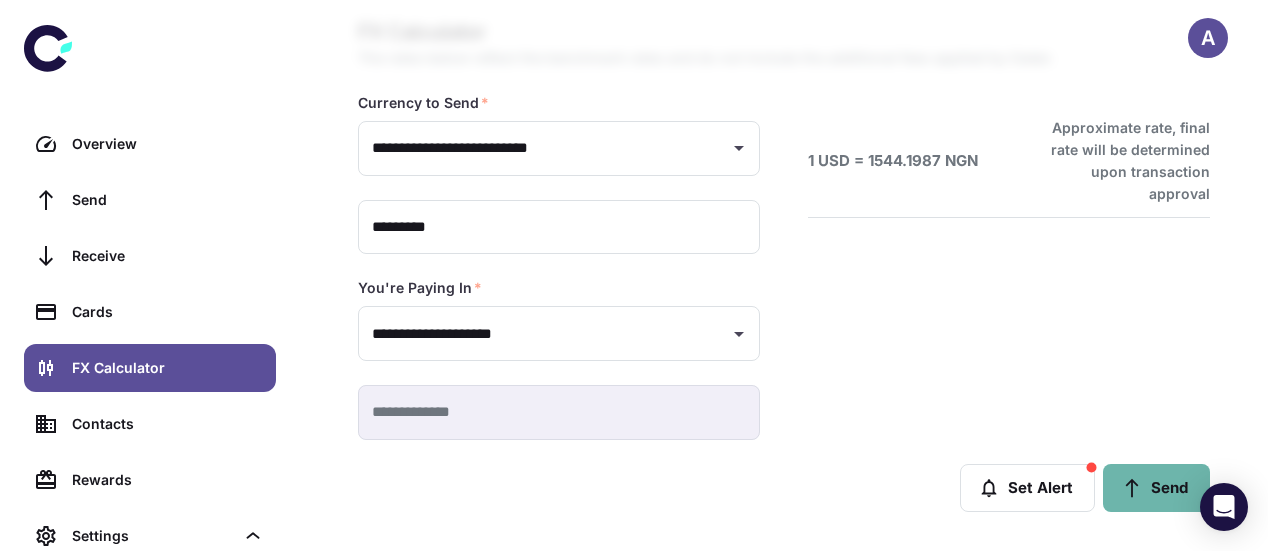 click on "Send" at bounding box center (1156, 488) 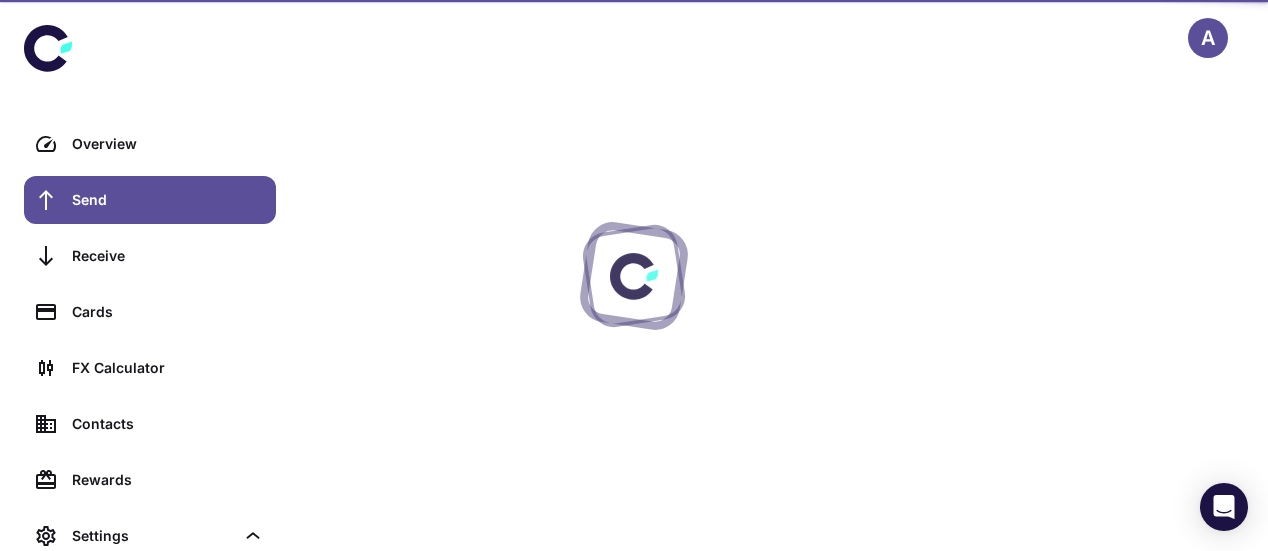scroll, scrollTop: 0, scrollLeft: 0, axis: both 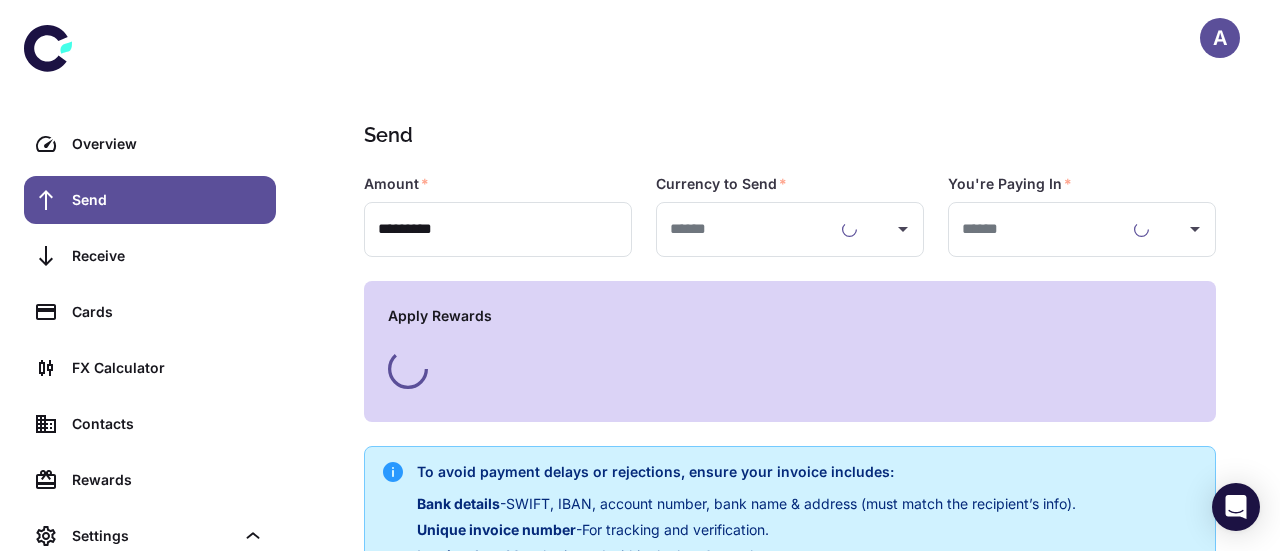 type on "**********" 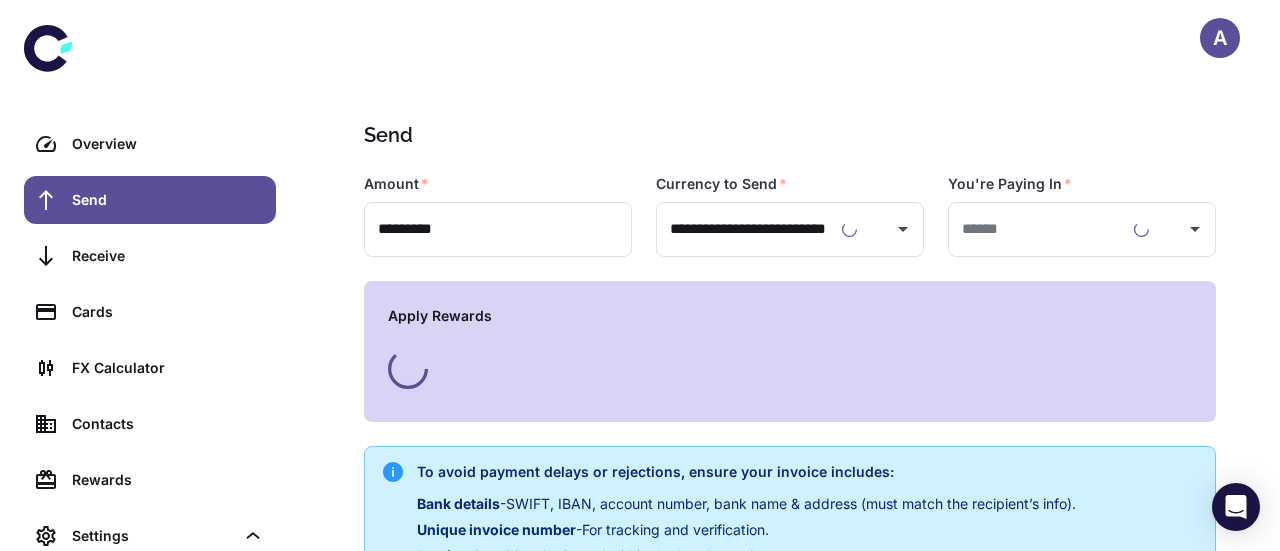 type on "**********" 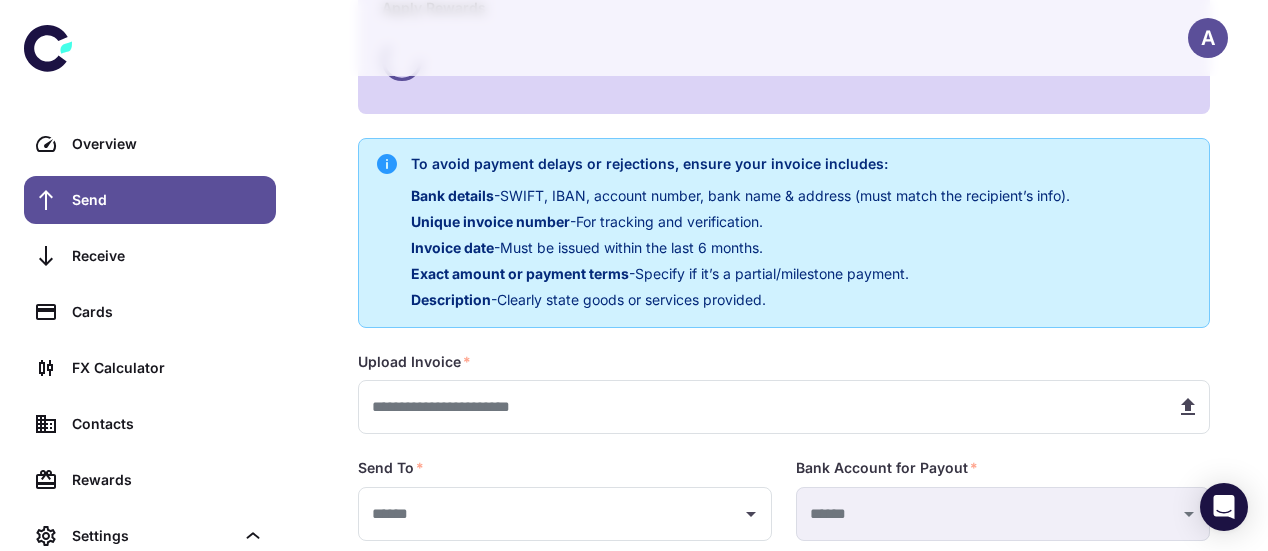 scroll, scrollTop: 500, scrollLeft: 0, axis: vertical 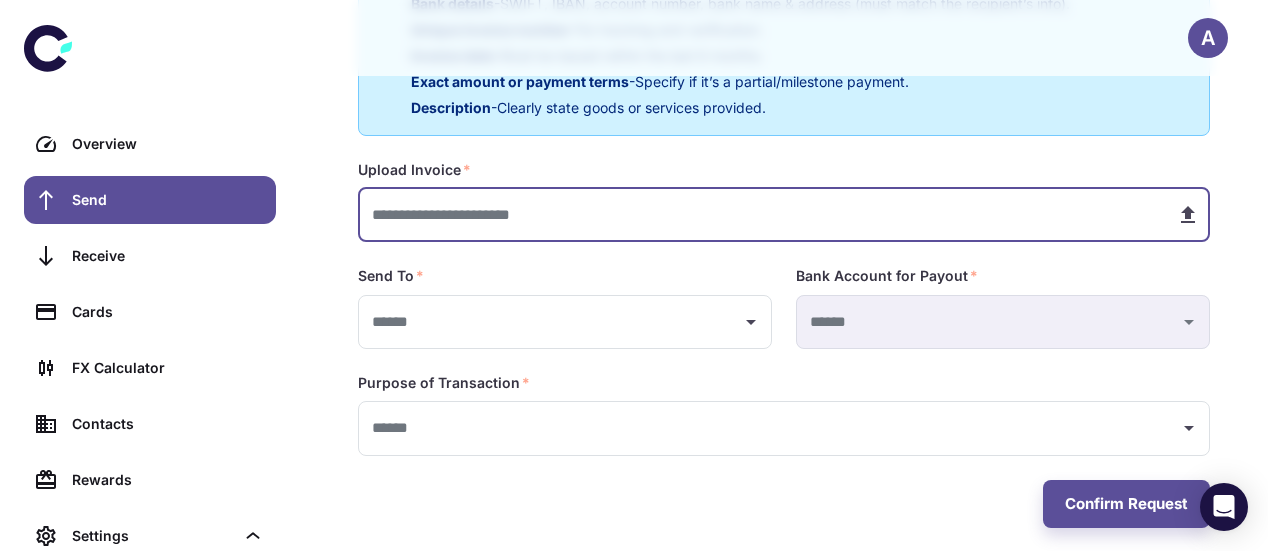 click at bounding box center (759, 215) 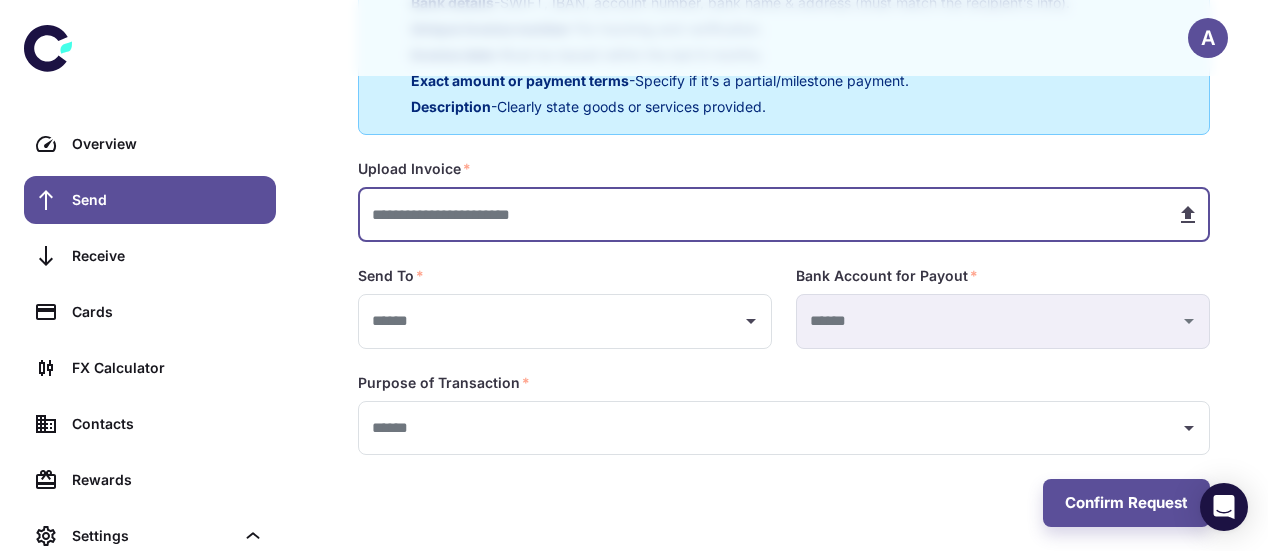 type on "**********" 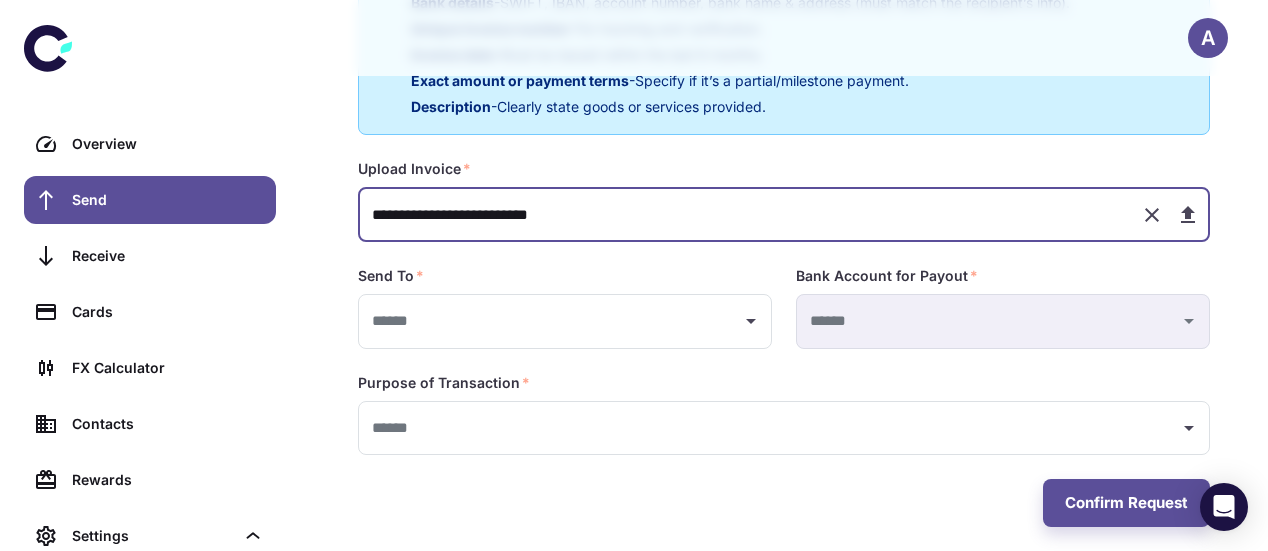 scroll, scrollTop: 515, scrollLeft: 0, axis: vertical 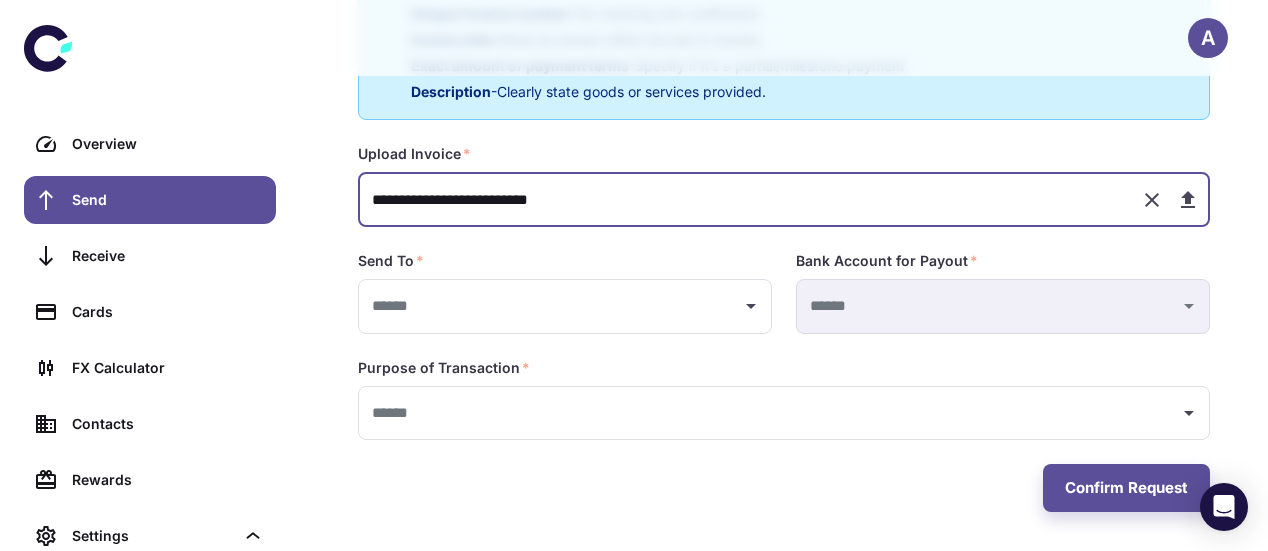 click at bounding box center (550, 306) 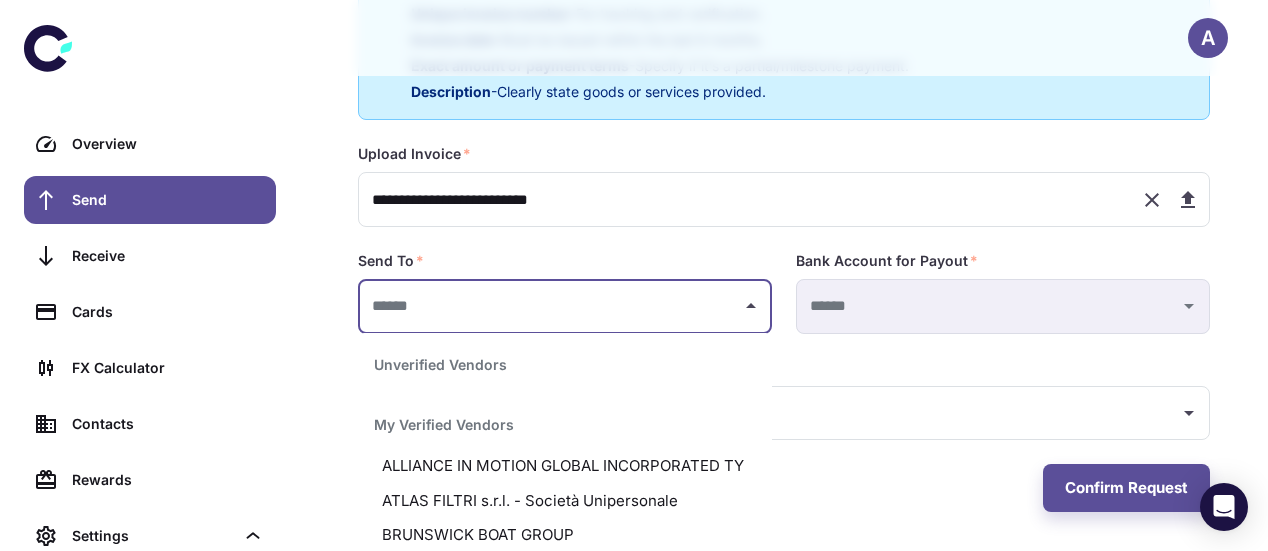 click on "ALLIANCE IN MOTION GLOBAL INCORPORATED TY" at bounding box center (565, 466) 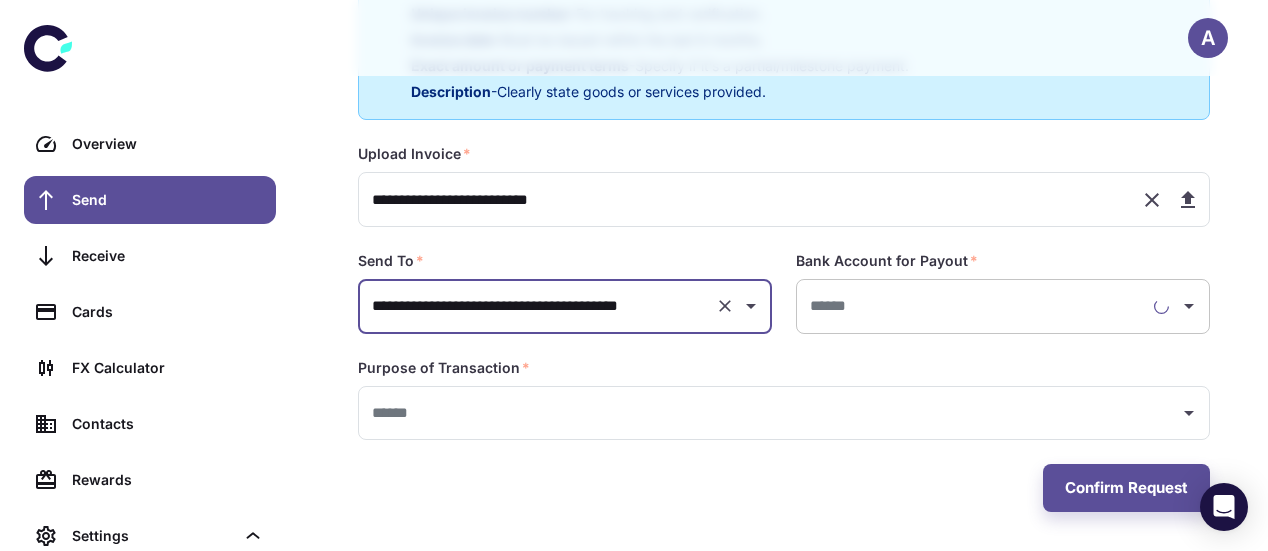 type on "**********" 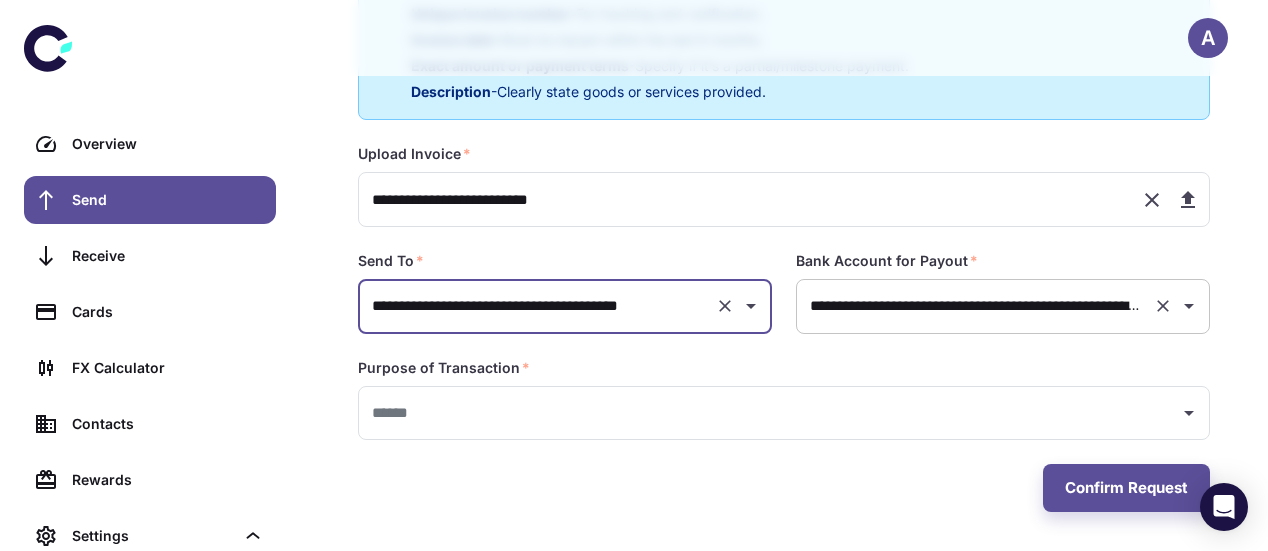 click on "**********" at bounding box center (975, 306) 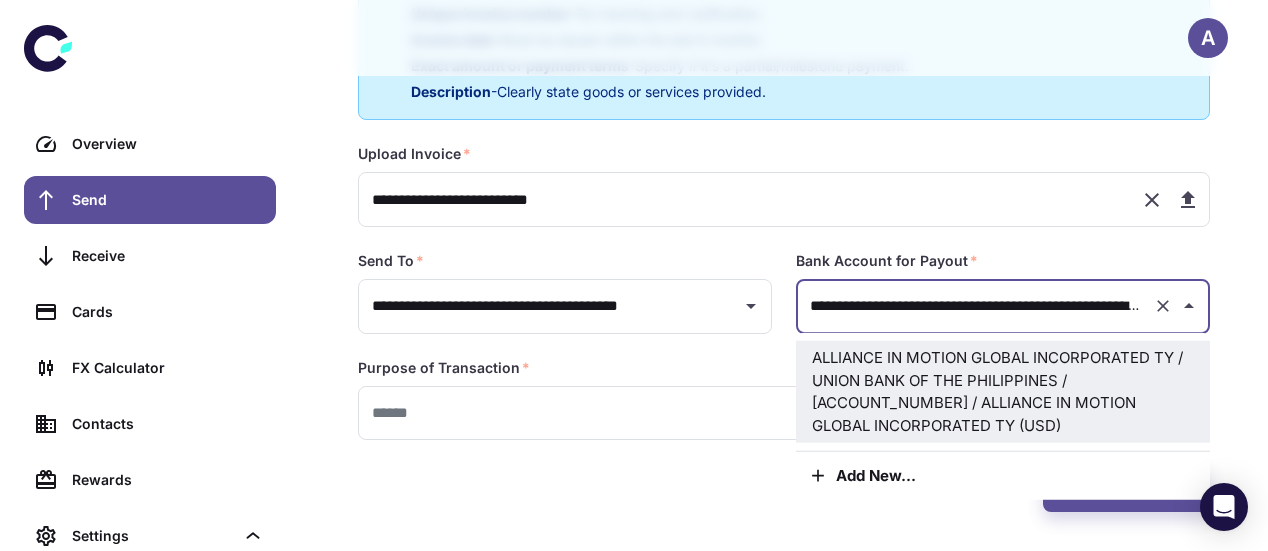 click on "ALLIANCE IN MOTION GLOBAL INCORPORATED TY / UNION BANK OF THE PHILIPPINES / 131830000438 / ALLIANCE IN MOTION GLOBAL INCORPORATED TY (USD)" at bounding box center (1003, 392) 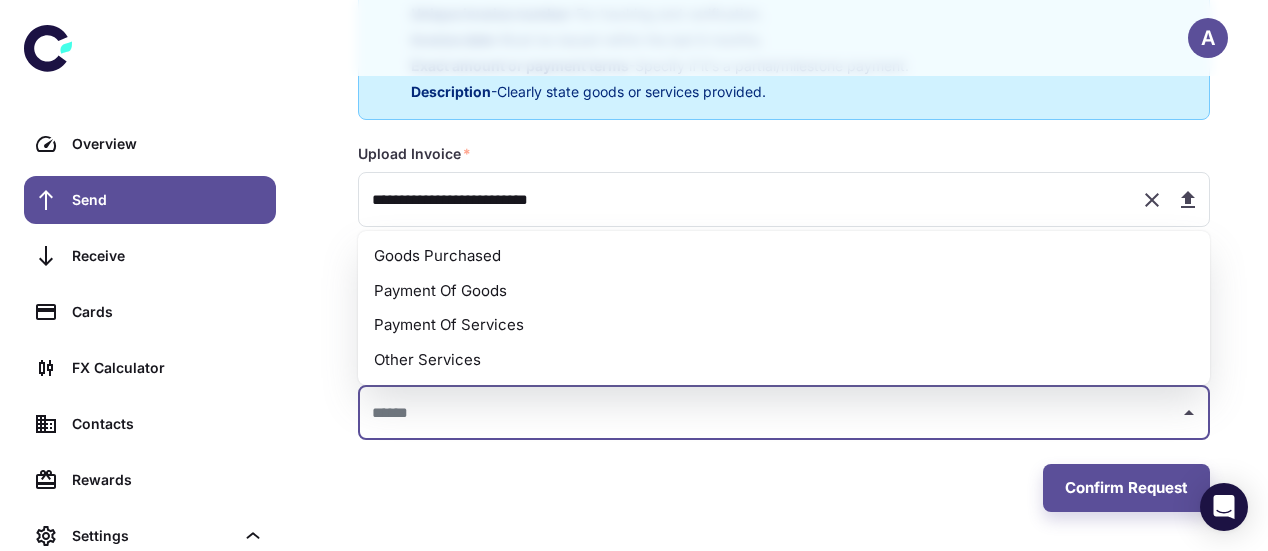 click at bounding box center (769, 413) 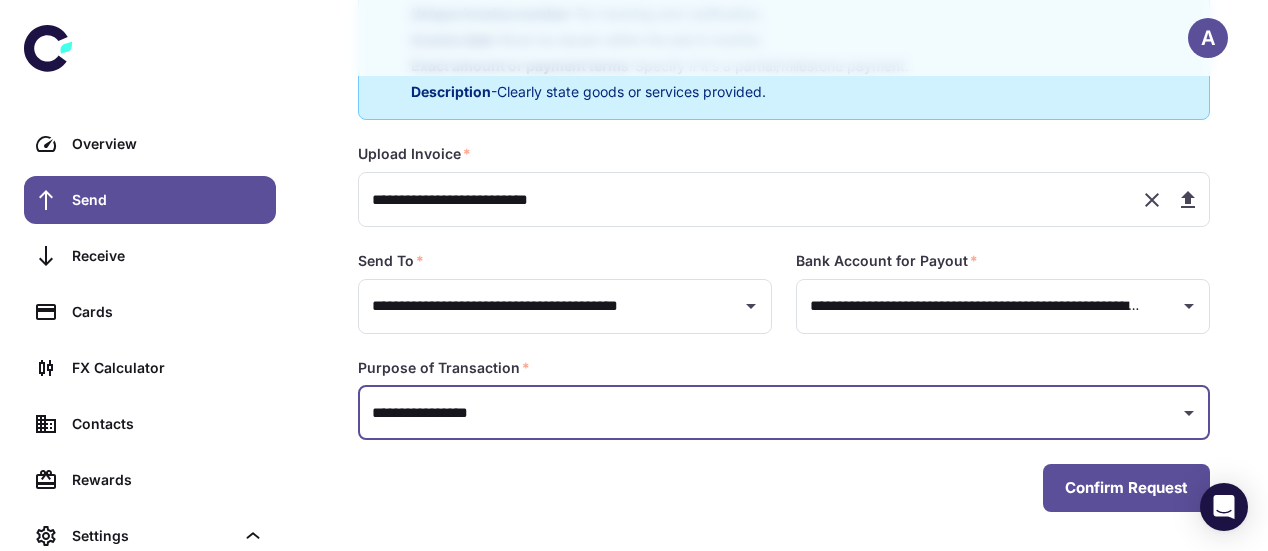 click on "Confirm Request" at bounding box center [1126, 488] 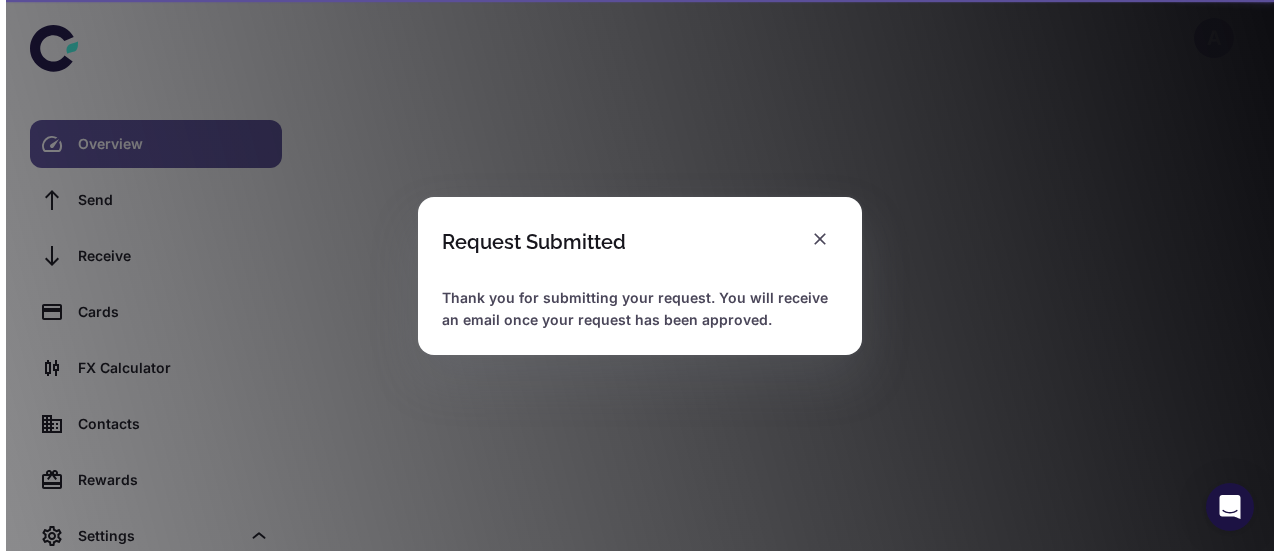 scroll, scrollTop: 0, scrollLeft: 0, axis: both 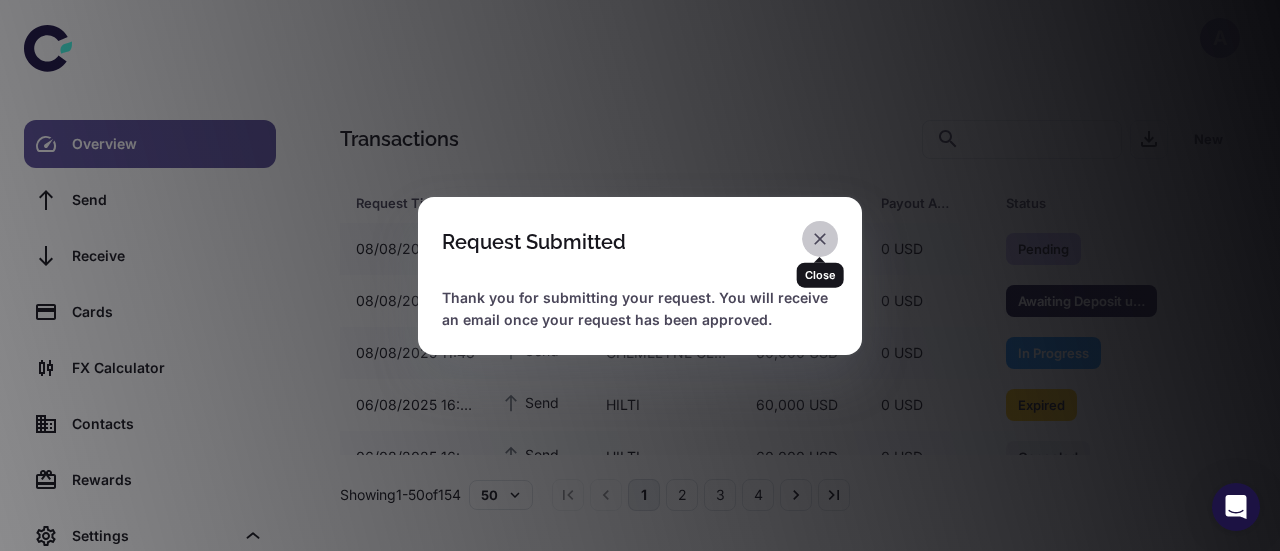 click 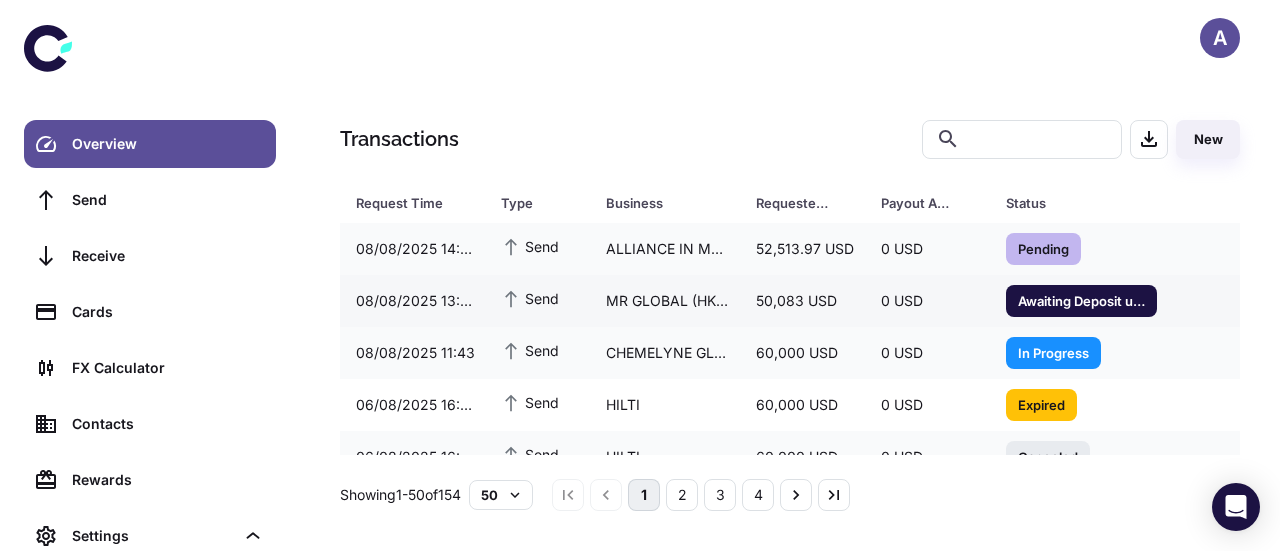 click on "Awaiting Deposit until 08/08/2025 16:49" at bounding box center (1081, 300) 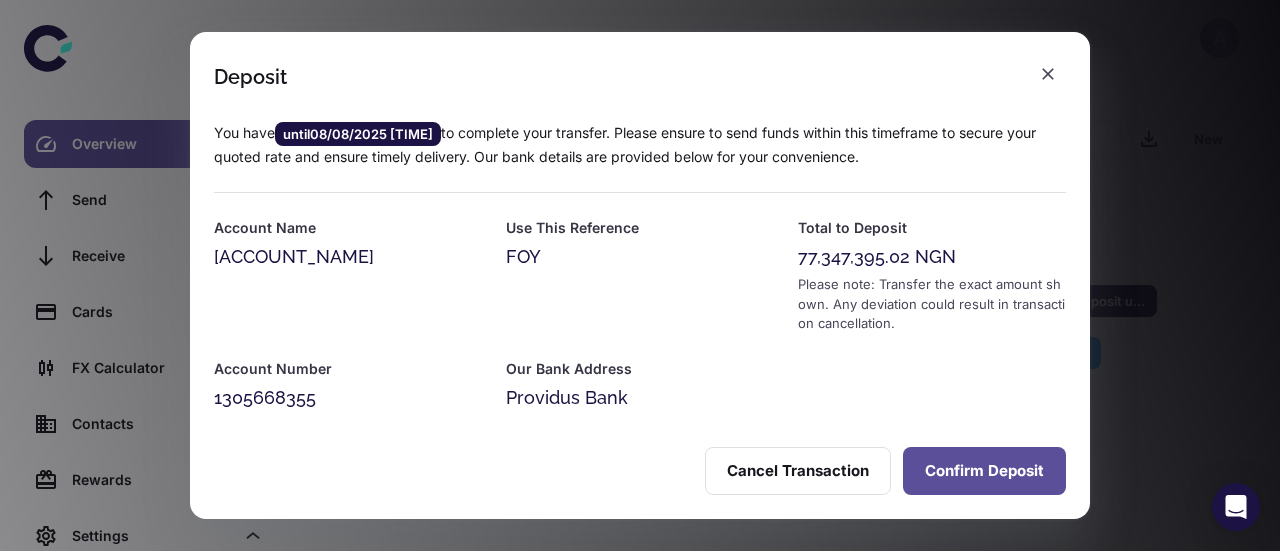 click on "Confirm Deposit" at bounding box center (984, 471) 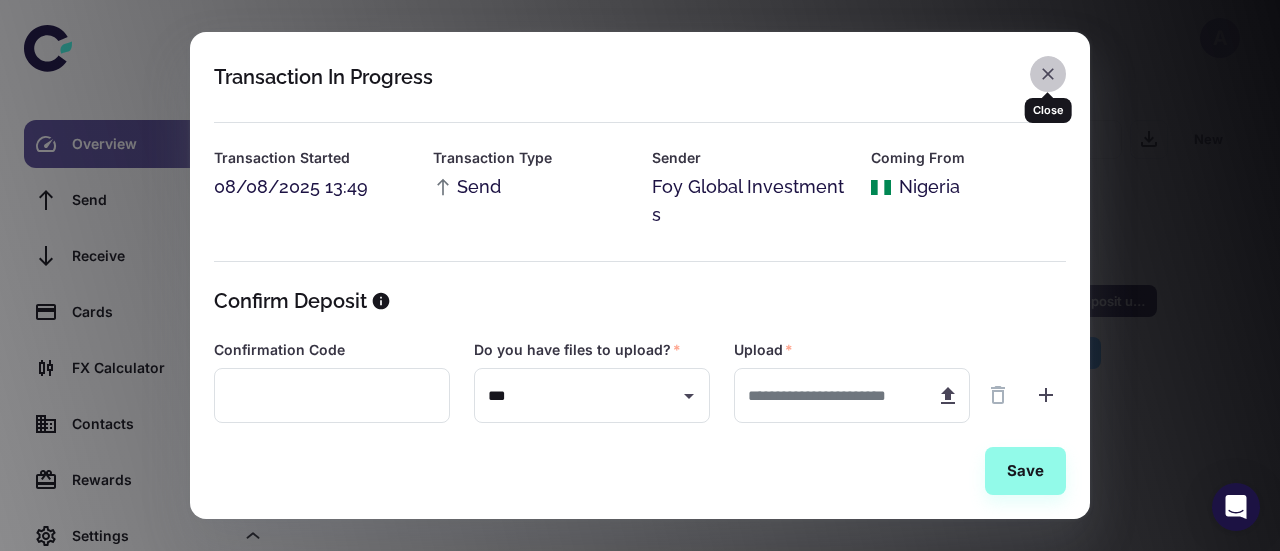 click 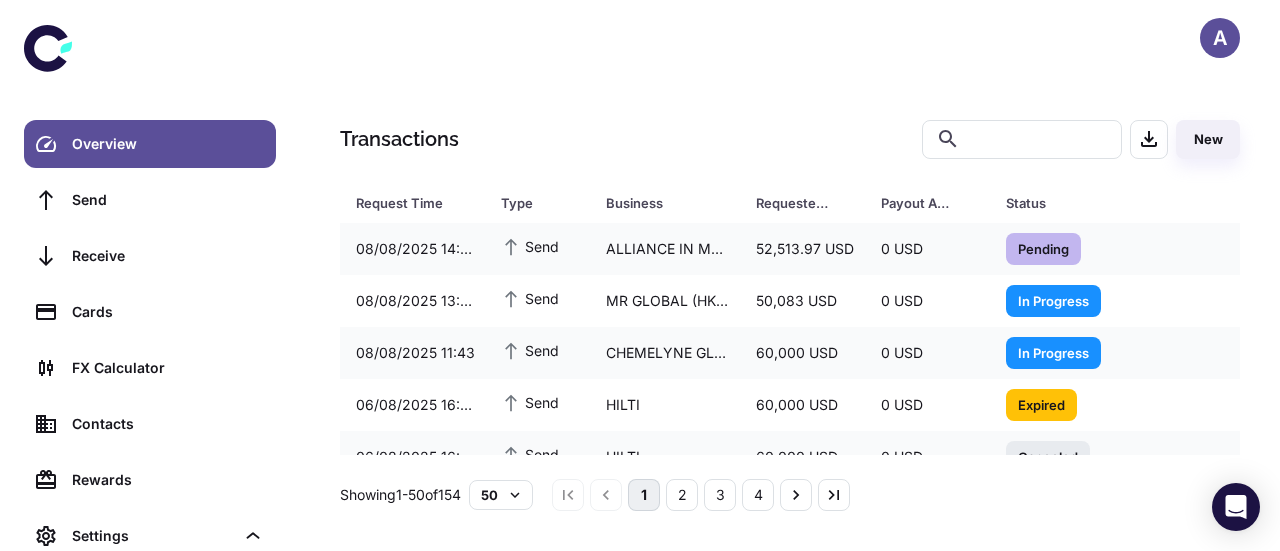 scroll, scrollTop: 0, scrollLeft: 0, axis: both 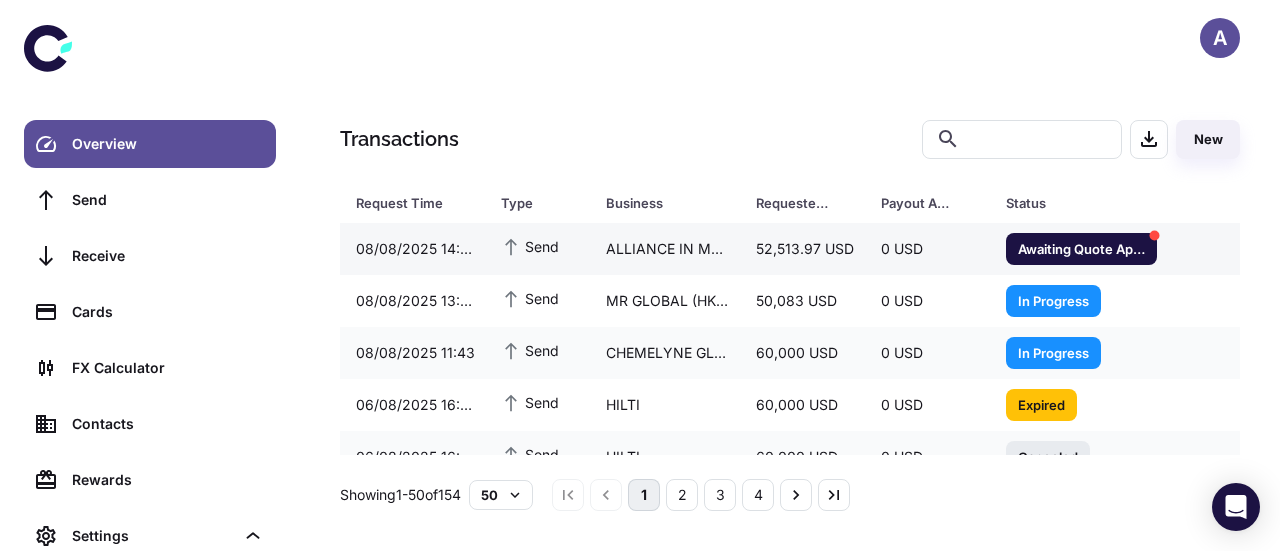 click on "Awaiting Quote Approval" at bounding box center (1081, 248) 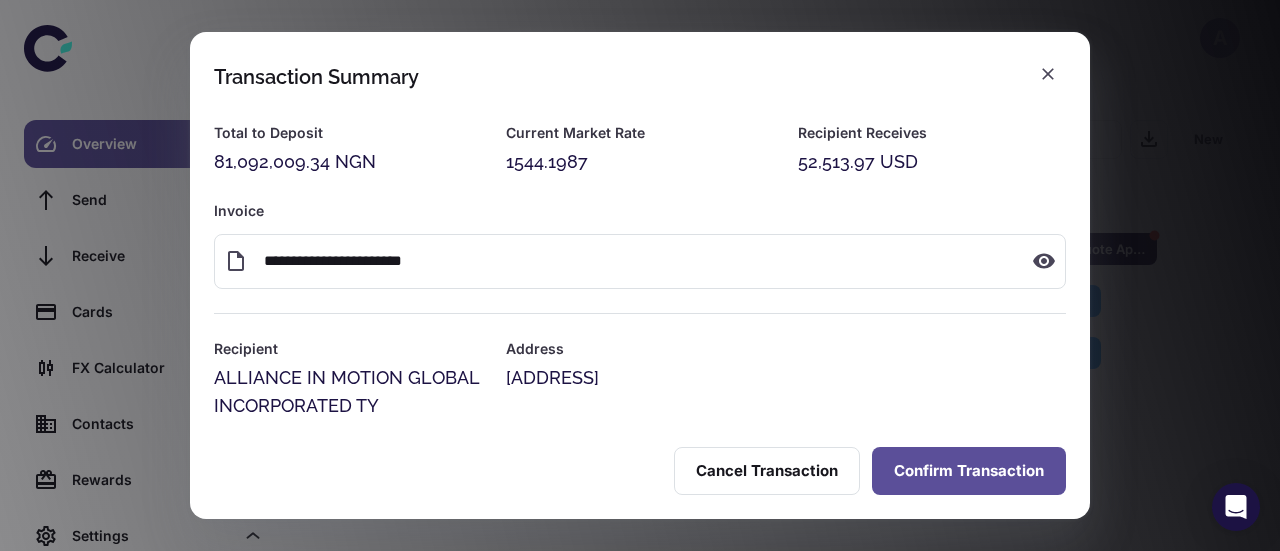 click on "Confirm Transaction" at bounding box center [969, 471] 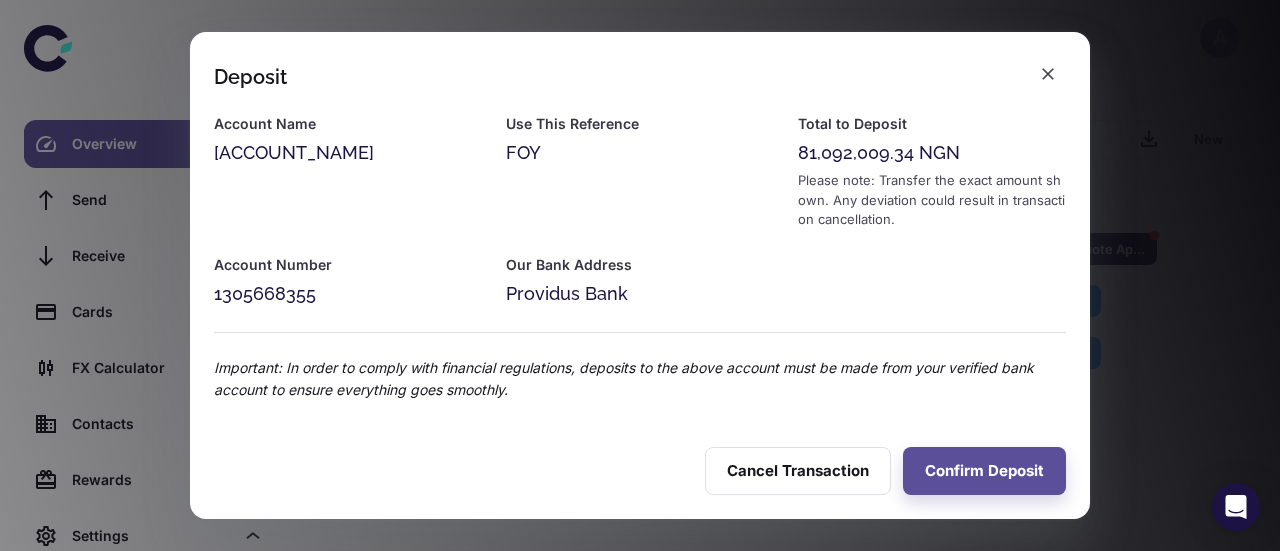 scroll, scrollTop: 0, scrollLeft: 0, axis: both 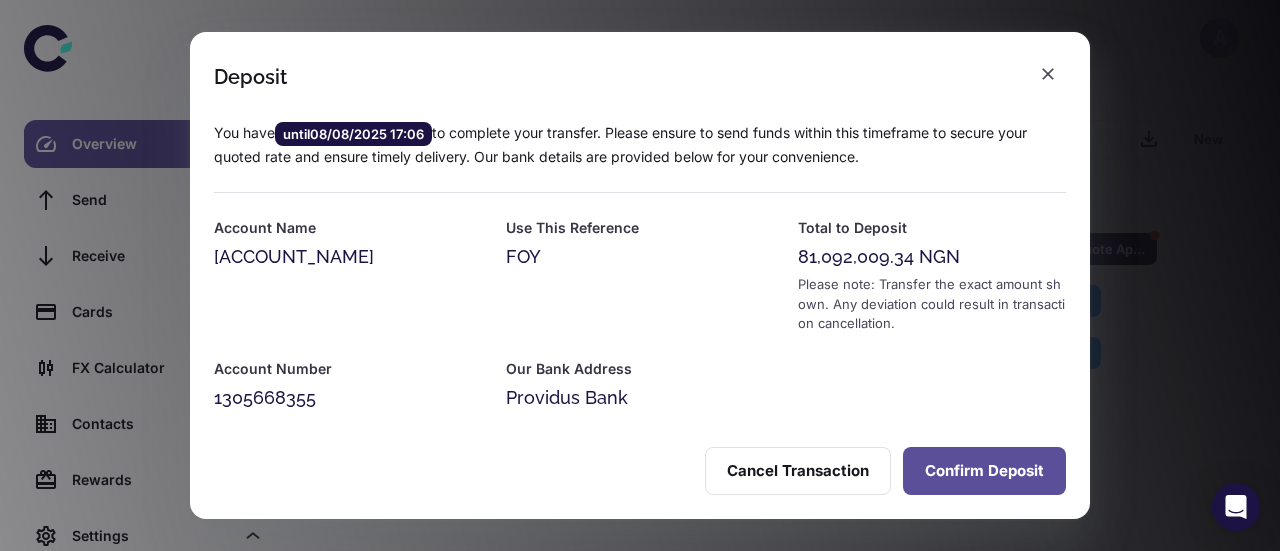 click on "Confirm Deposit" at bounding box center (984, 471) 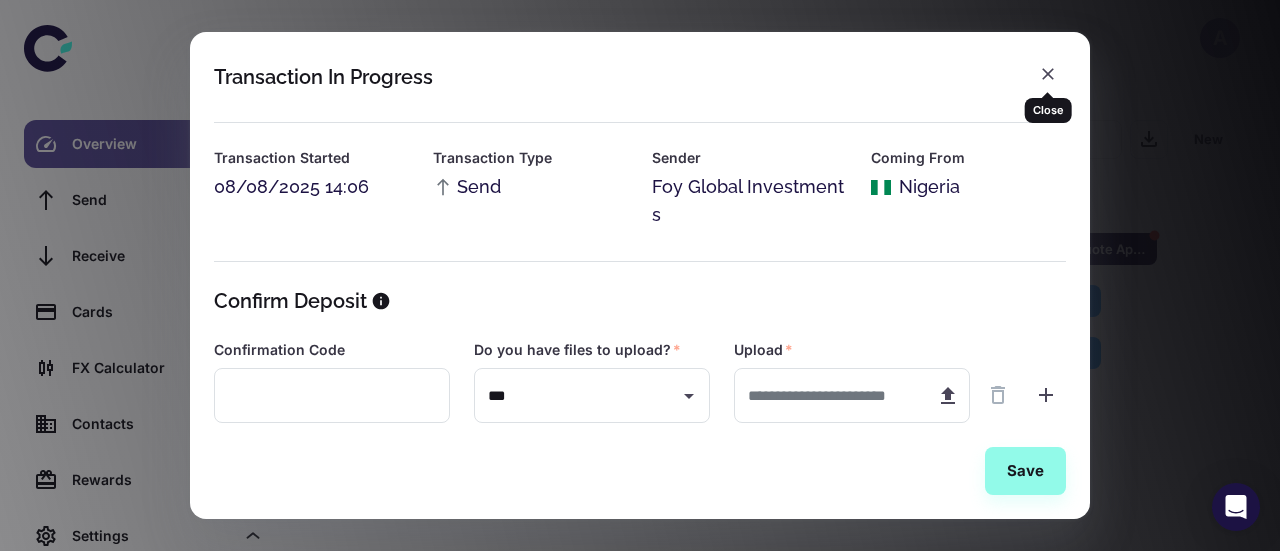 click at bounding box center (1048, 74) 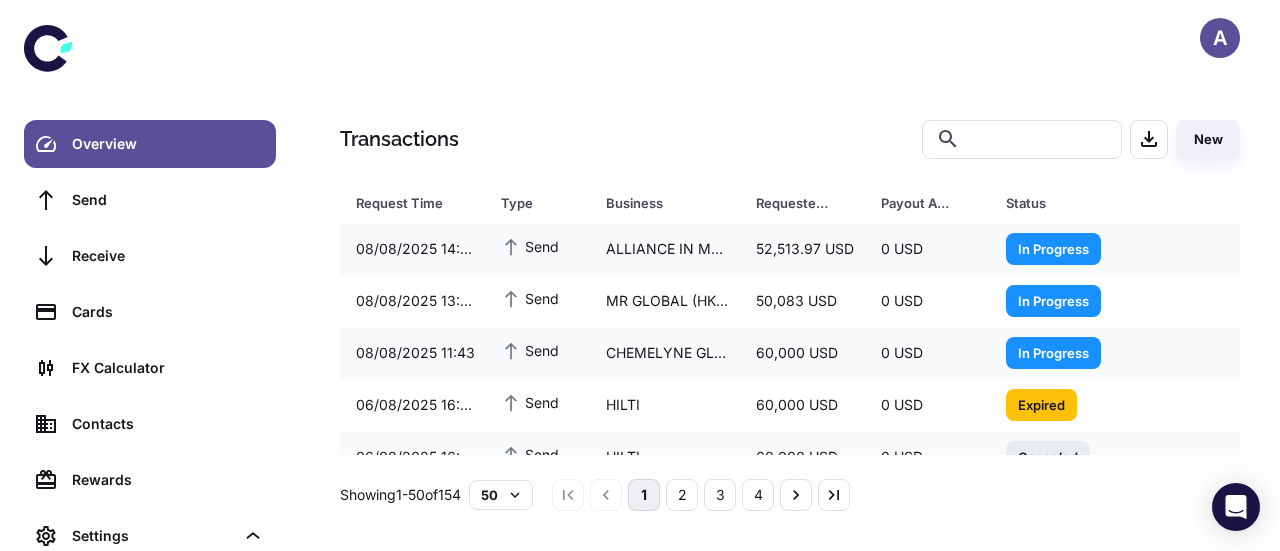 scroll, scrollTop: 0, scrollLeft: 0, axis: both 